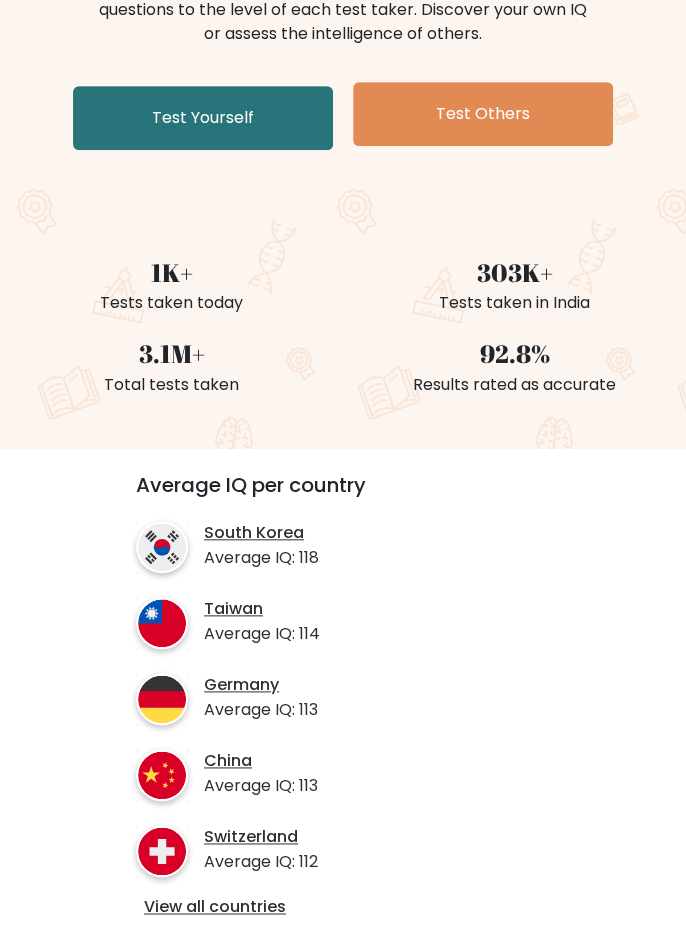 scroll, scrollTop: 264, scrollLeft: 0, axis: vertical 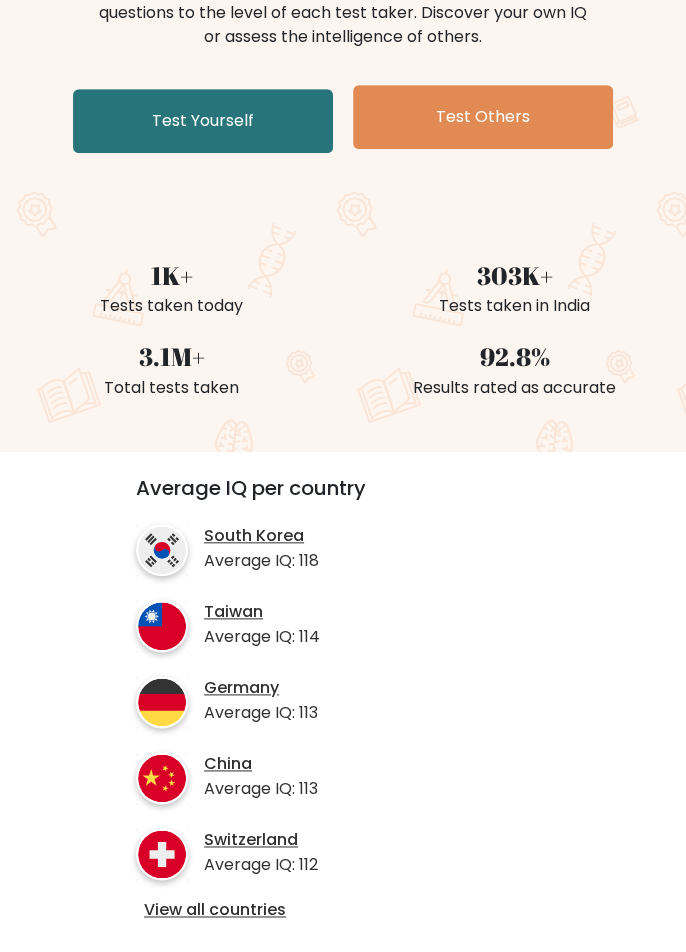 click on "Test Yourself" at bounding box center (203, 121) 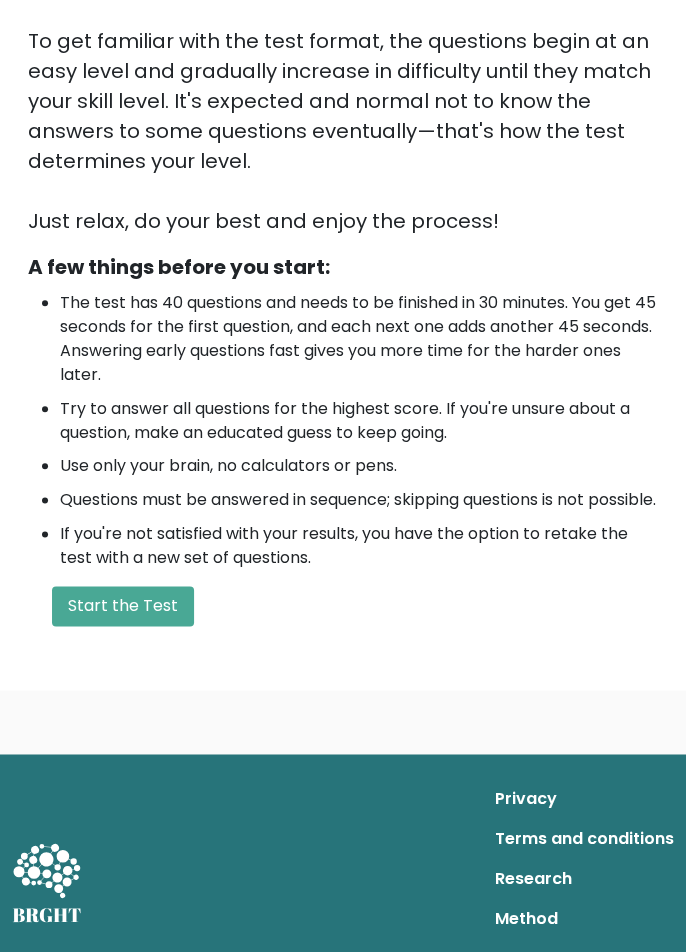 scroll, scrollTop: 469, scrollLeft: 0, axis: vertical 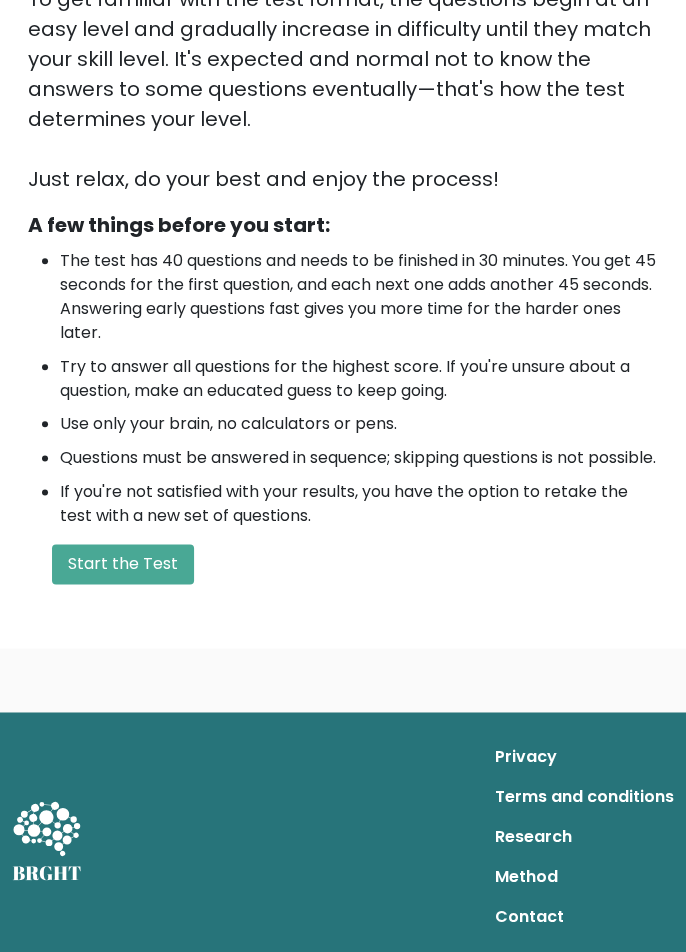 click on "Start the Test" at bounding box center (123, 564) 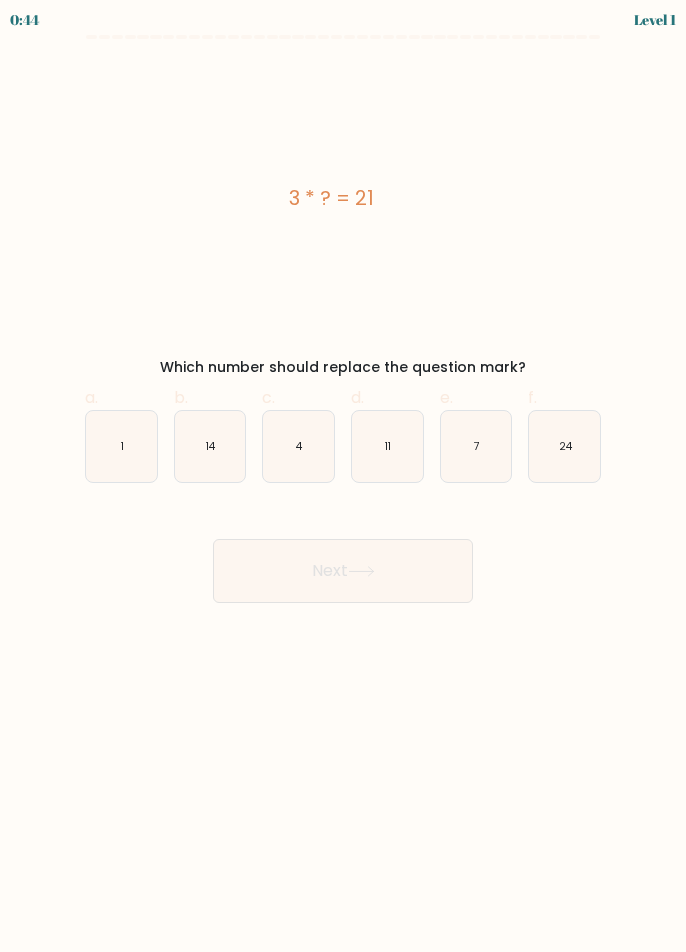 scroll, scrollTop: 0, scrollLeft: 0, axis: both 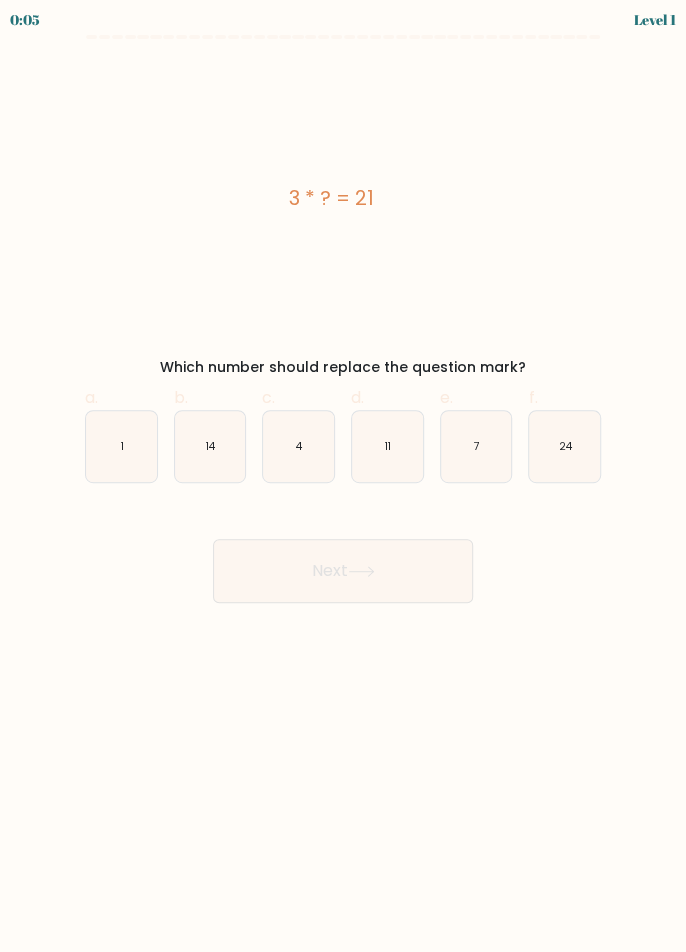 click on "7" 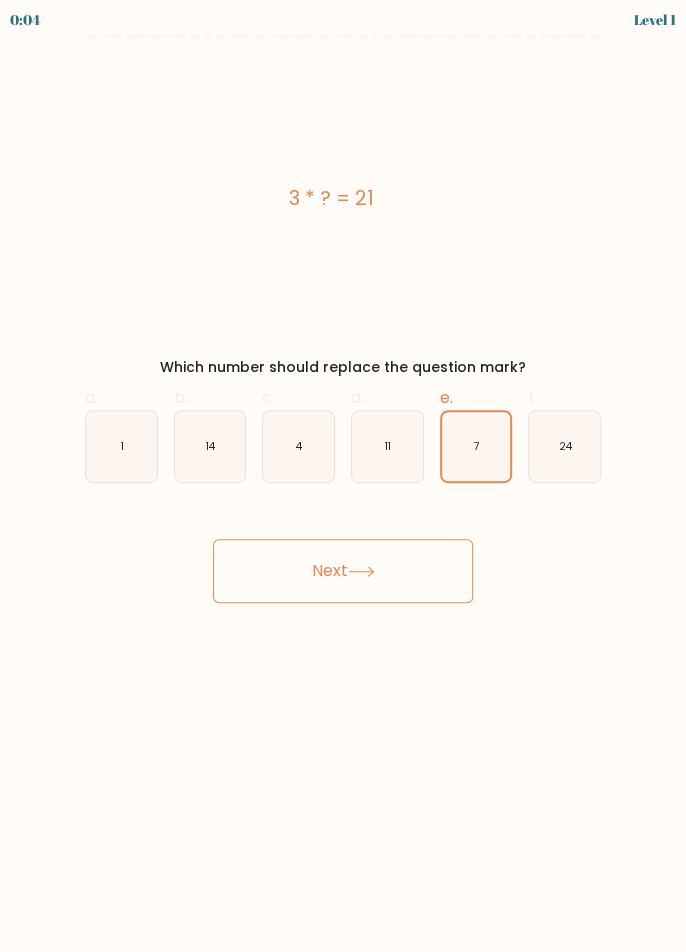 click on "Next" at bounding box center [343, 571] 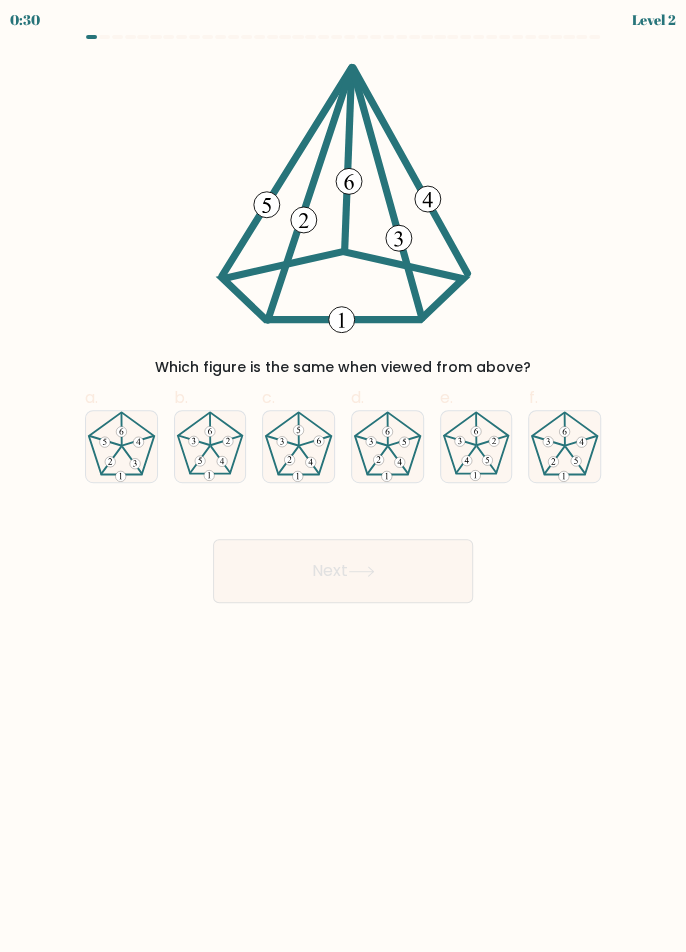 click 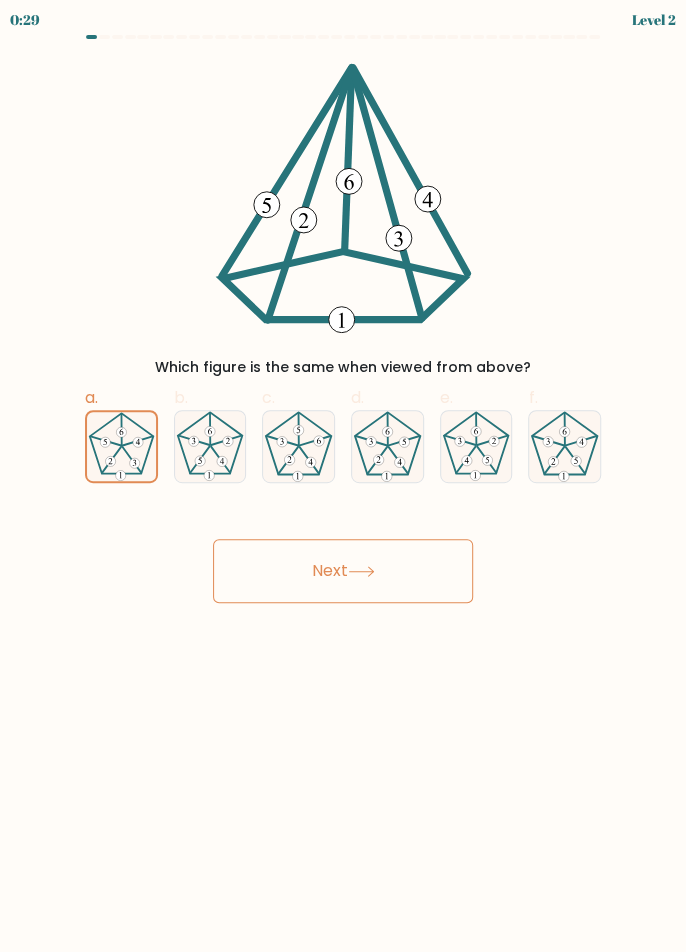 click on "Next" at bounding box center (343, 571) 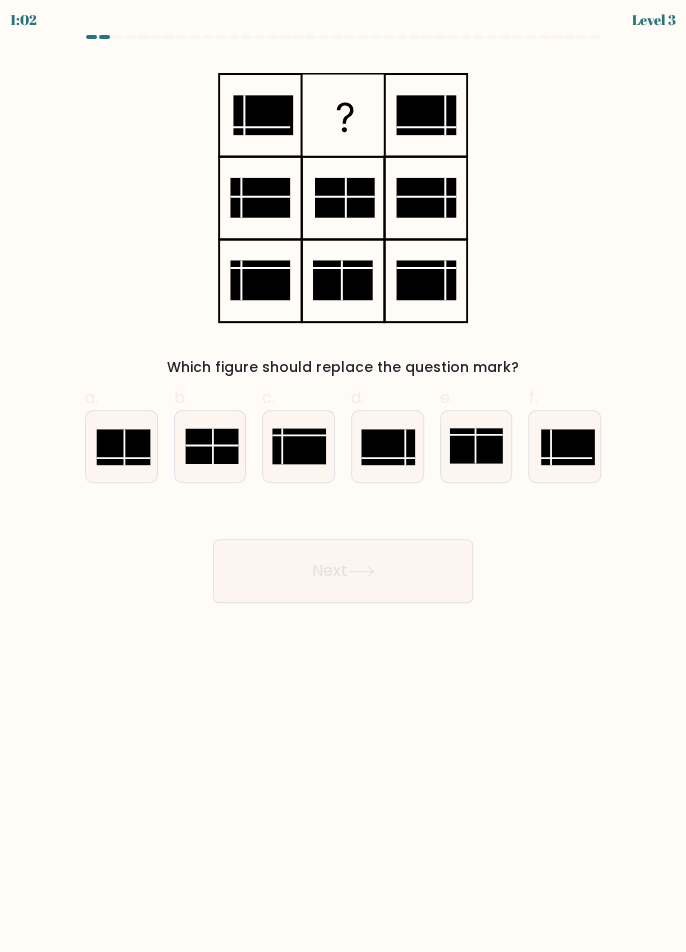 click 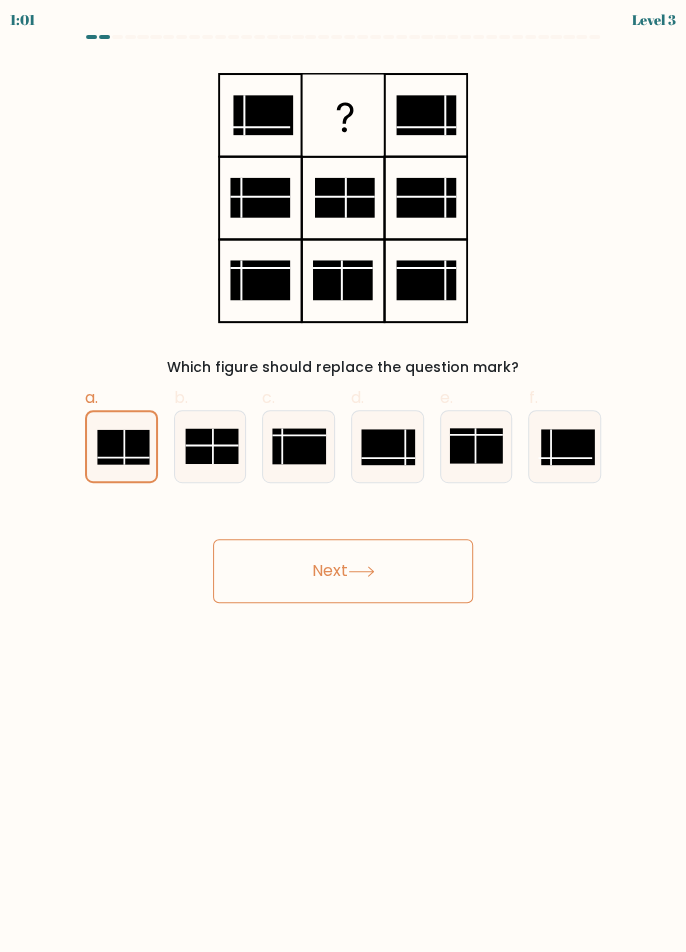 click on "Next" at bounding box center (343, 571) 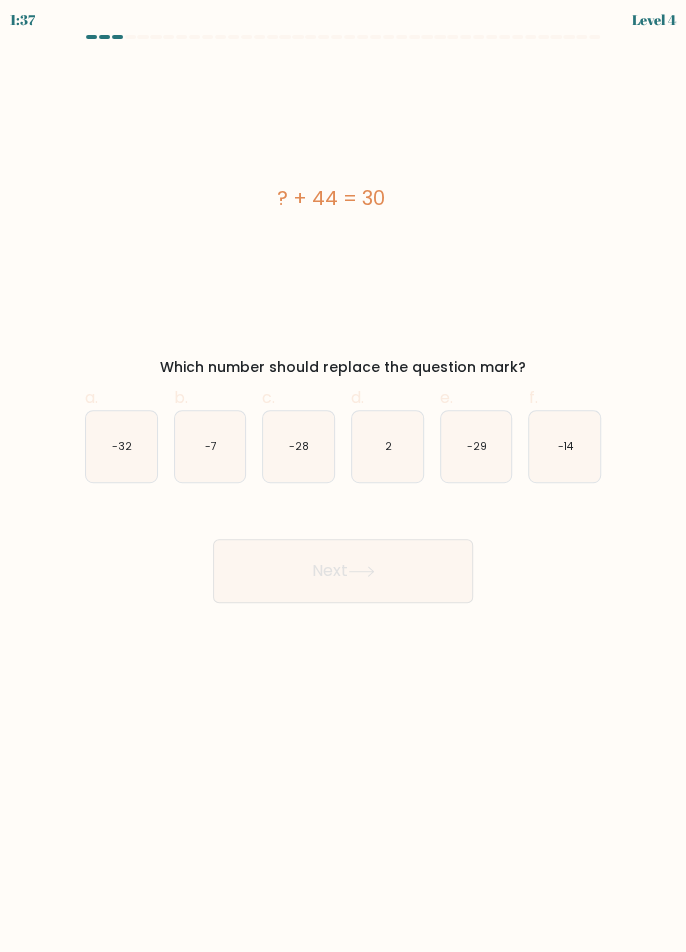 click on "-14" 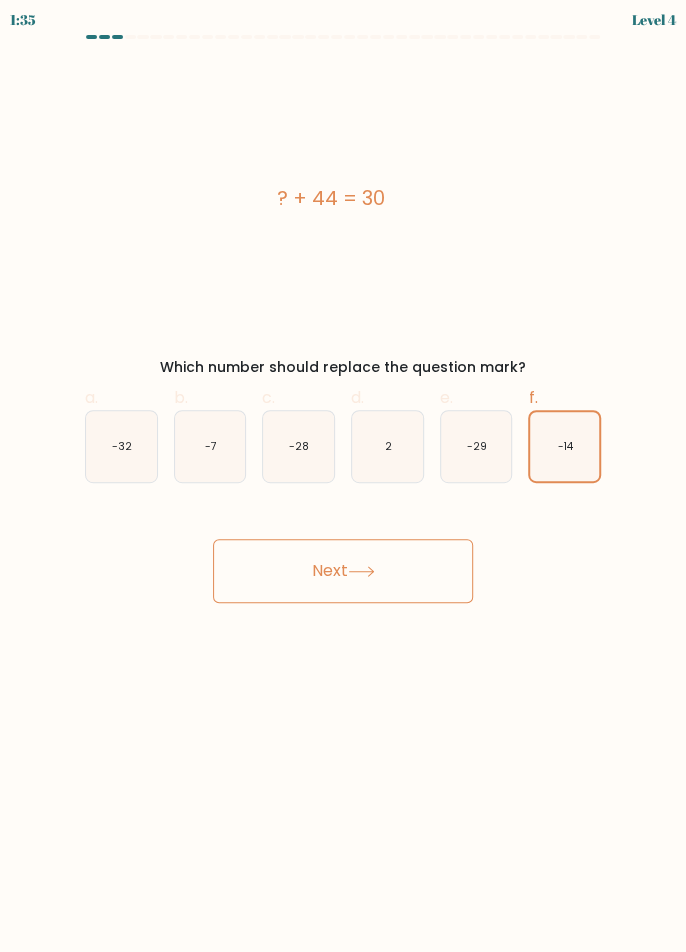 click on "Next" at bounding box center [343, 571] 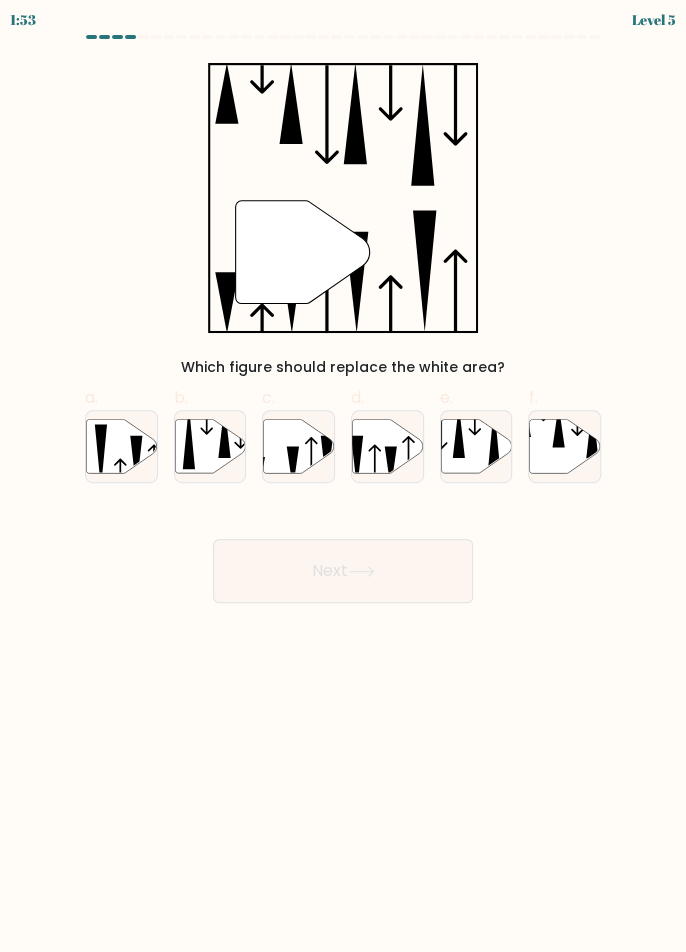 click 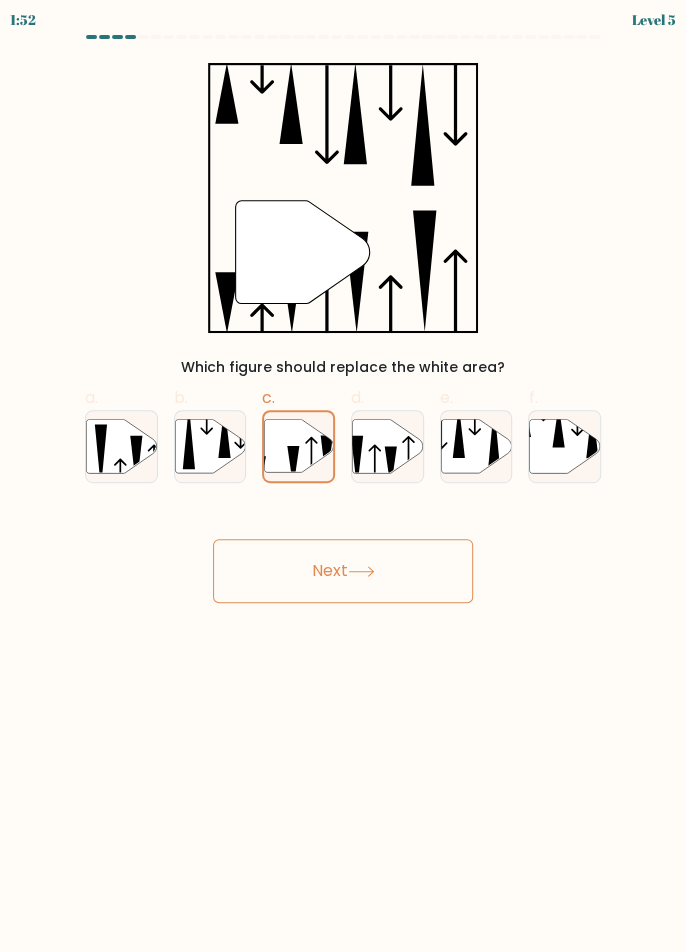 click on "Next" at bounding box center [343, 571] 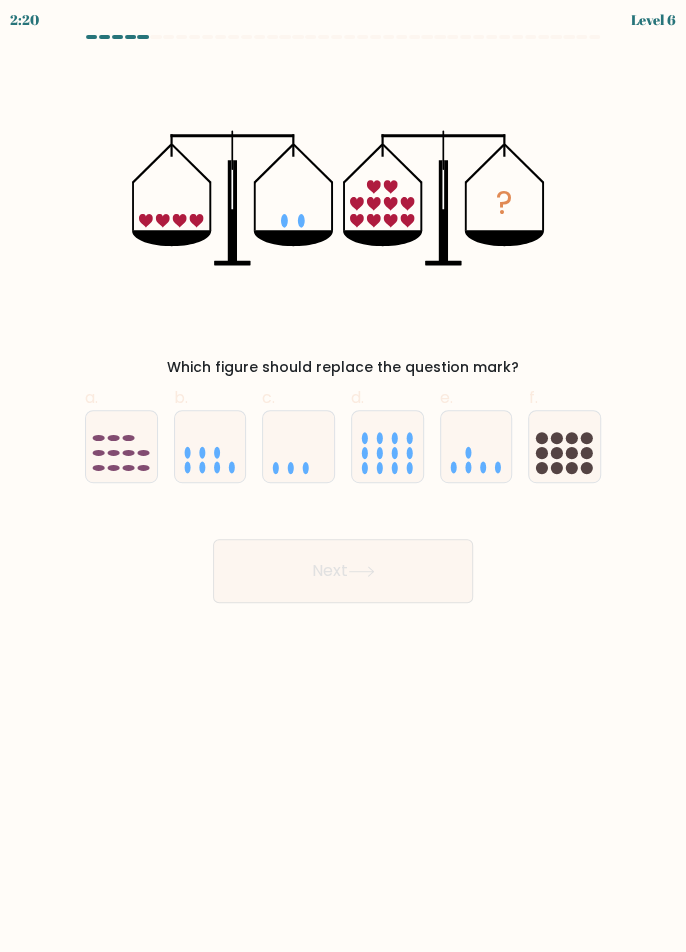 click 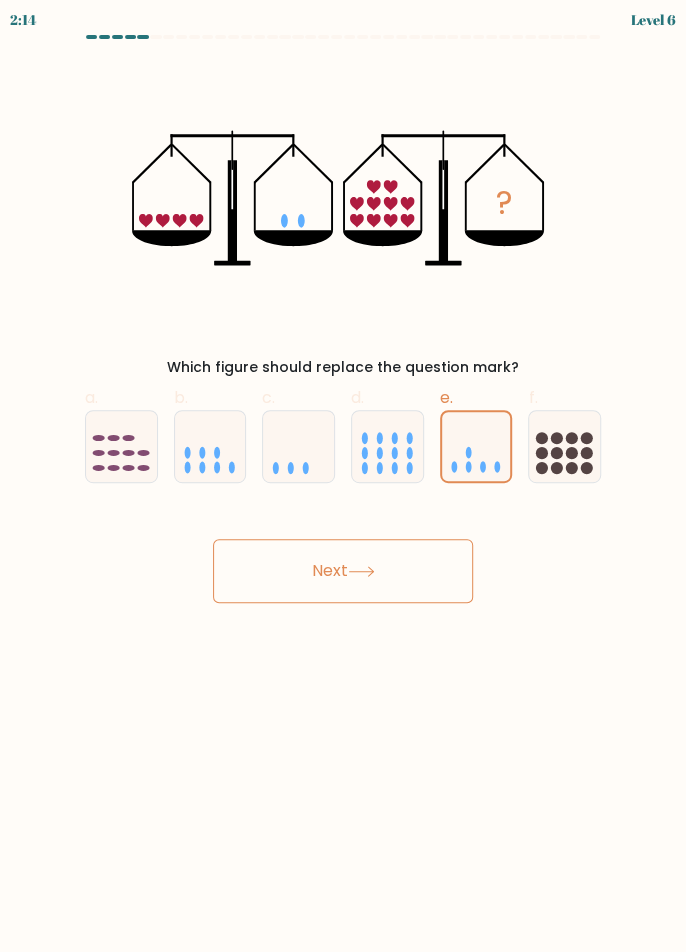 click on "Next" at bounding box center (343, 571) 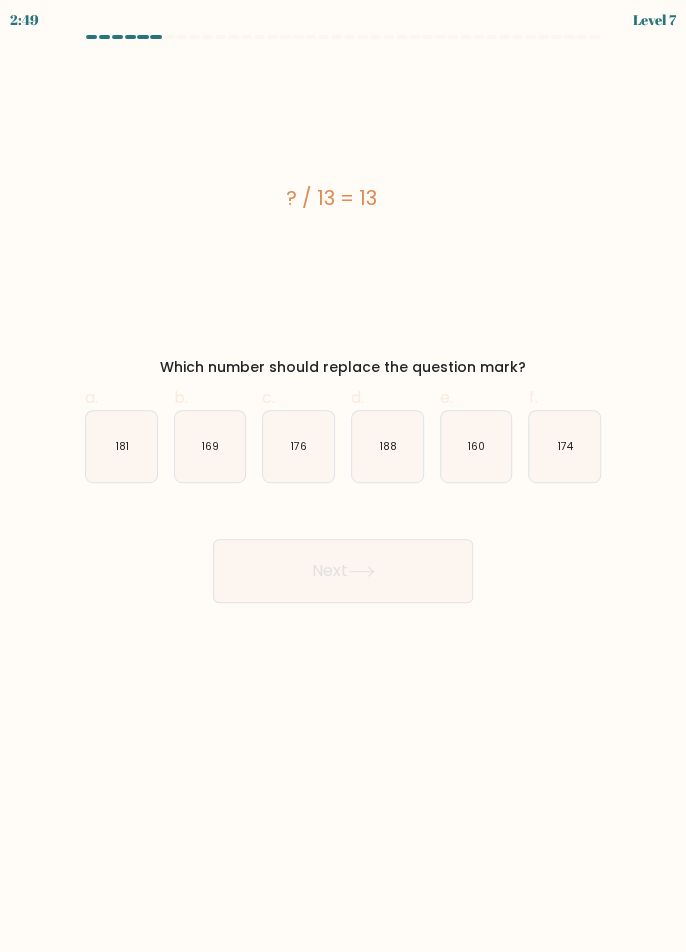 click on "169" 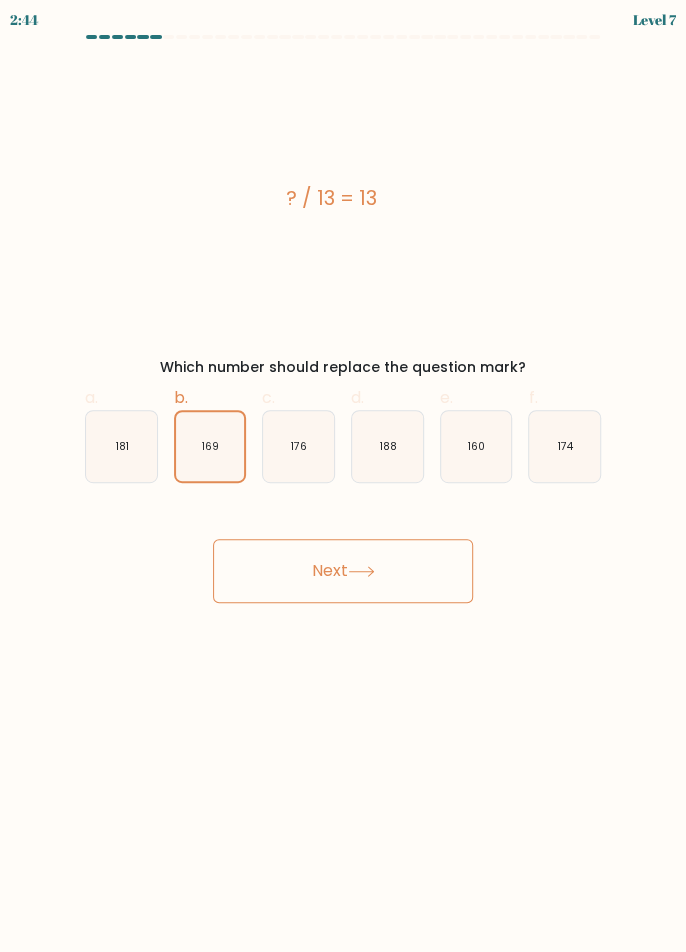 click on "Next" at bounding box center [343, 571] 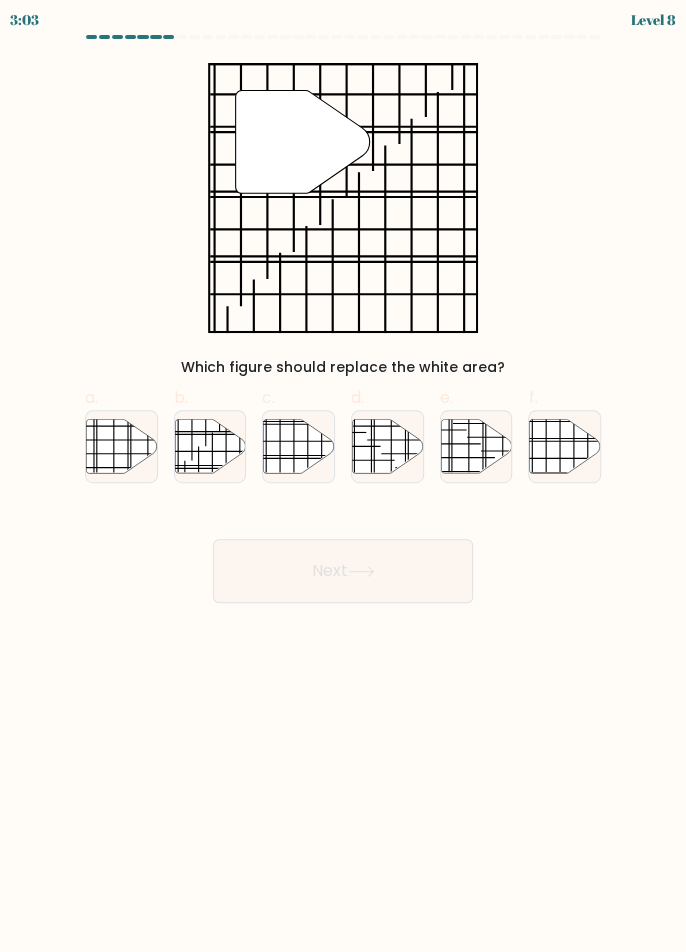 click 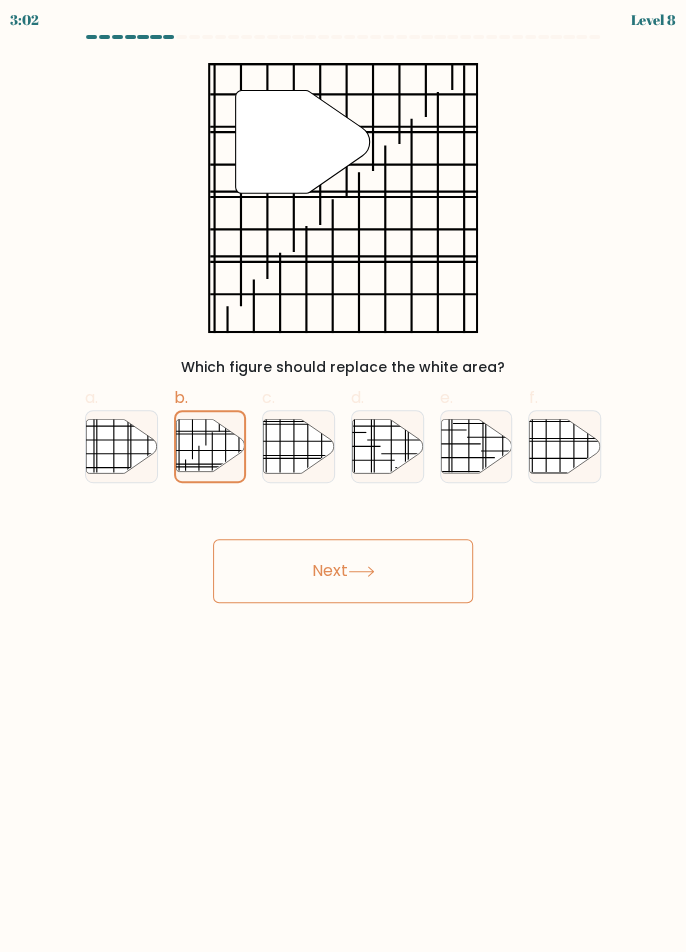 click on "Next" at bounding box center [343, 571] 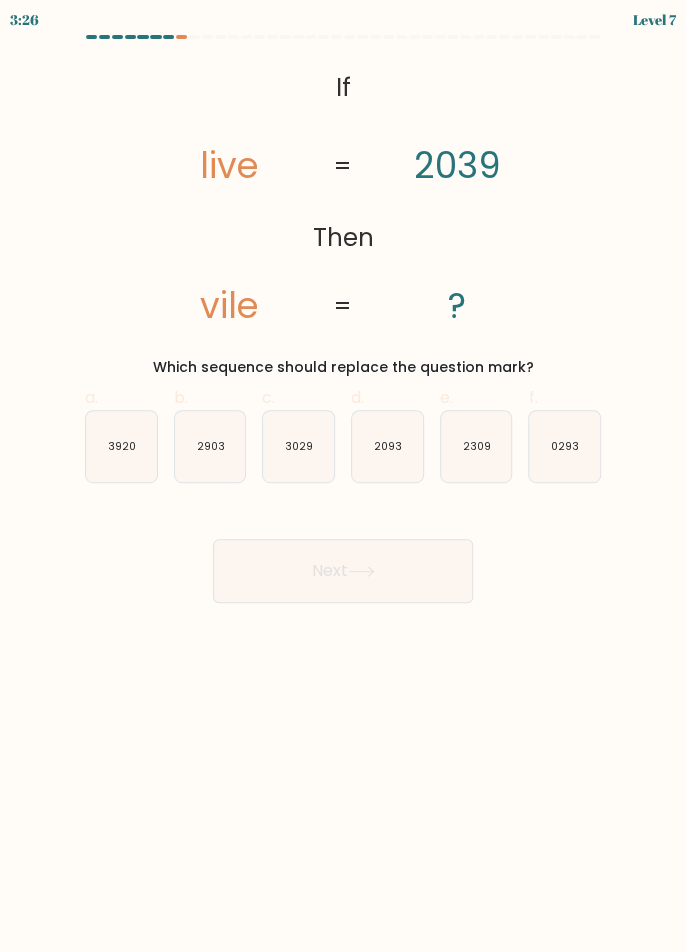 click on "3029" 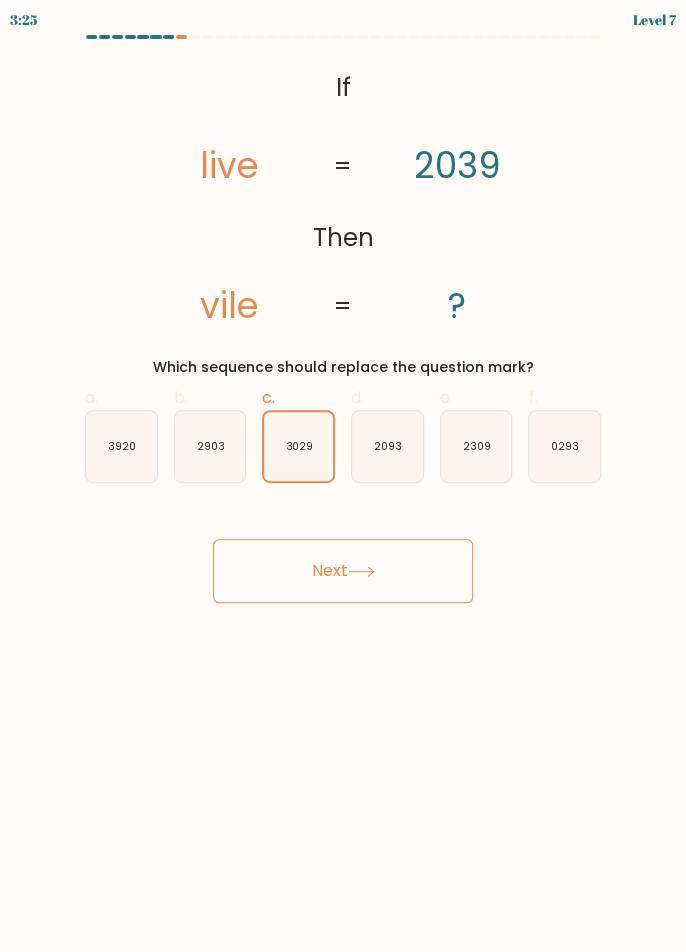 click on "Next" at bounding box center (343, 571) 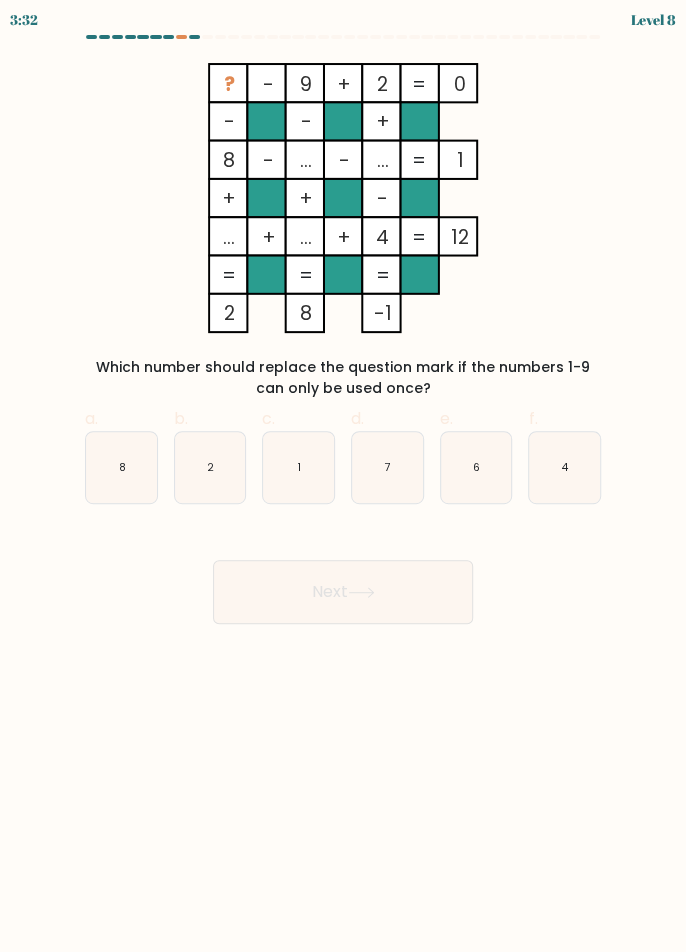 click on "7" 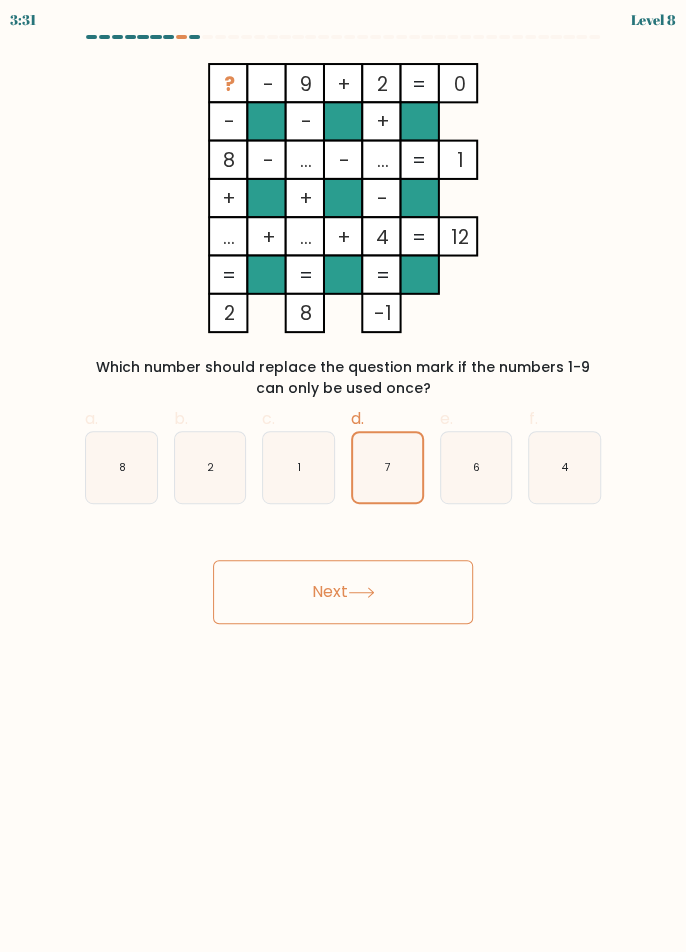 click on "Next" at bounding box center (343, 592) 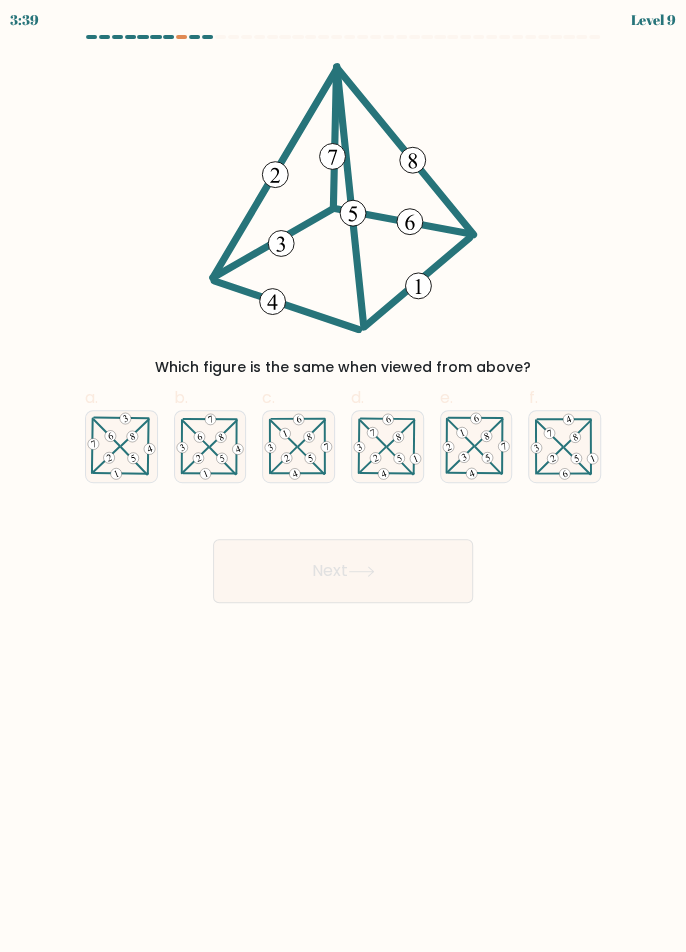 click 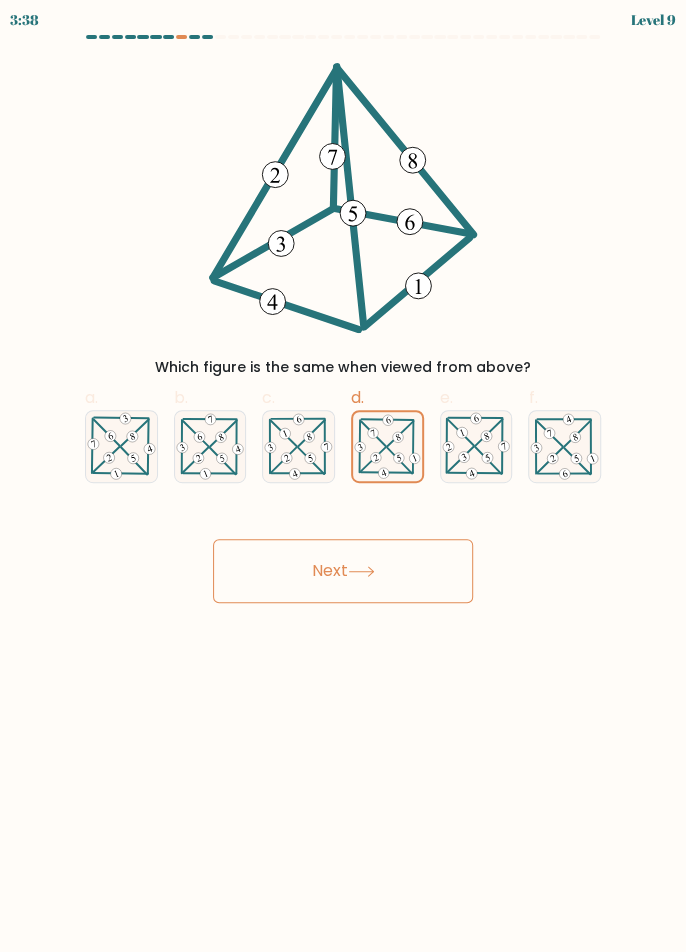 click on "Next" at bounding box center (343, 571) 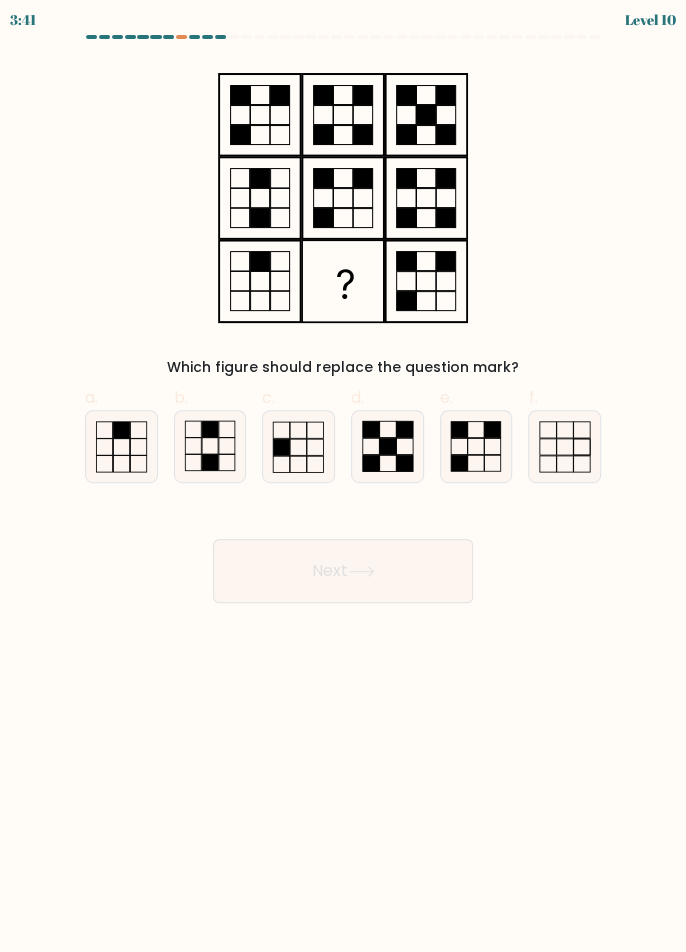 click 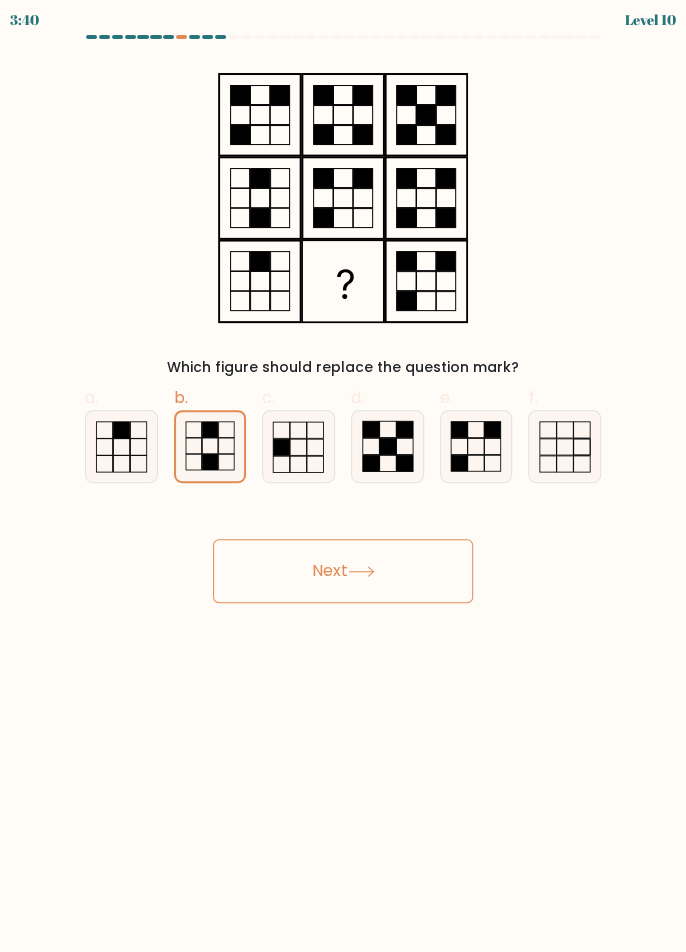 click on "Next" at bounding box center (343, 571) 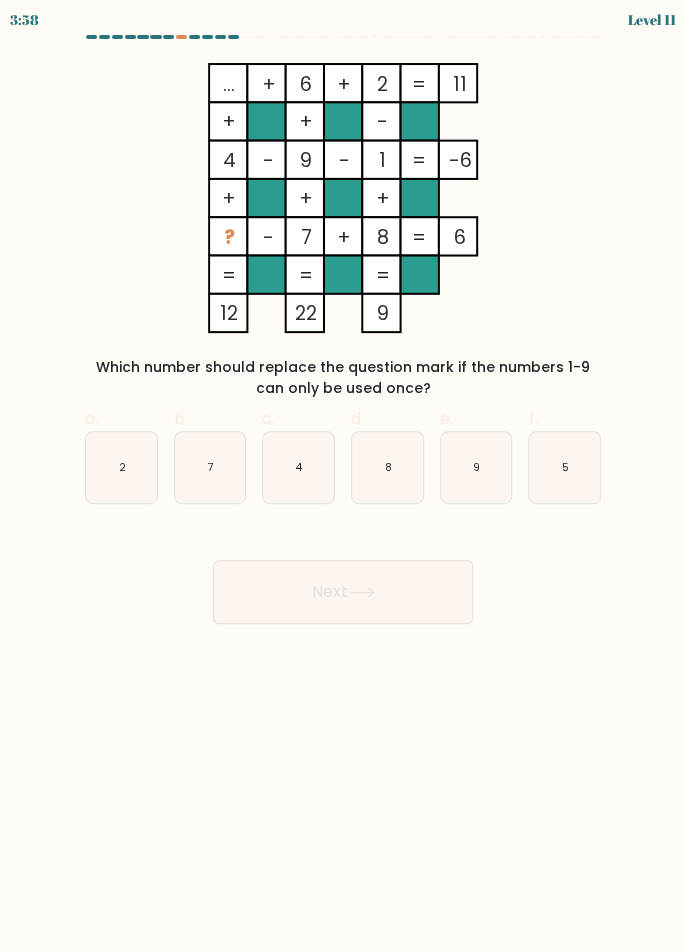 click at bounding box center [343, 329] 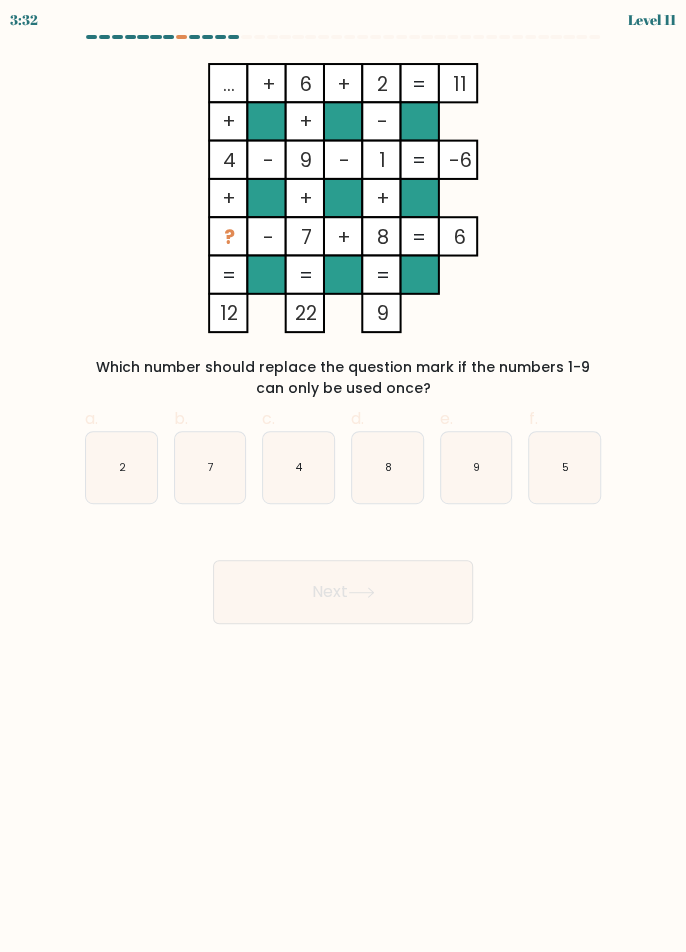 click at bounding box center [343, 329] 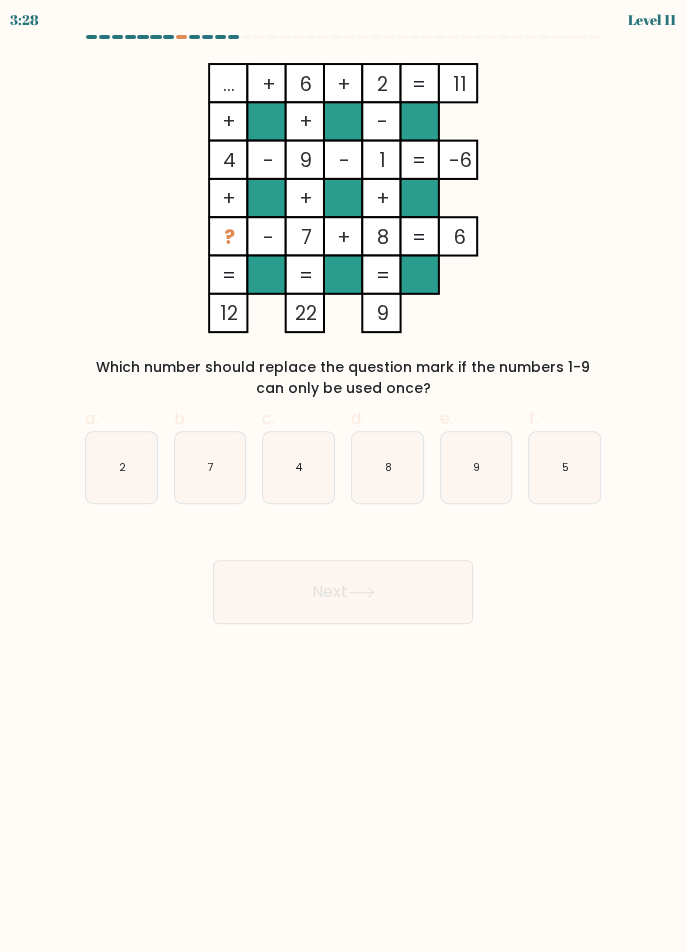 click on "8" 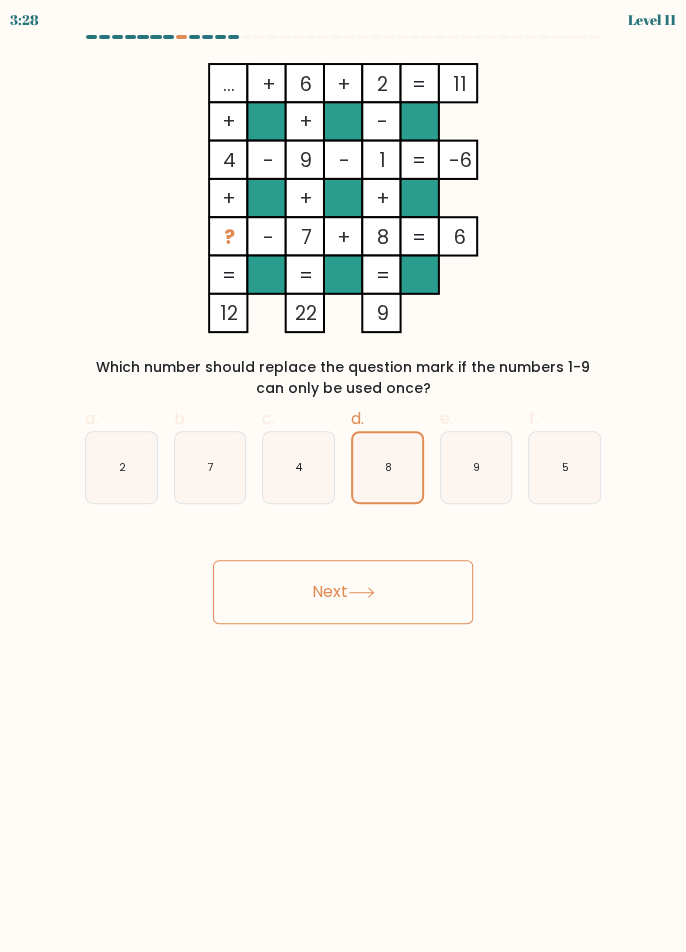 click on "Next" at bounding box center [343, 592] 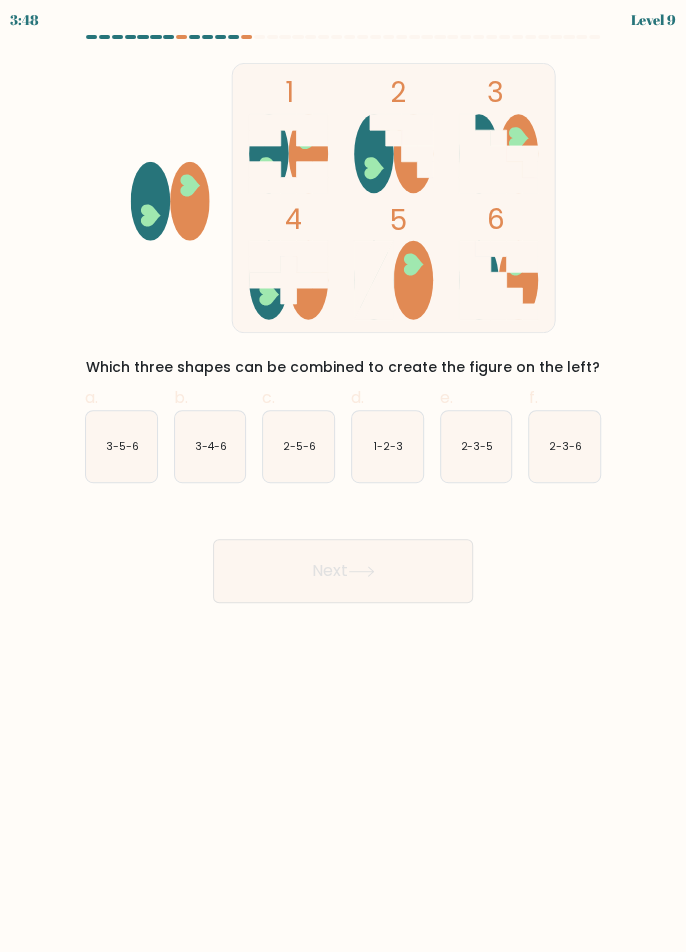 click at bounding box center (343, 319) 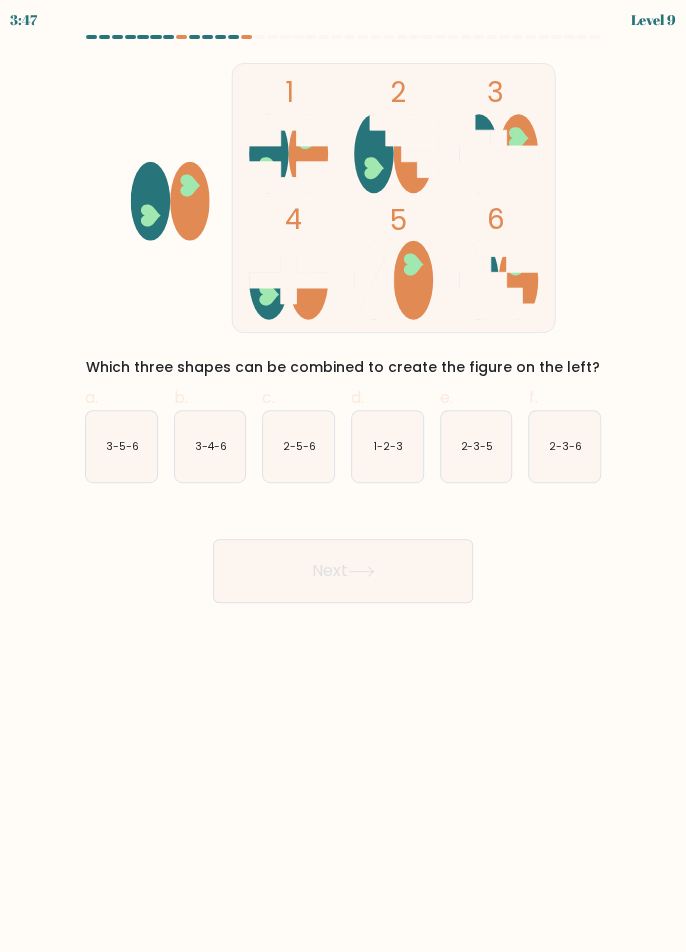 click on "3-4-6" 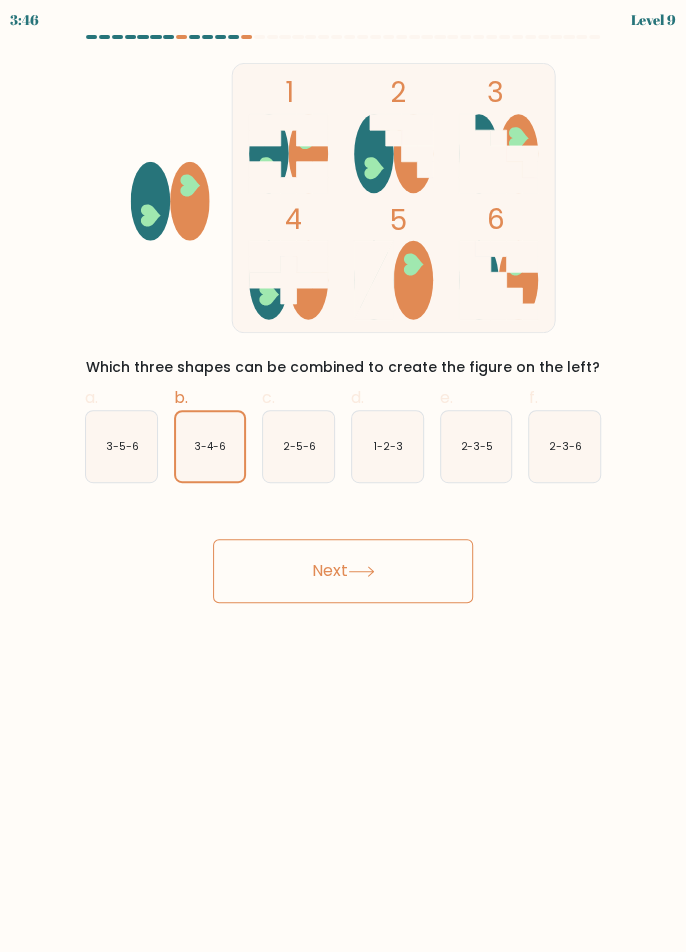 click 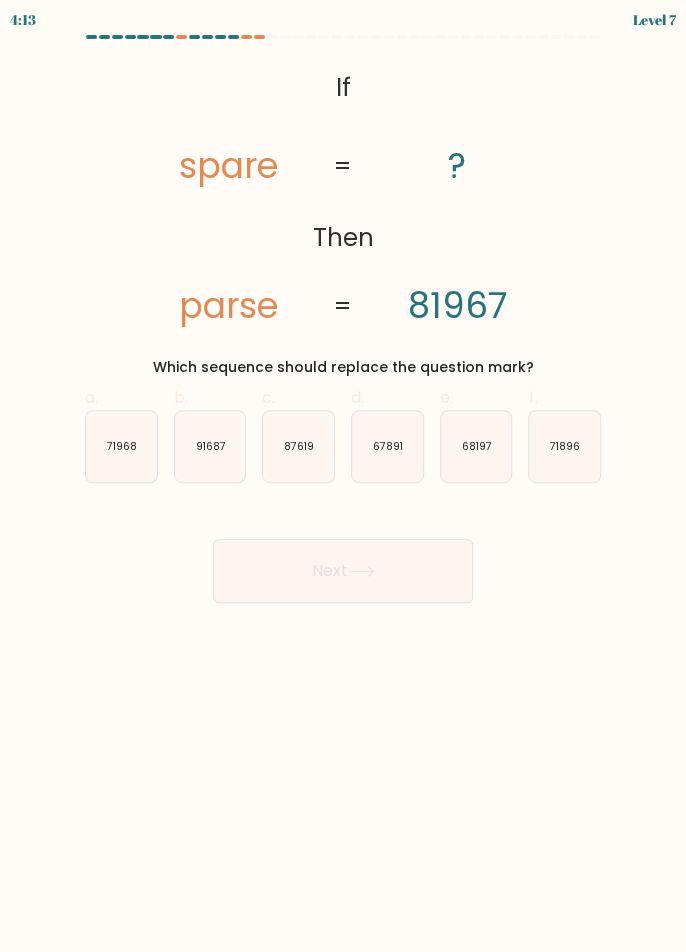 click on "68197" 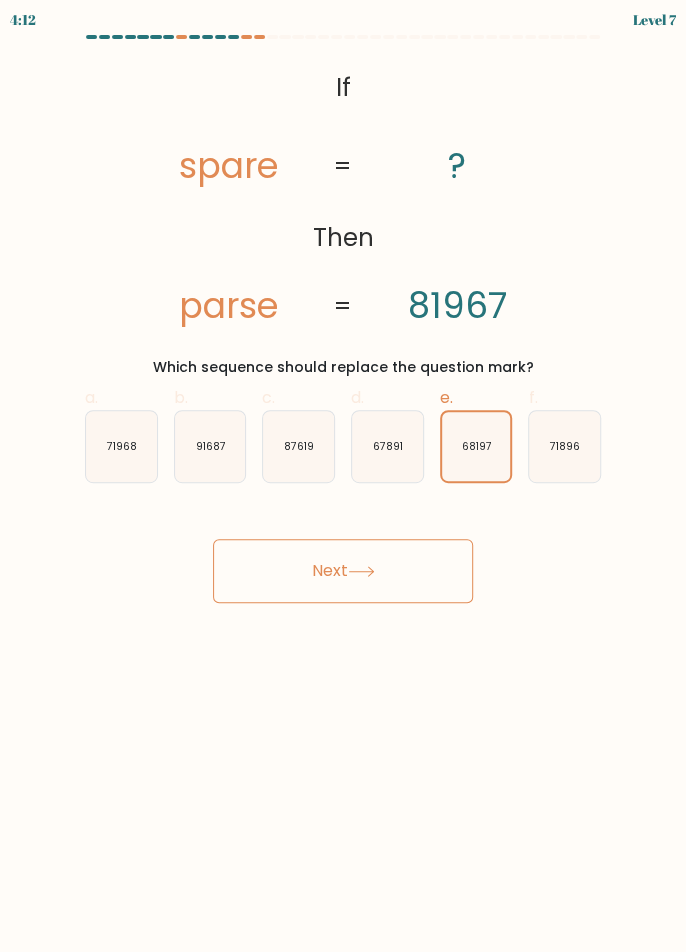 click on "Next" at bounding box center [343, 571] 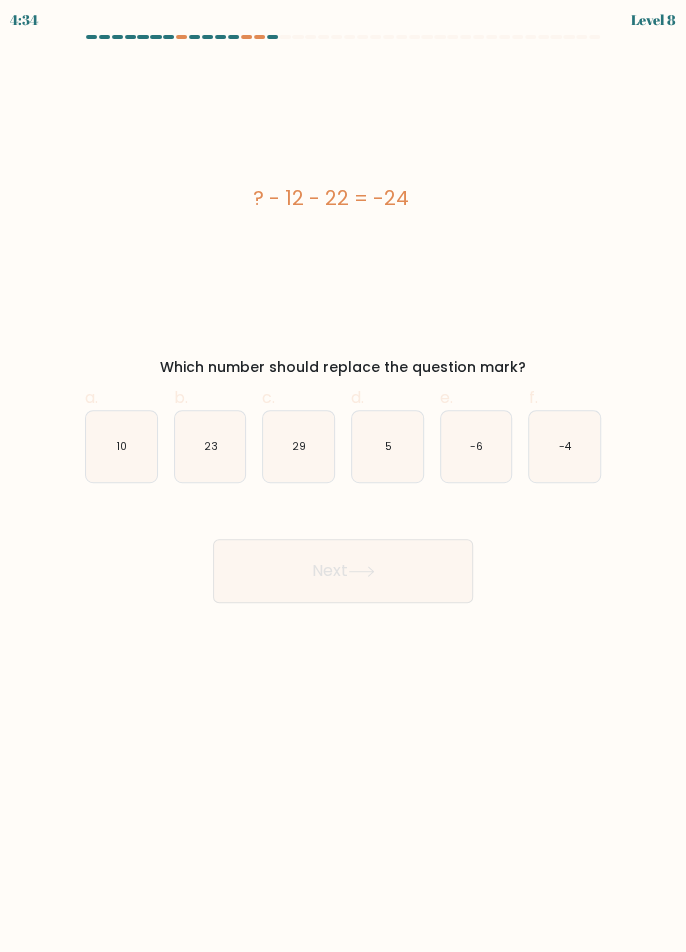 click on "10" 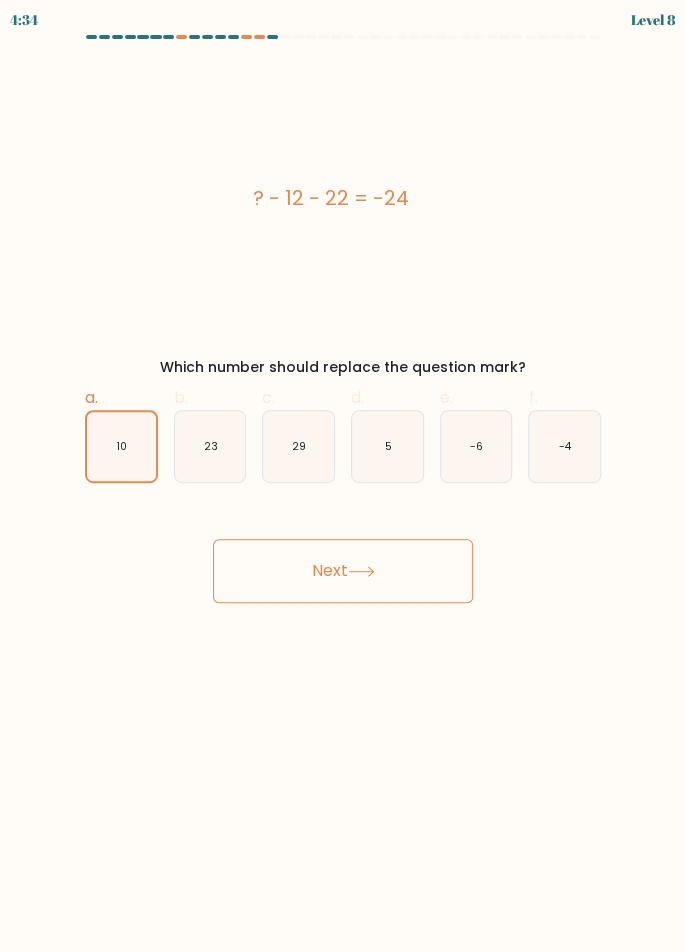 click on "Next" at bounding box center [343, 571] 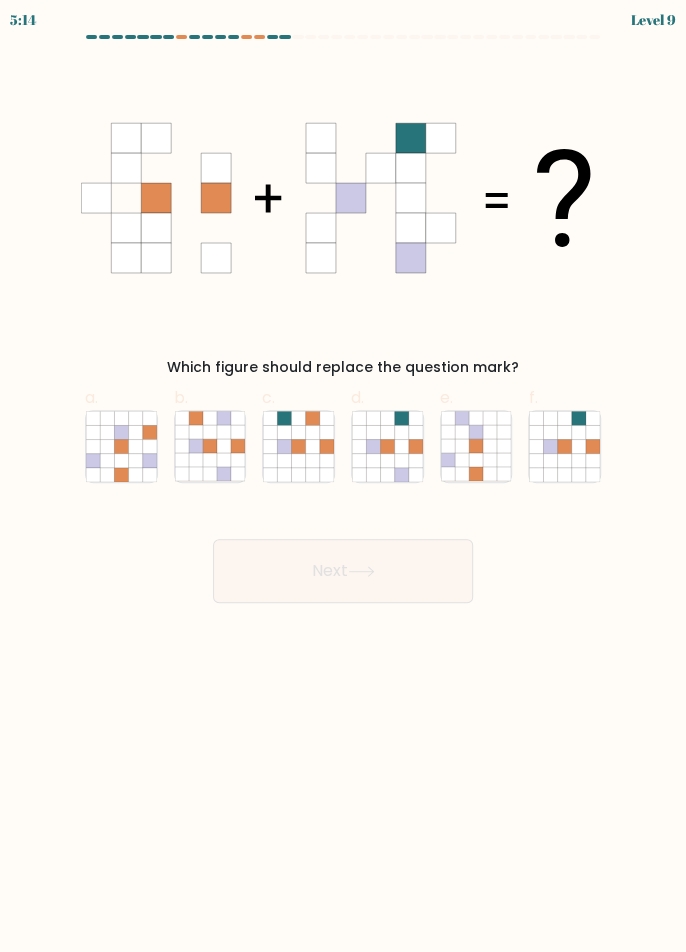 click at bounding box center (246, 37) 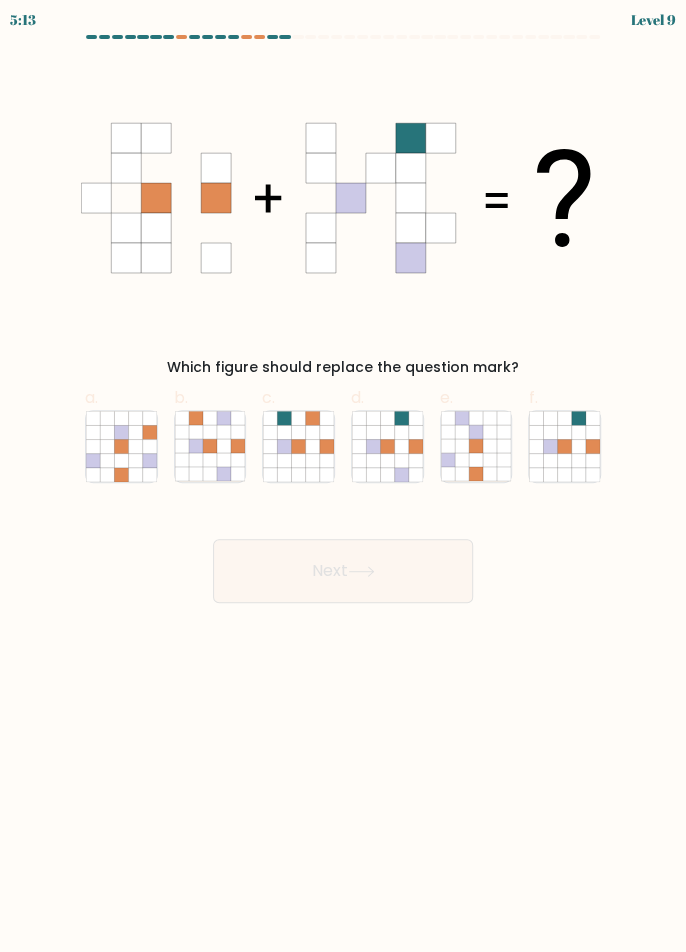 click at bounding box center [259, 37] 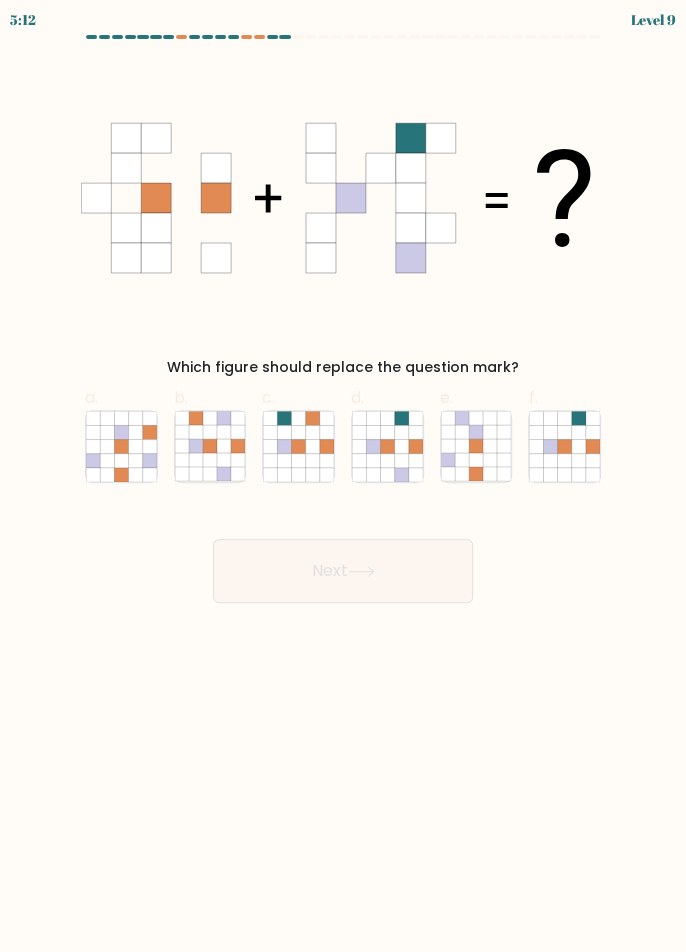 click at bounding box center [272, 37] 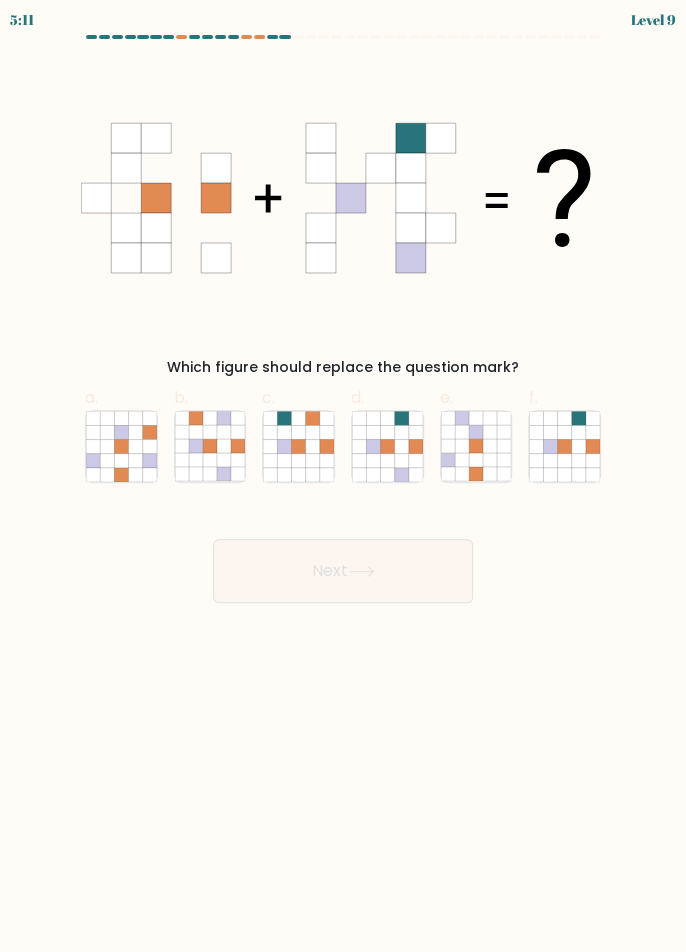 click at bounding box center (297, 37) 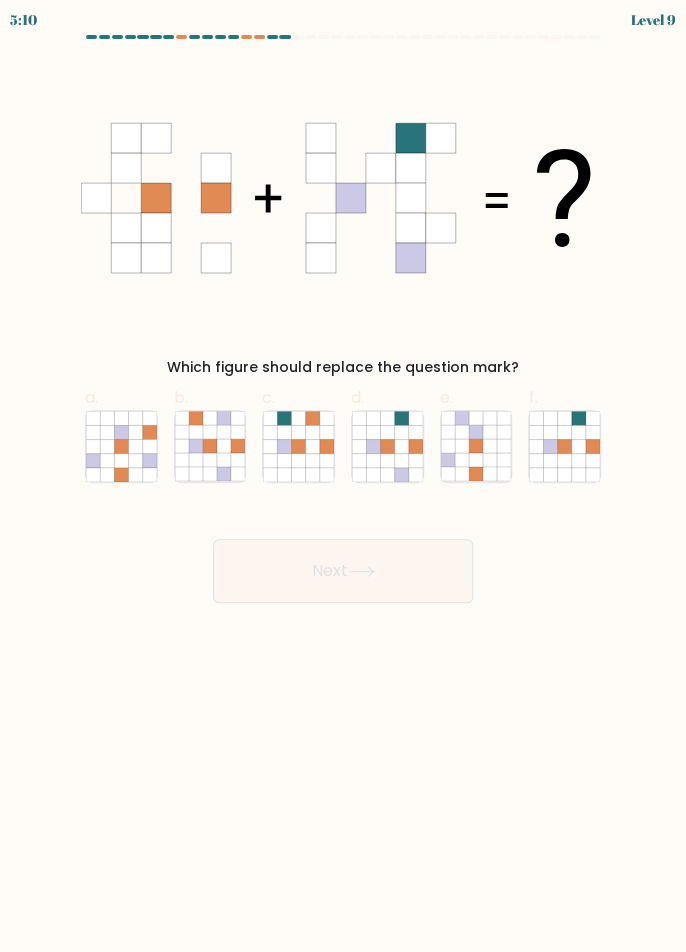 click at bounding box center (297, 37) 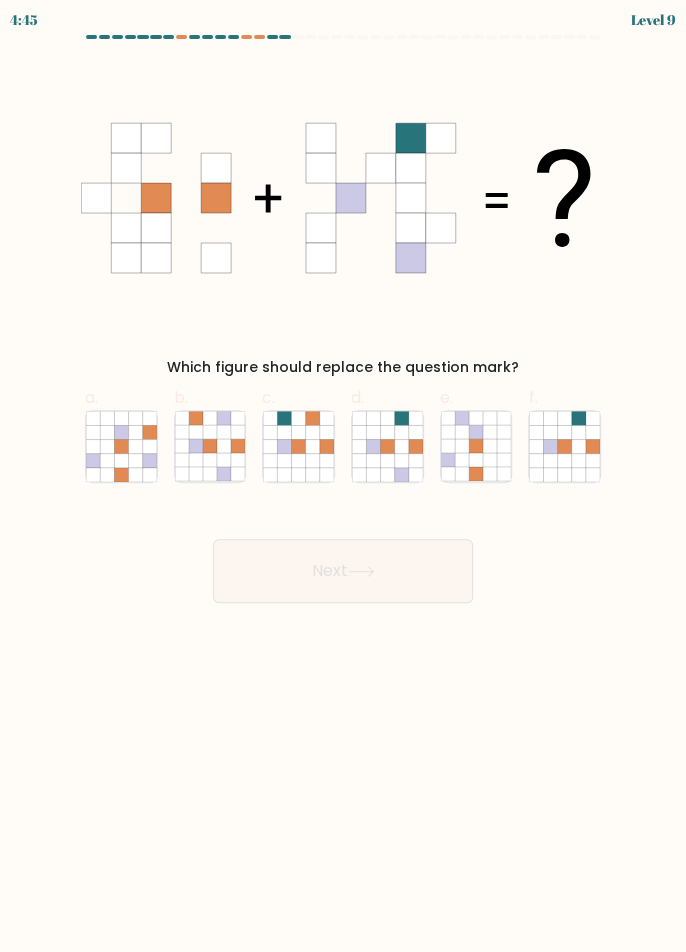 click at bounding box center (343, 319) 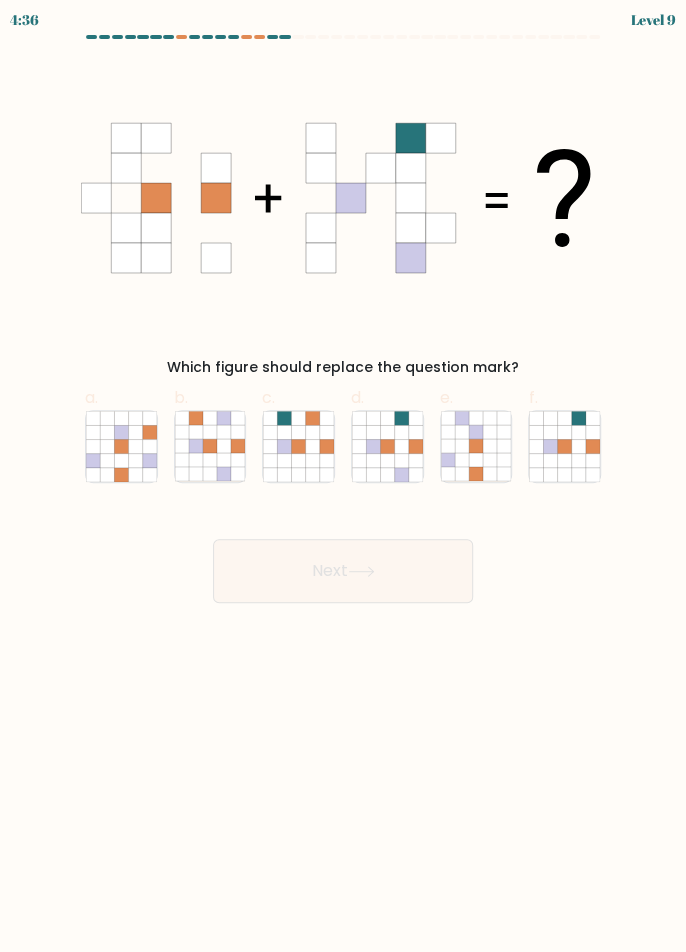 click 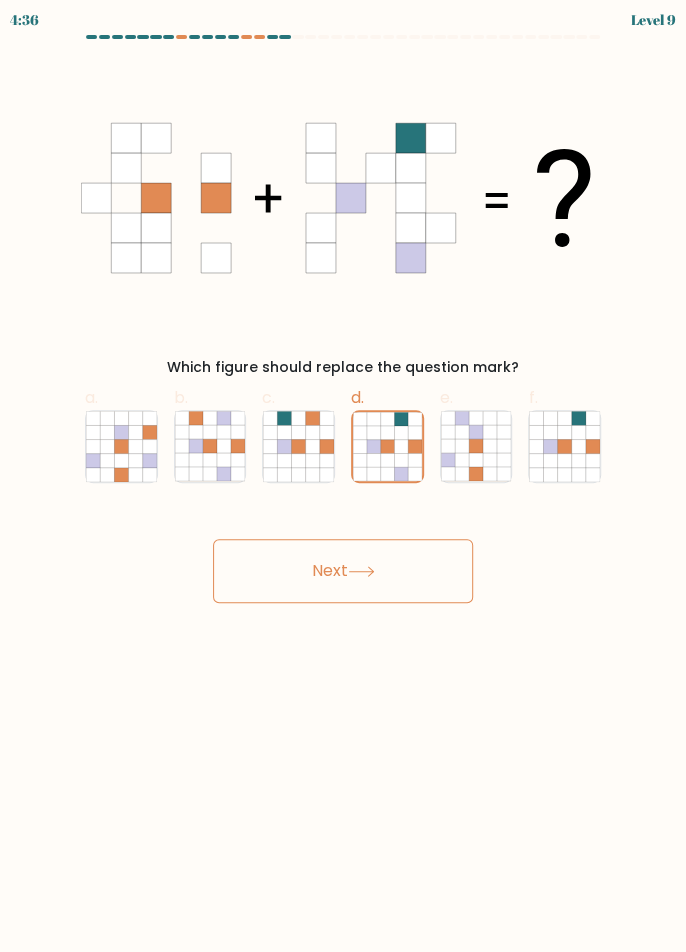 click on "Next" at bounding box center [343, 571] 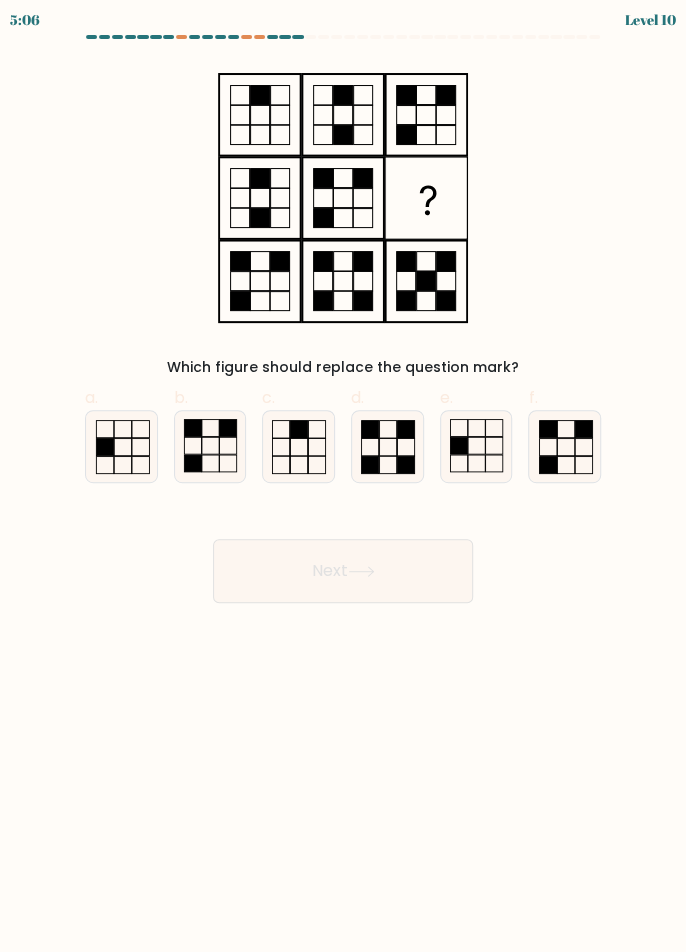 click 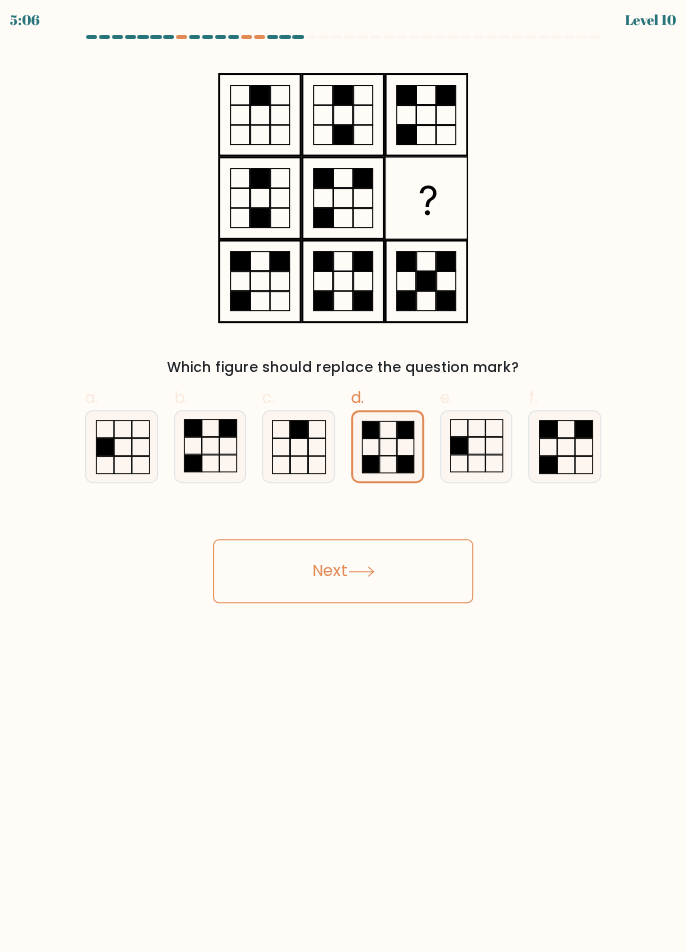 click on "Next" at bounding box center (343, 571) 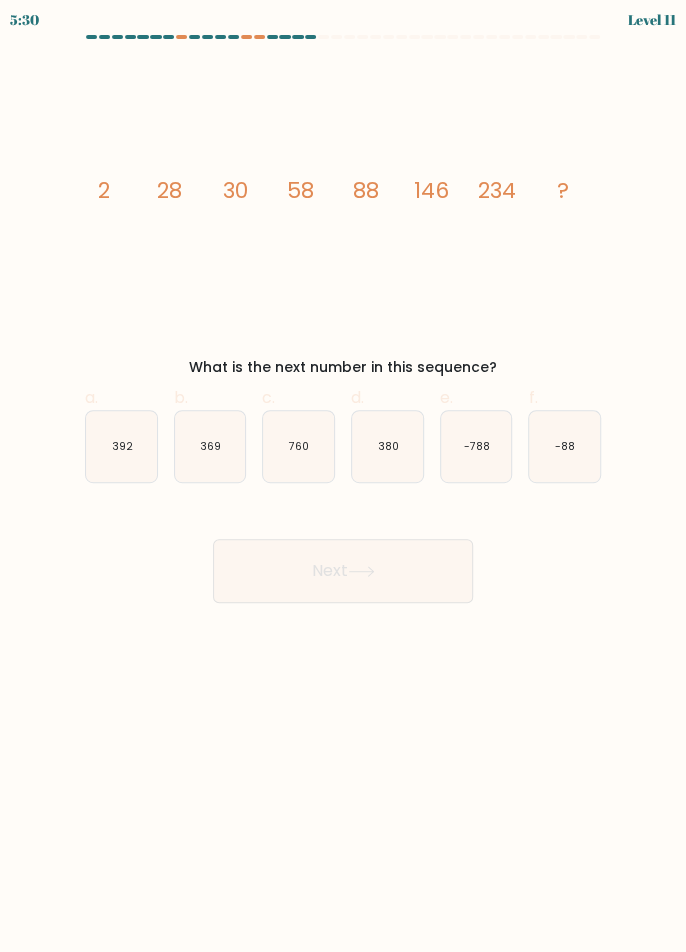 click on "380" 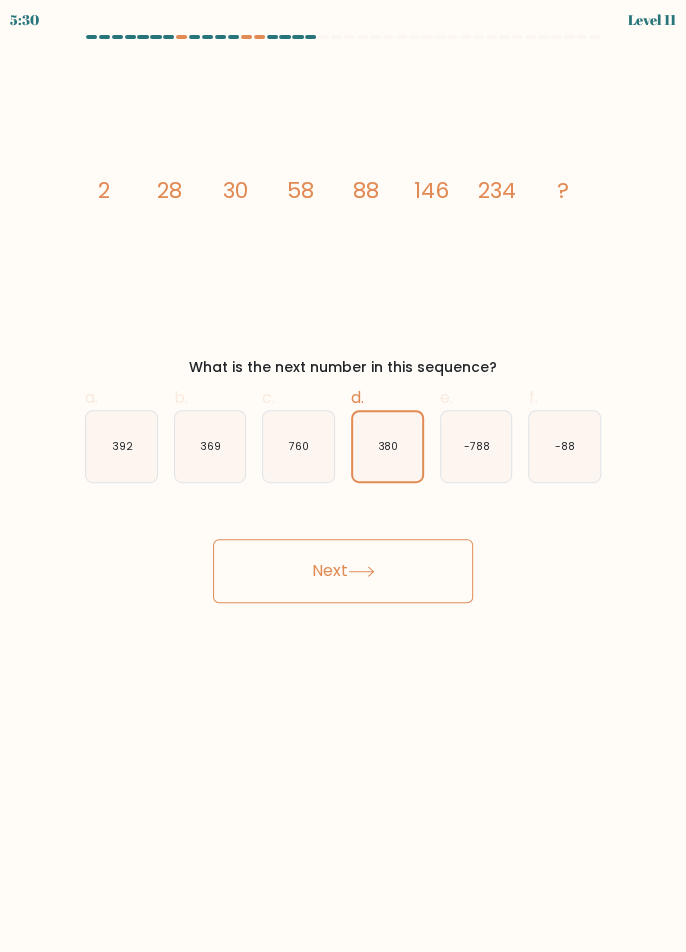 click on "Next" at bounding box center [343, 571] 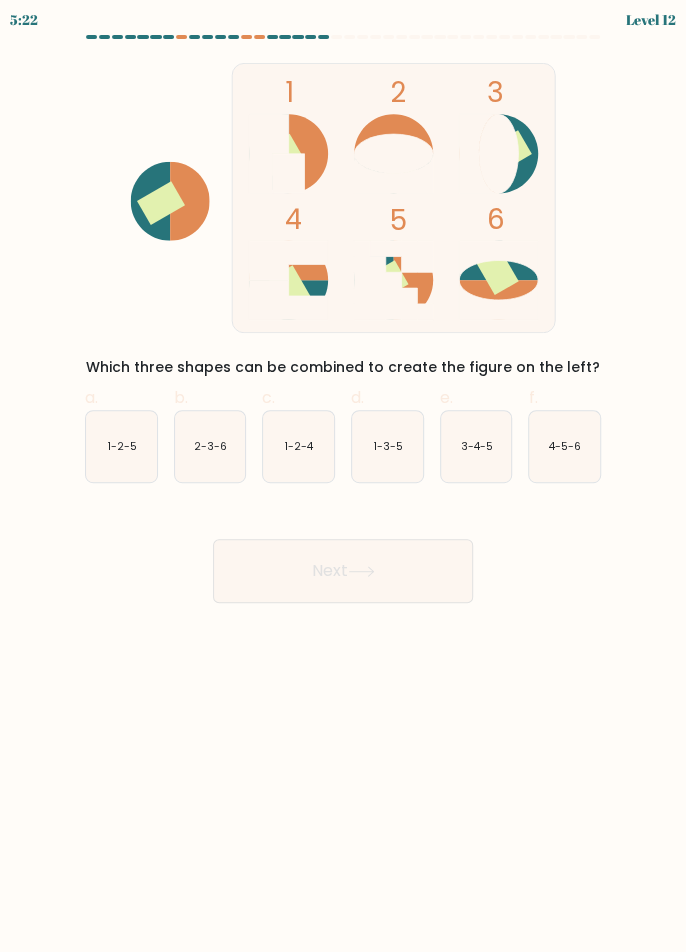 scroll, scrollTop: 31, scrollLeft: 0, axis: vertical 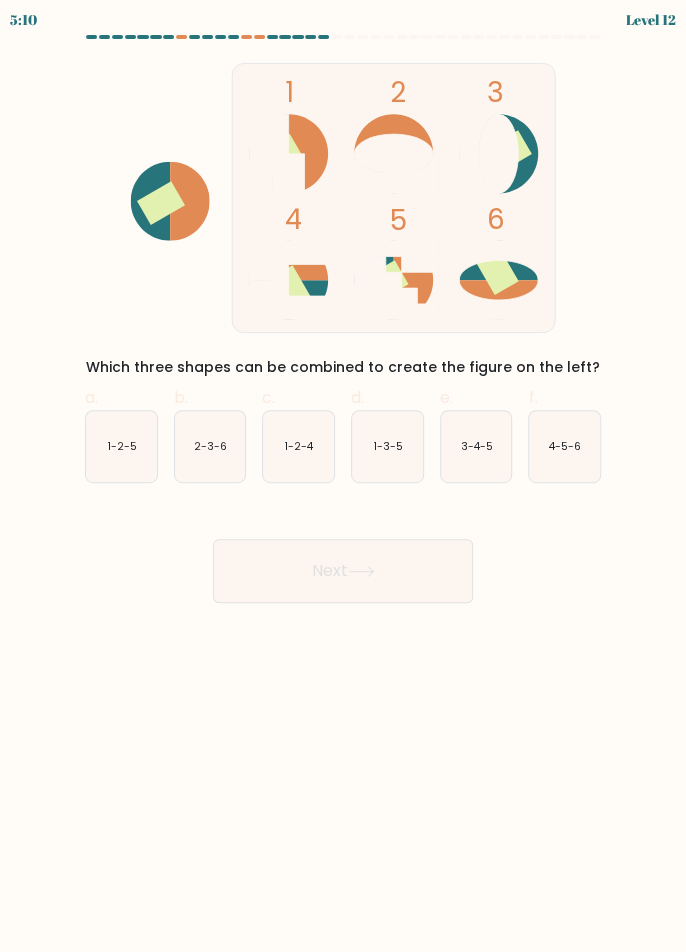 click on "2-3-6" 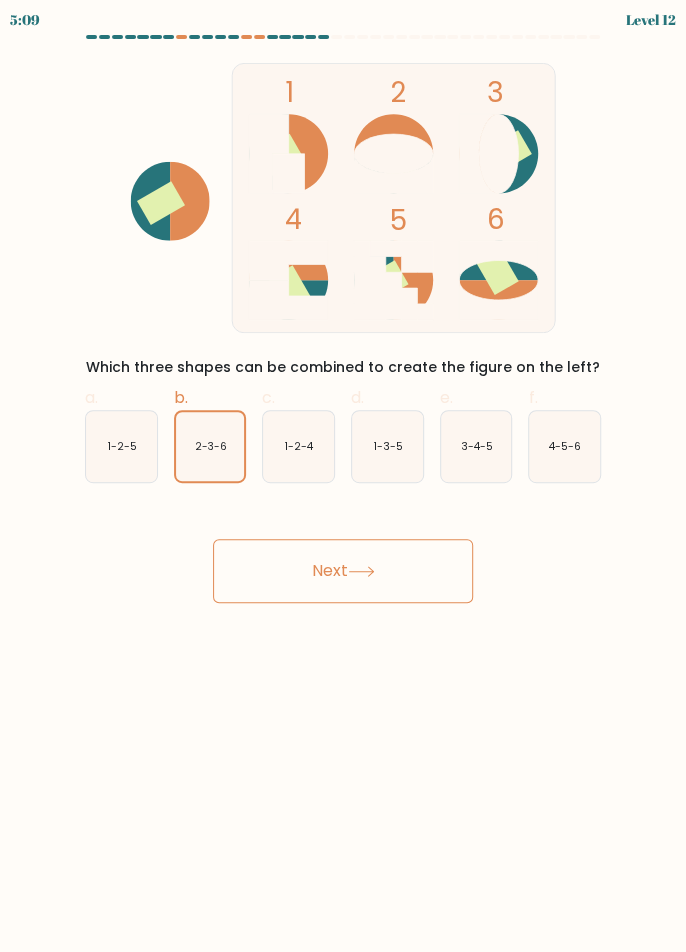 click on "Next" at bounding box center (343, 571) 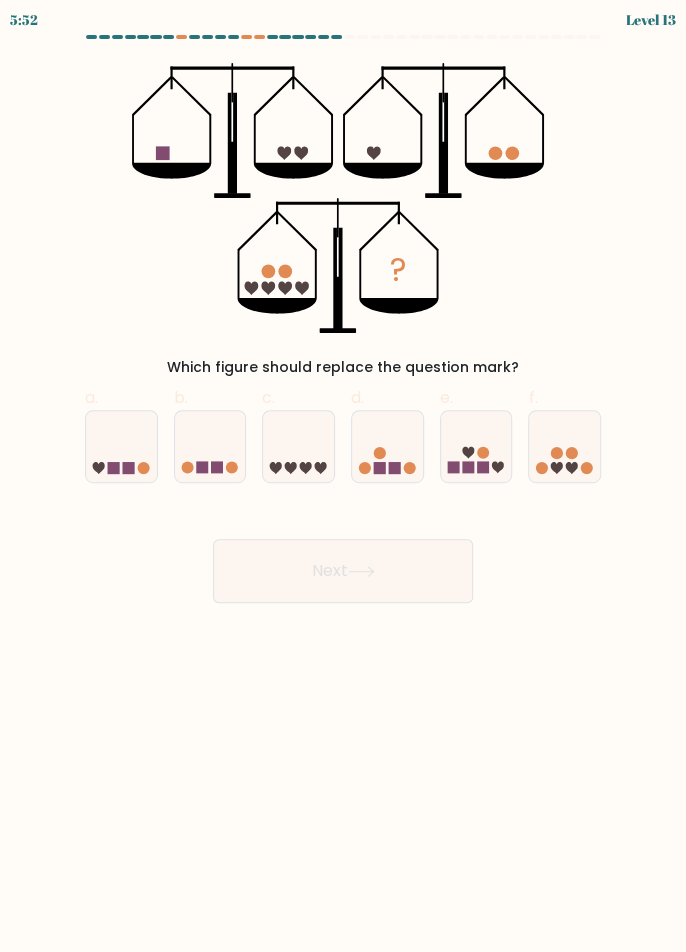 scroll, scrollTop: 0, scrollLeft: 0, axis: both 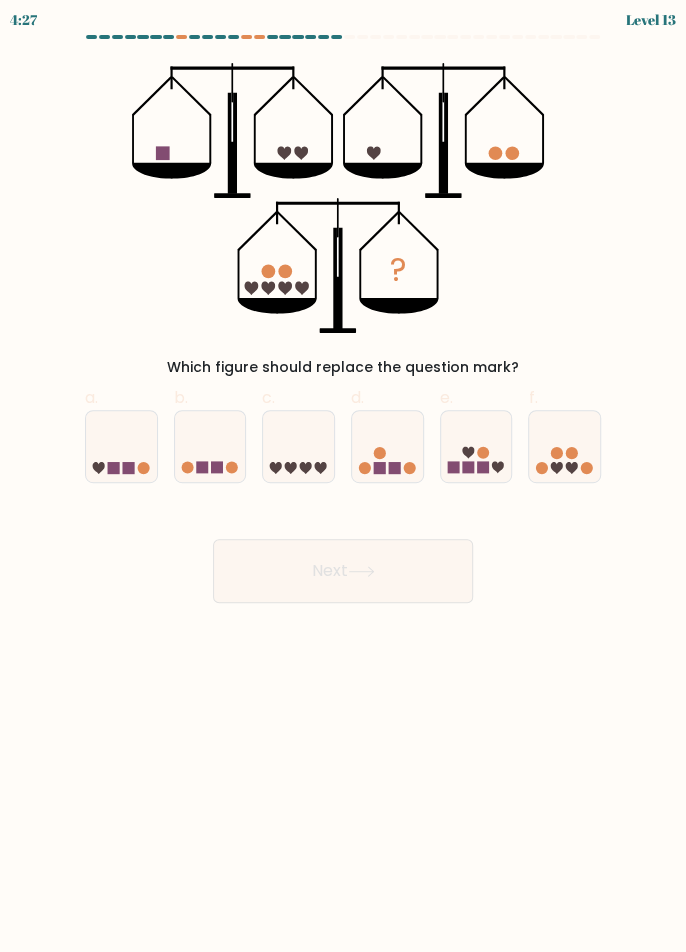 click at bounding box center [343, 319] 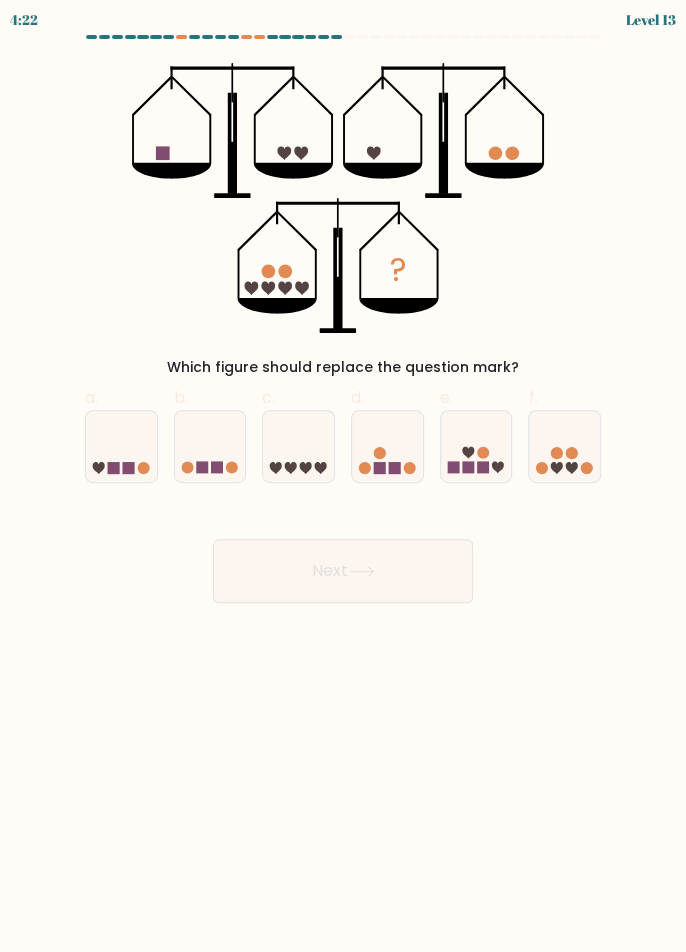 click 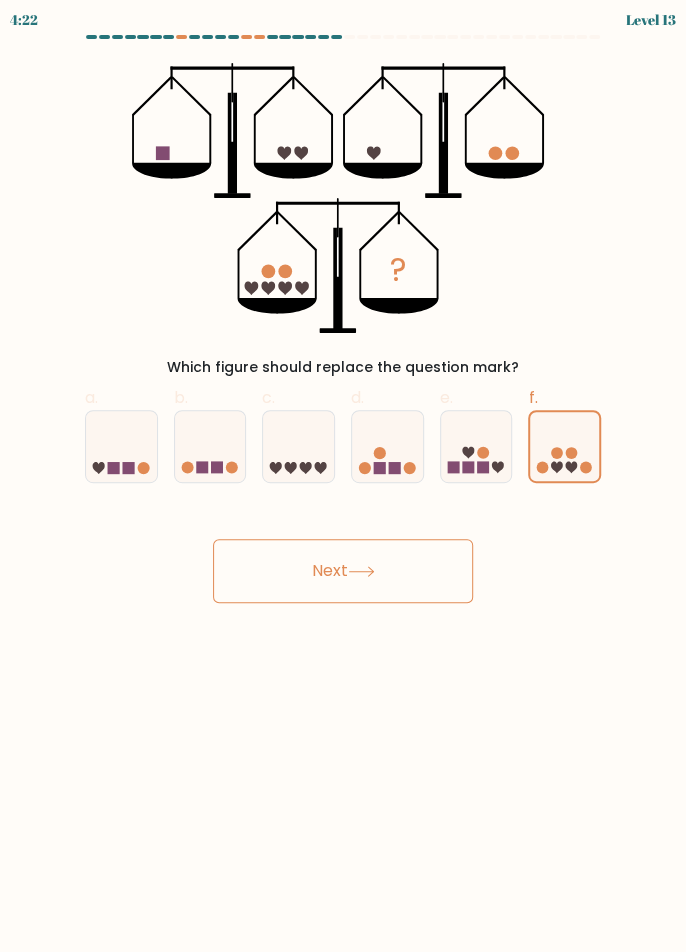 click on "Next" at bounding box center [343, 571] 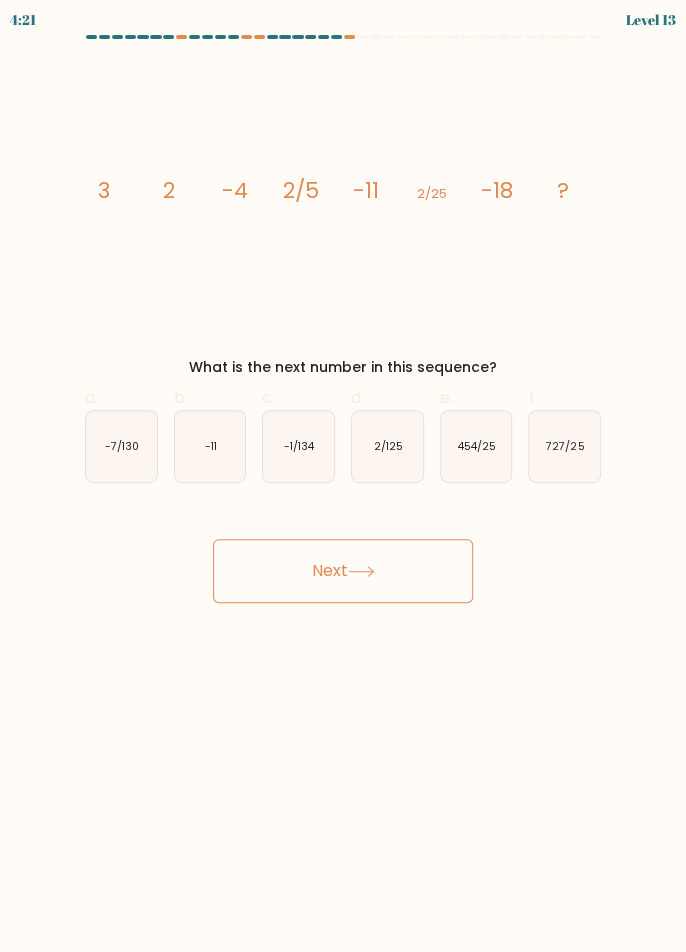 click on "Next" at bounding box center (343, 571) 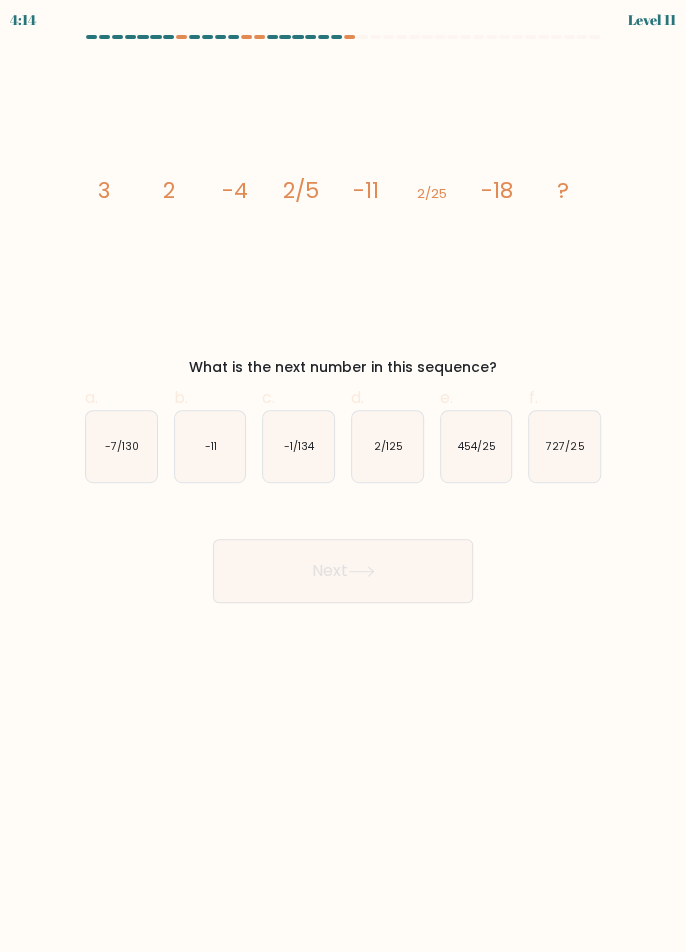 click at bounding box center (343, 319) 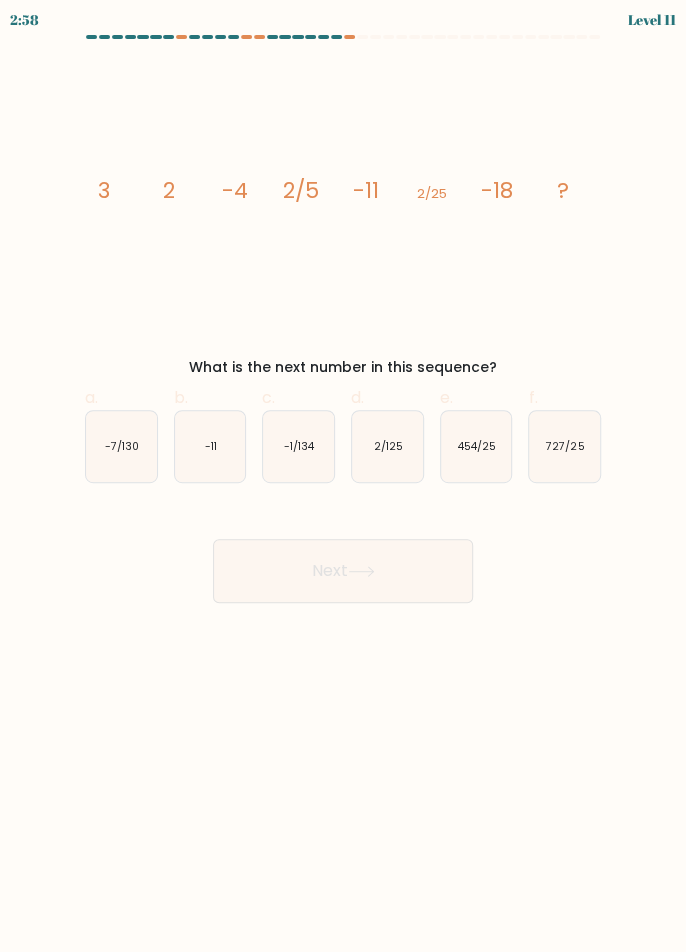 click on "454/25" 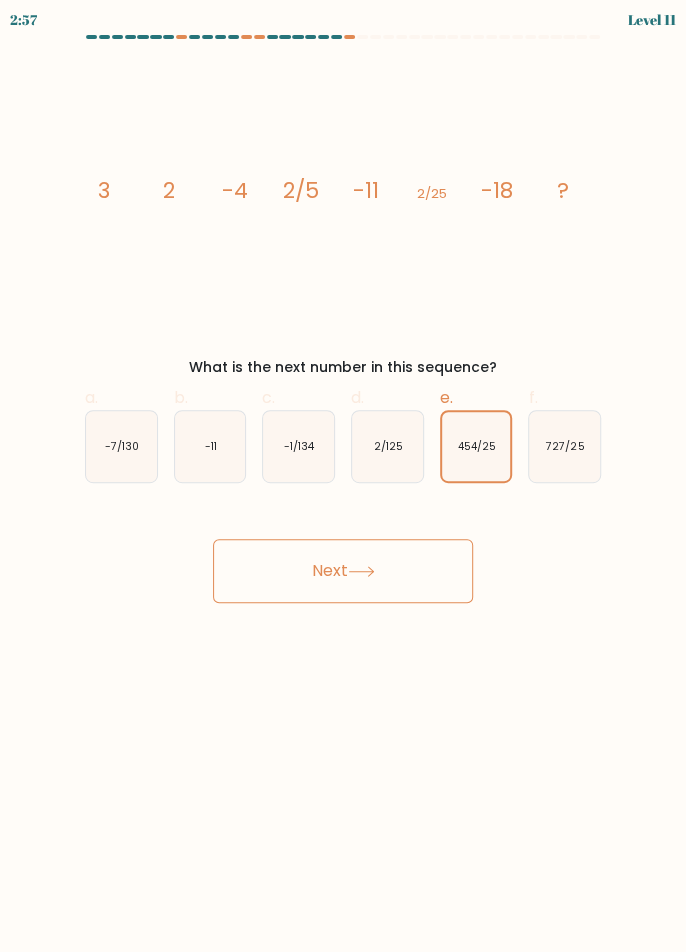 click on "Next" at bounding box center [343, 571] 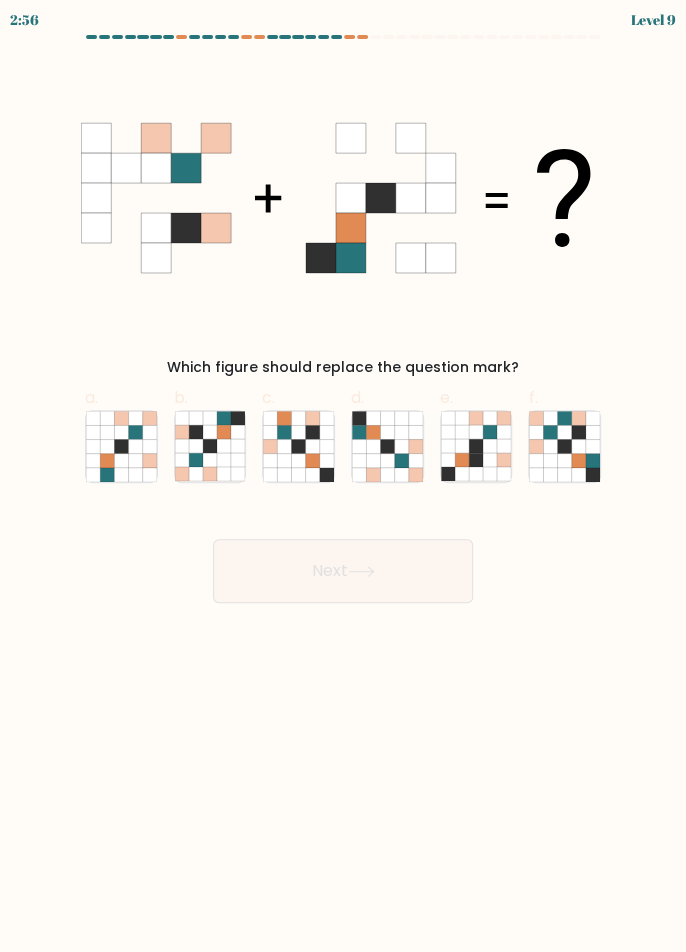 click on "Next" at bounding box center (343, 571) 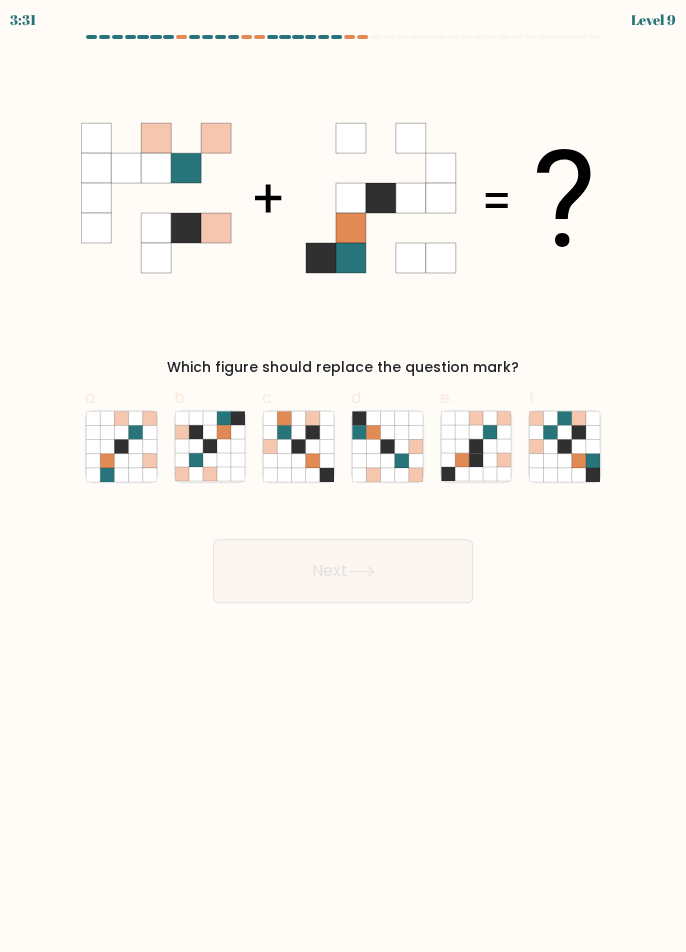 click 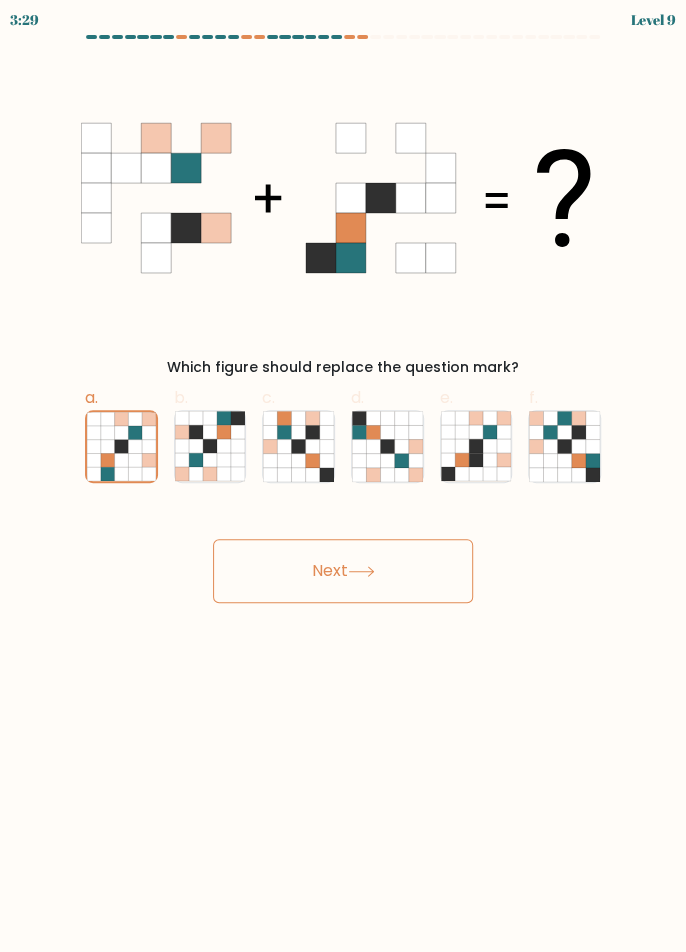 click 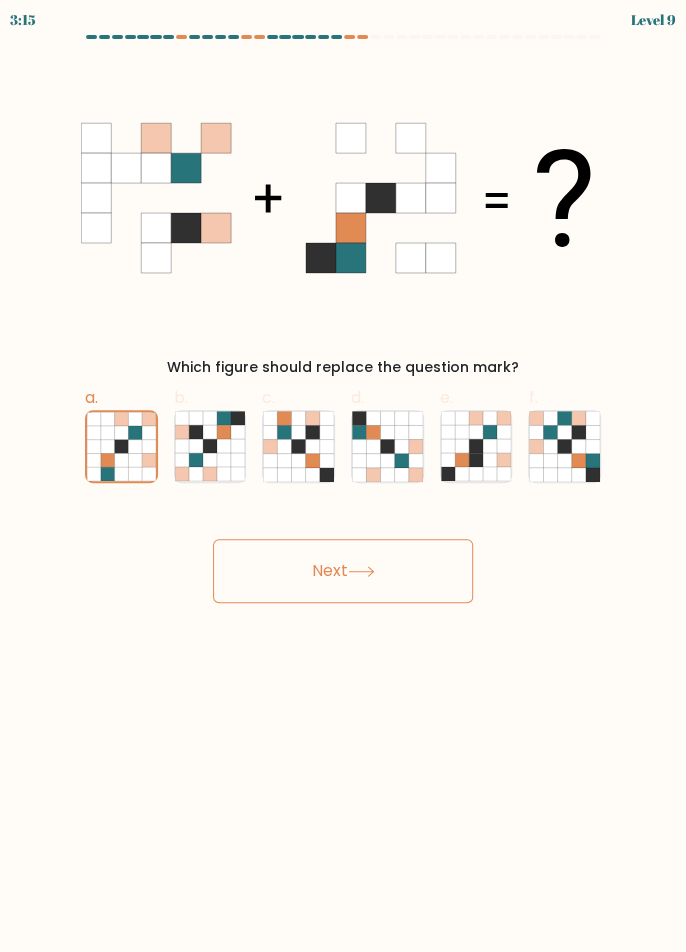 click 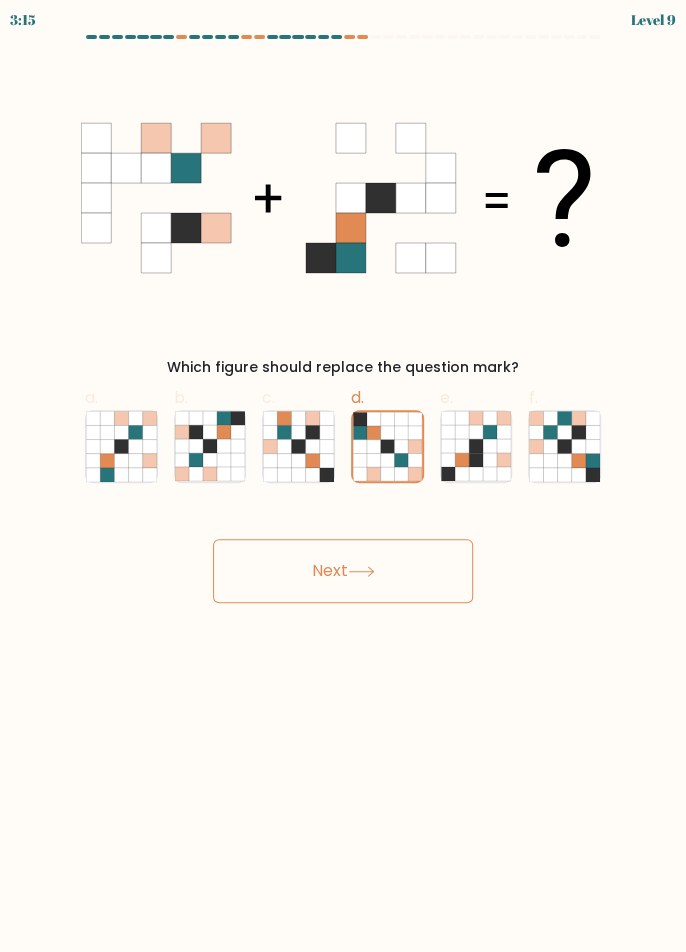 click on "Next" at bounding box center (343, 571) 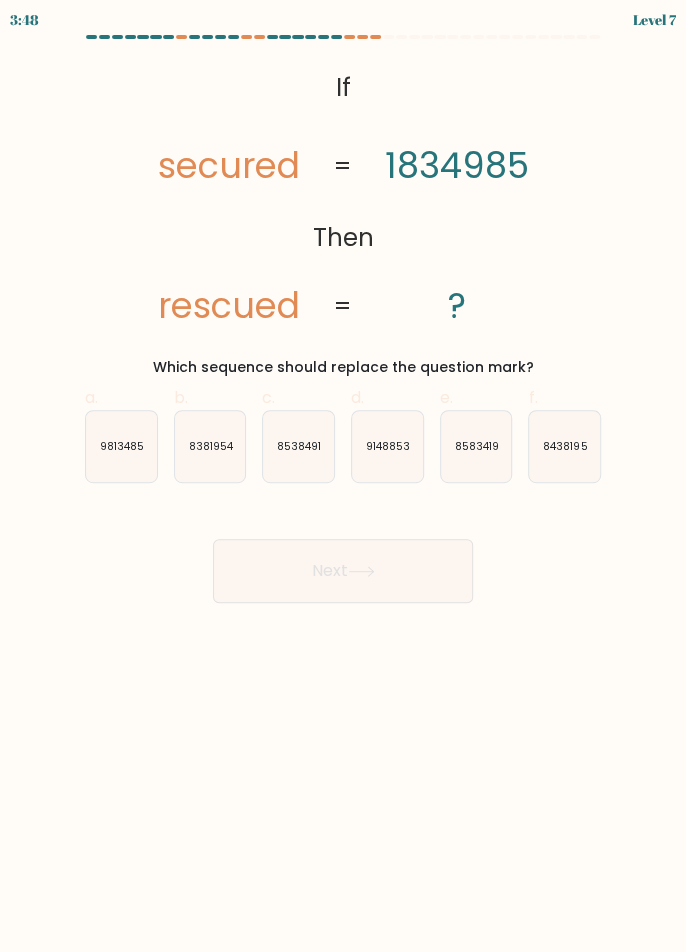 click on "9813485" 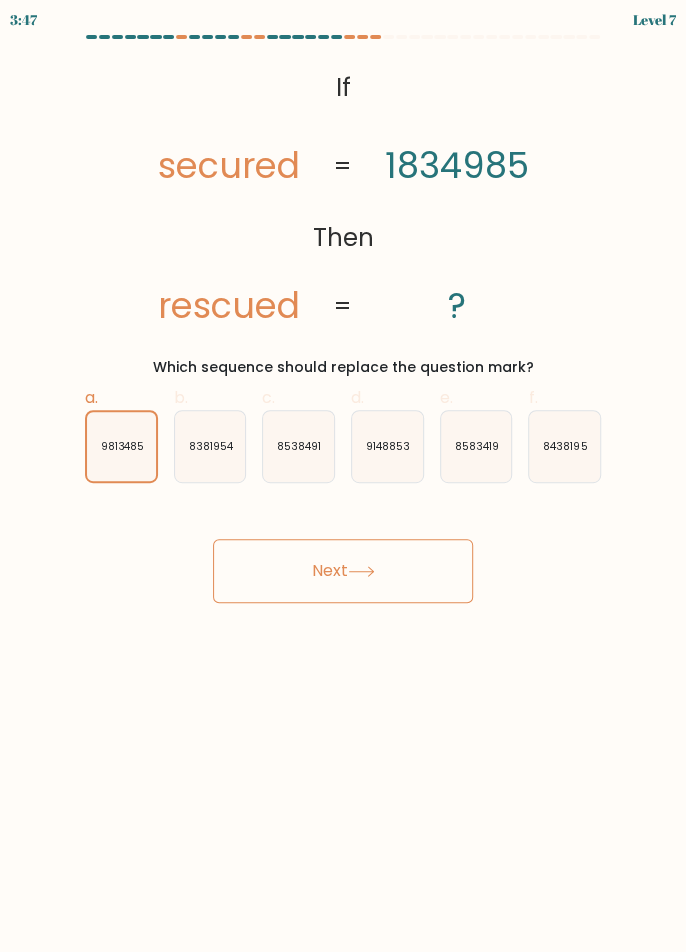 click on "Next" at bounding box center (343, 571) 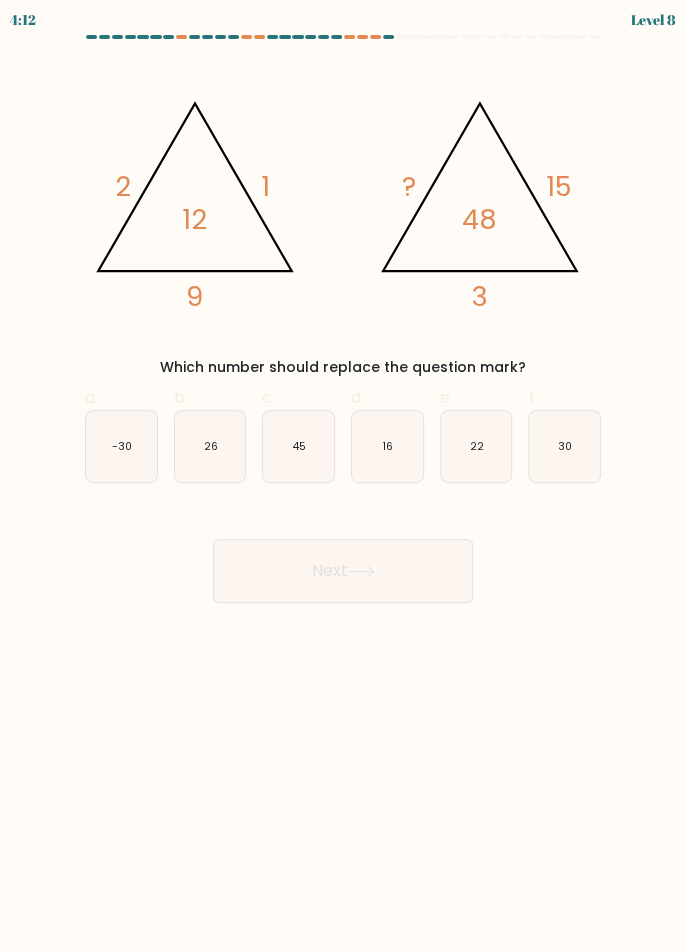 click on "30" 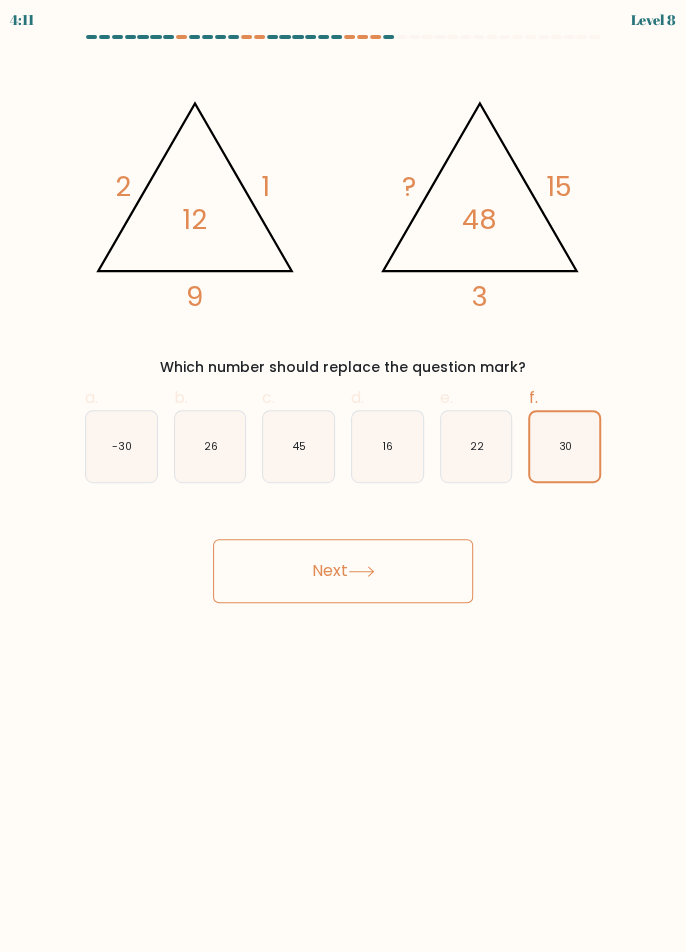 click on "Next" at bounding box center [343, 571] 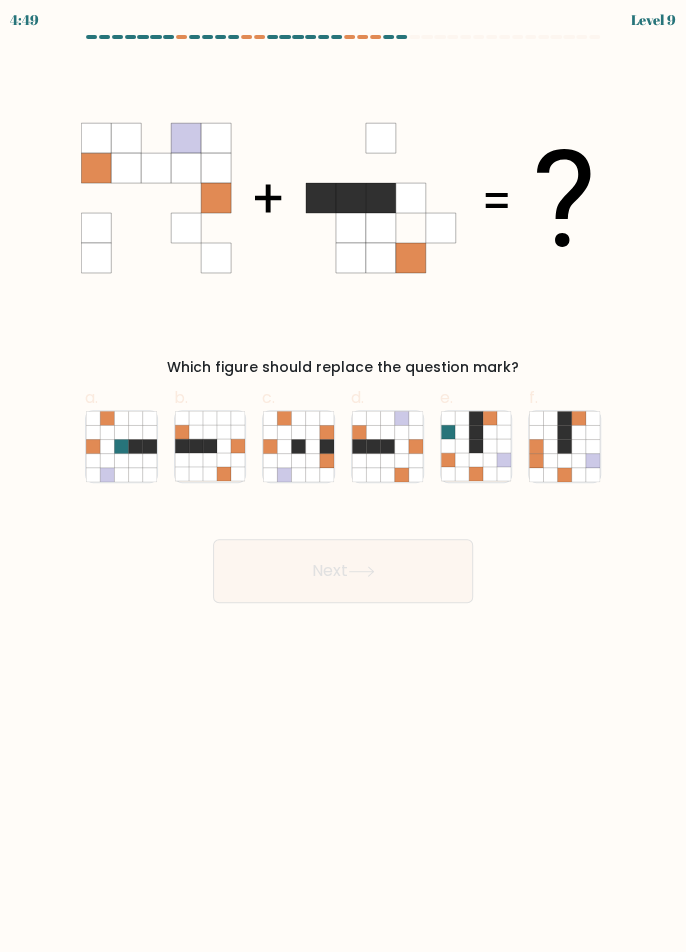 click at bounding box center (401, 37) 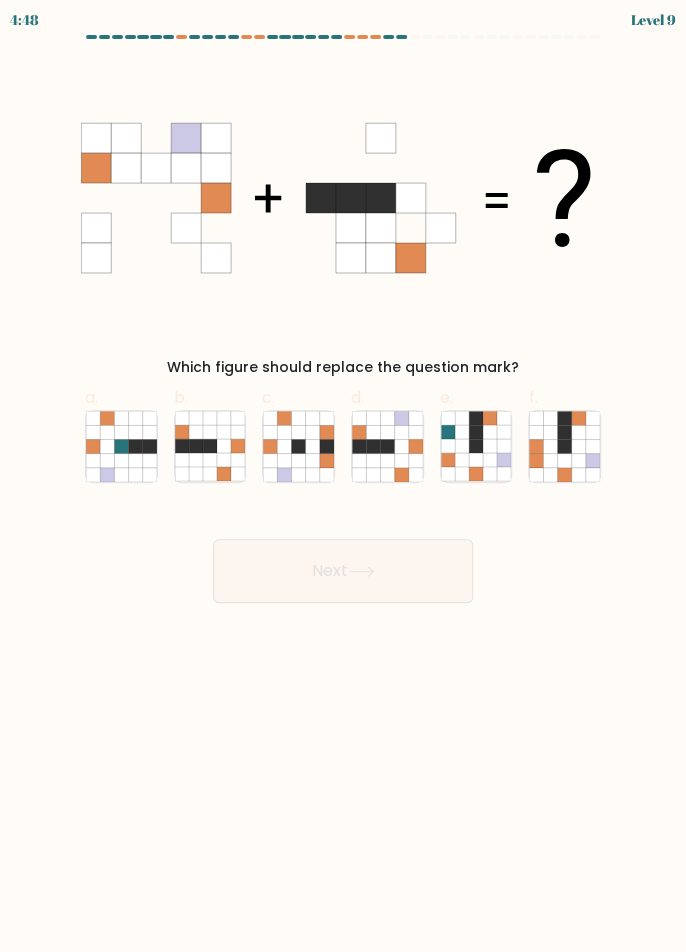 click at bounding box center [414, 37] 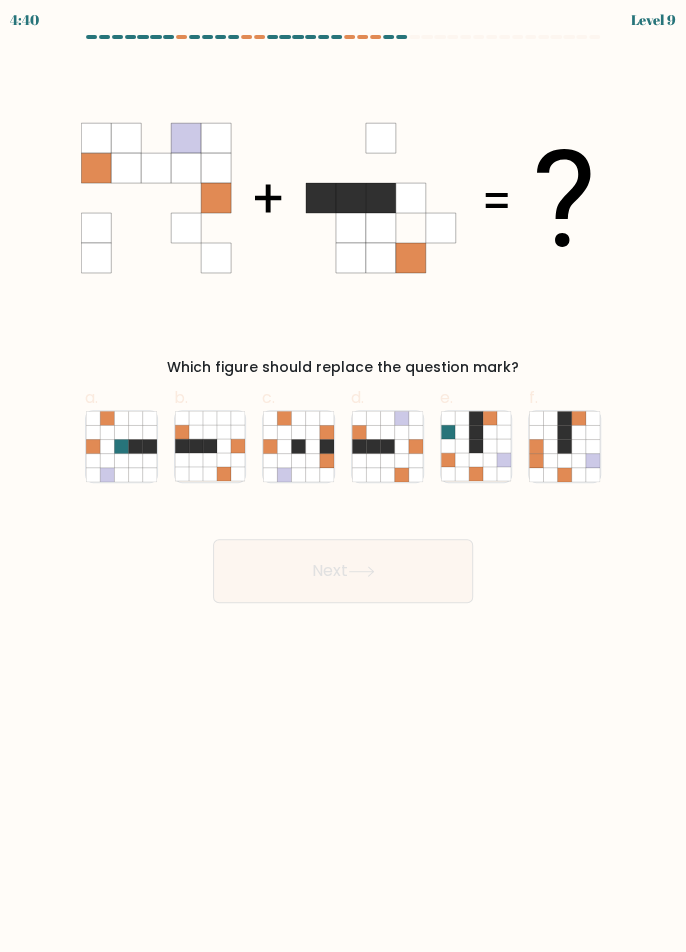 click 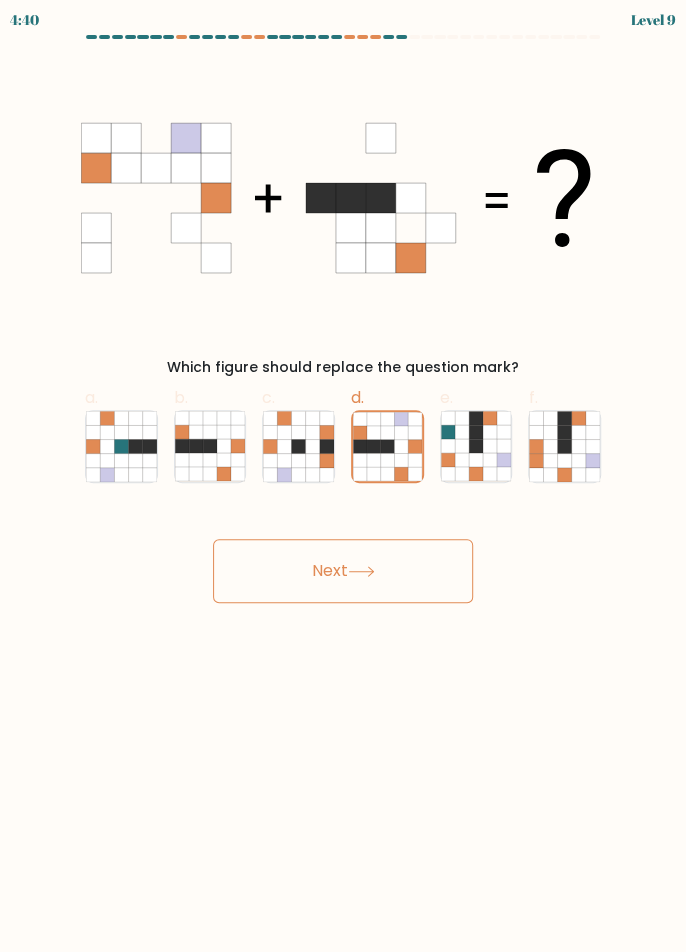 click on "Next" at bounding box center [343, 571] 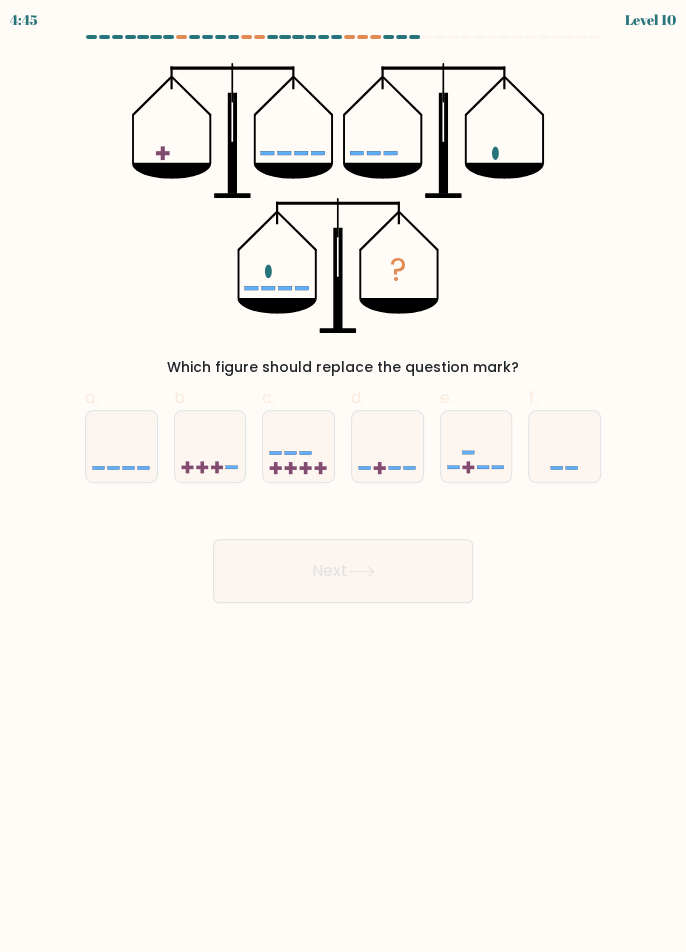 click 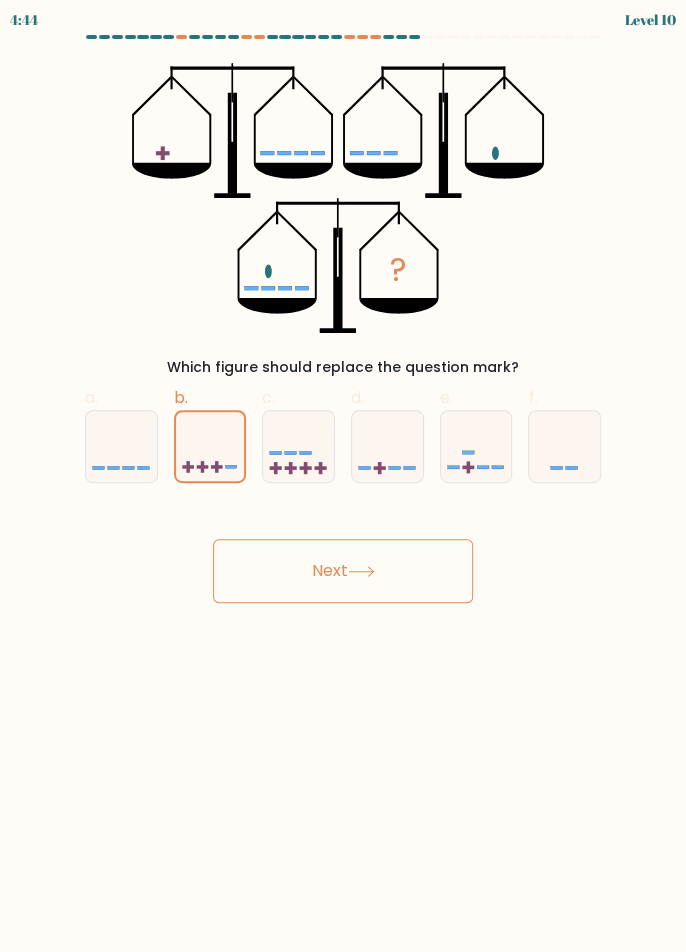 click on "Next" at bounding box center [343, 571] 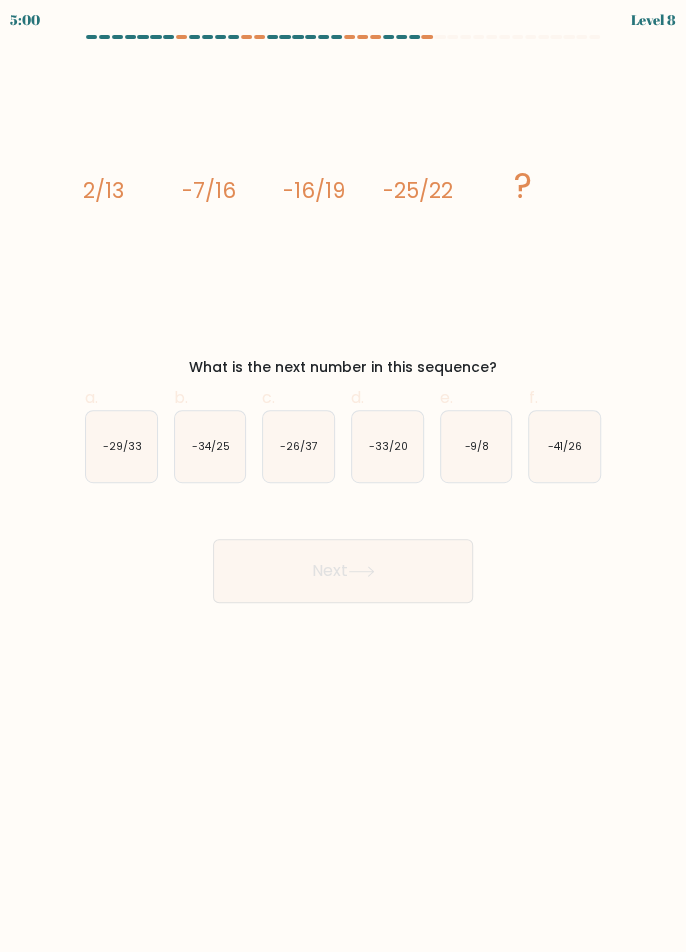 scroll, scrollTop: 32, scrollLeft: 0, axis: vertical 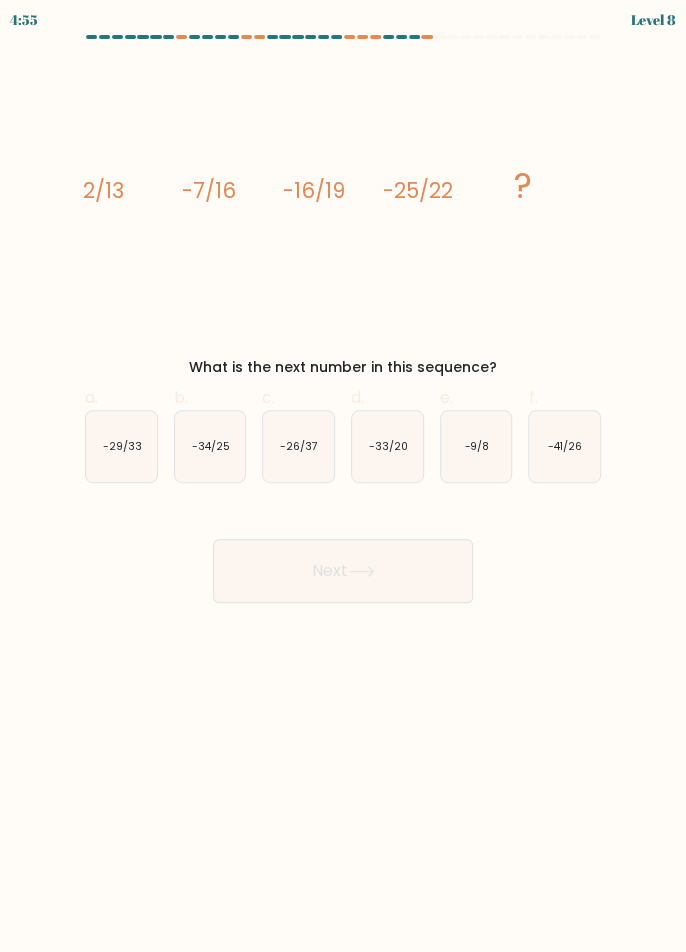 click on "-34/25" 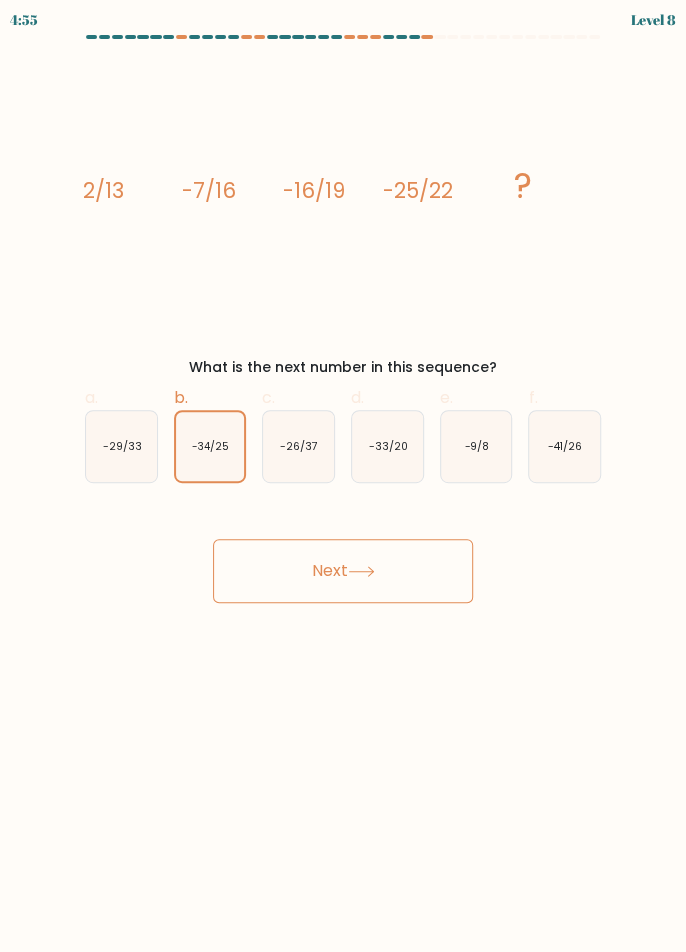 click on "Next" at bounding box center [343, 571] 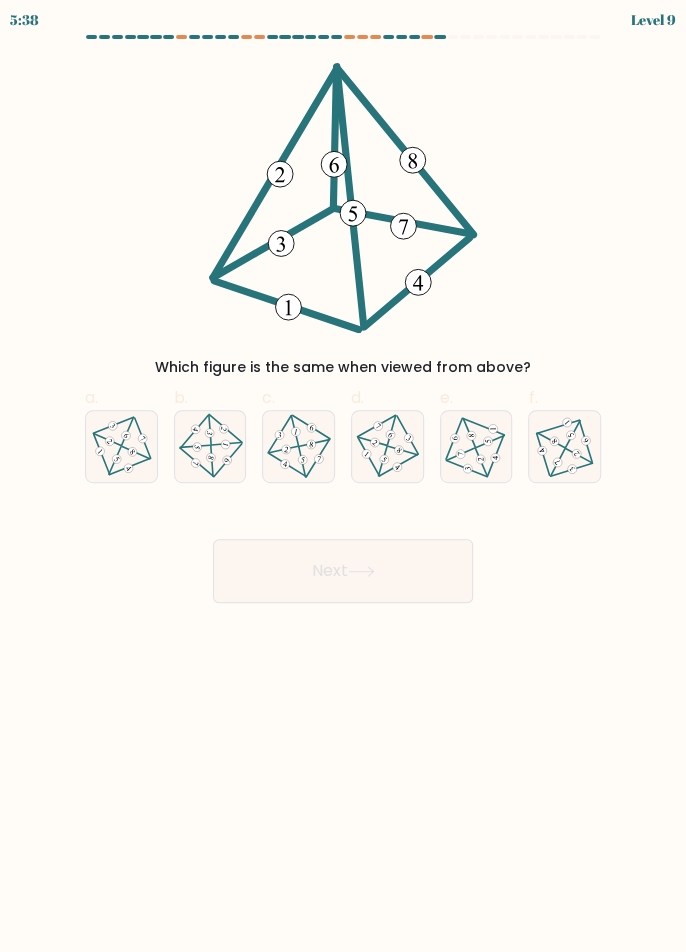 scroll, scrollTop: 0, scrollLeft: 0, axis: both 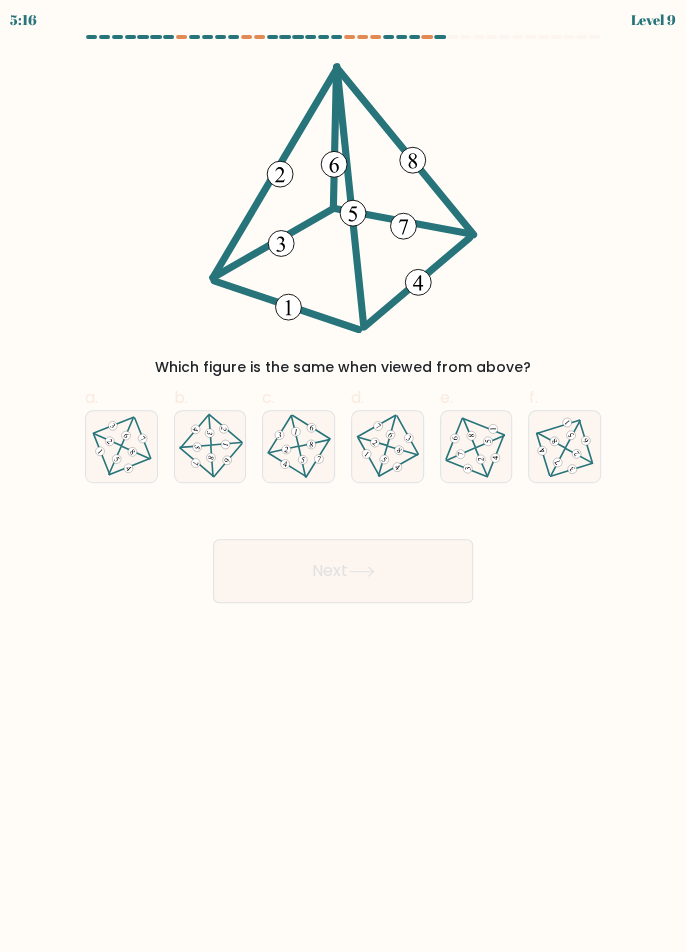 click 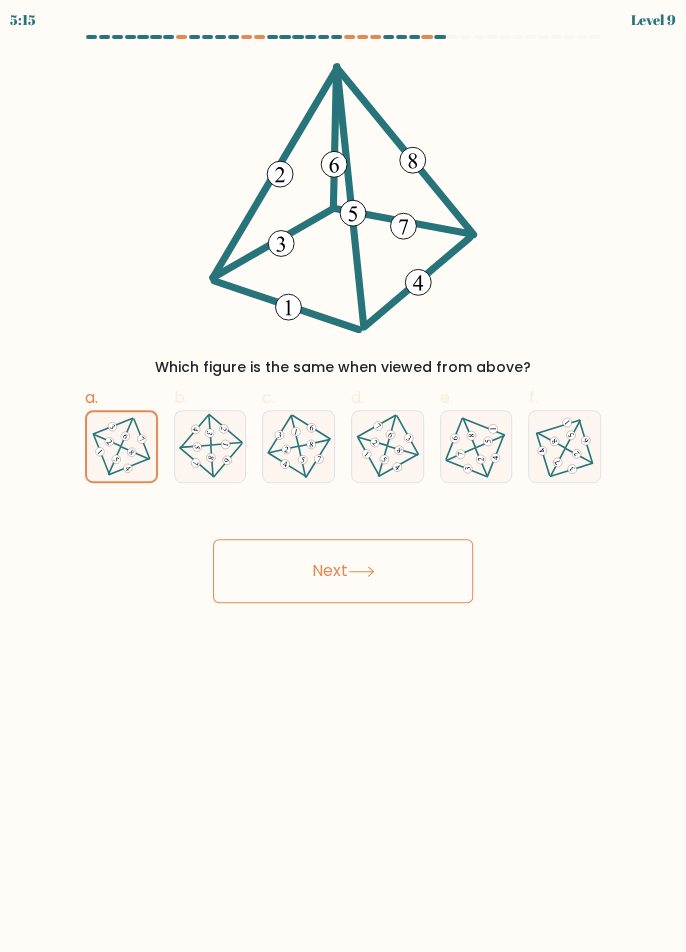 click on "Next" at bounding box center (343, 571) 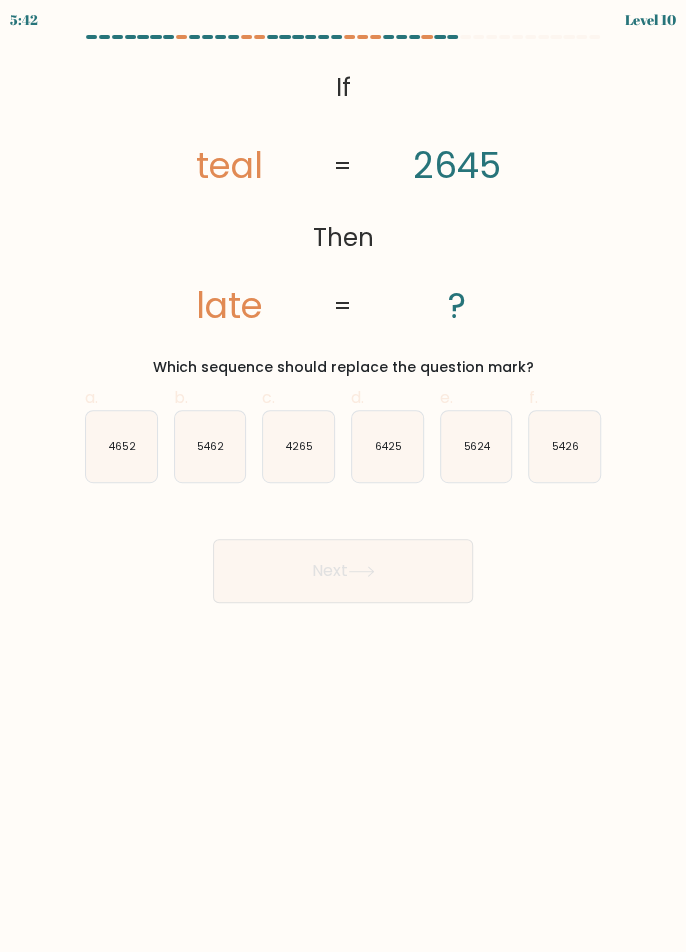 click on "5462" 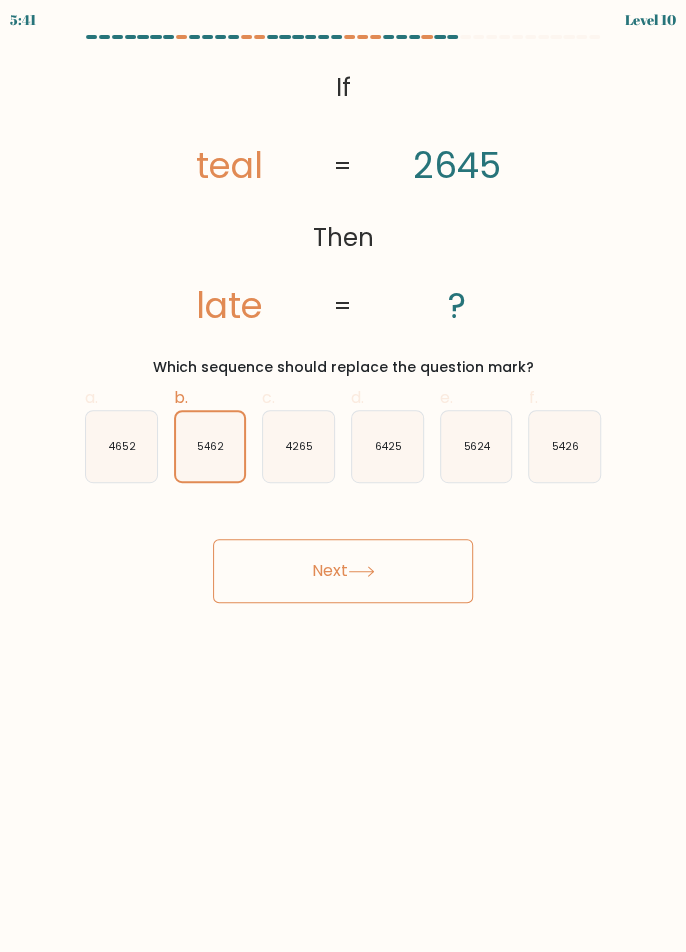 click on "Next" at bounding box center [343, 571] 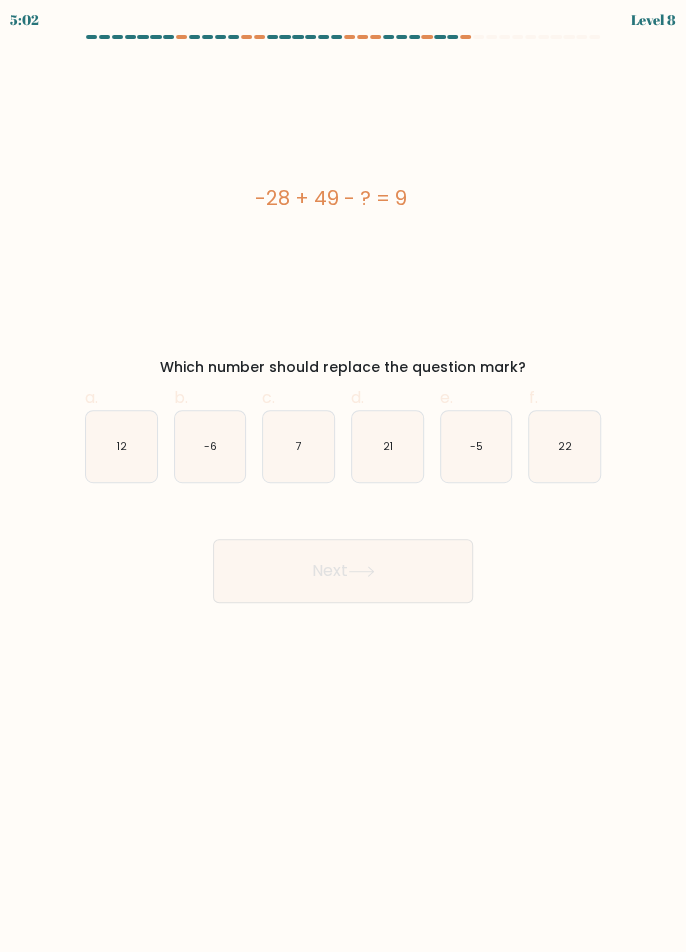click on "a.
12
b.
-6
c. 7 d. 21" at bounding box center [343, 426] 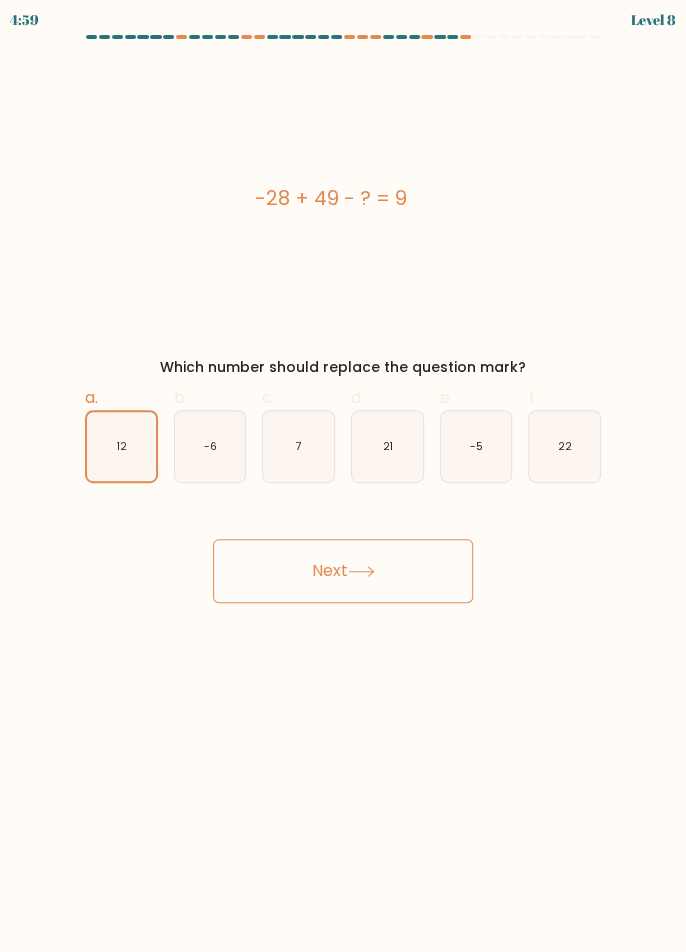 click on "Next" at bounding box center [343, 571] 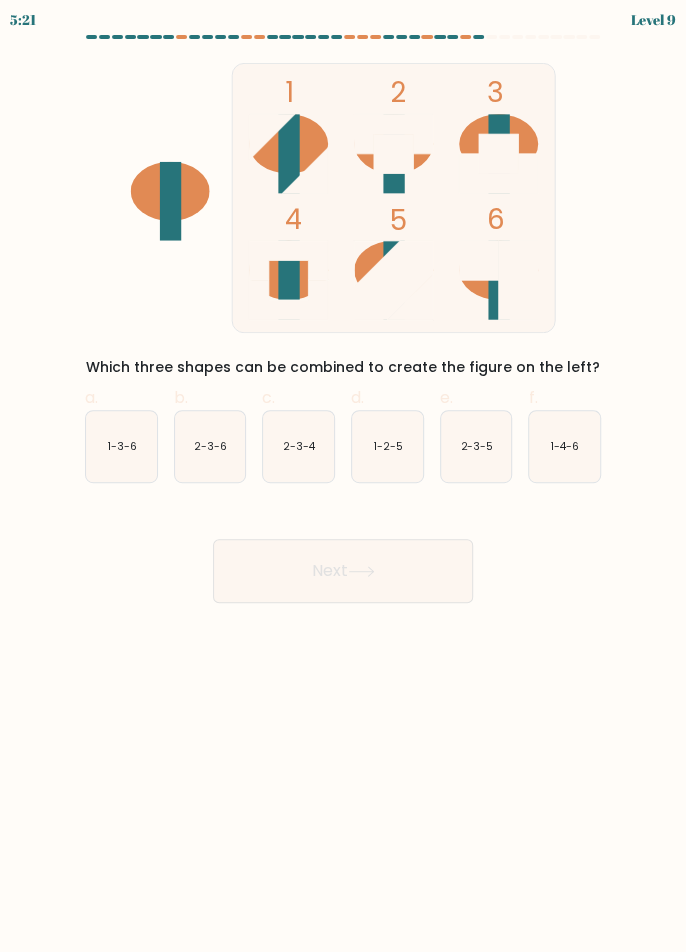 click on "2-3-4" 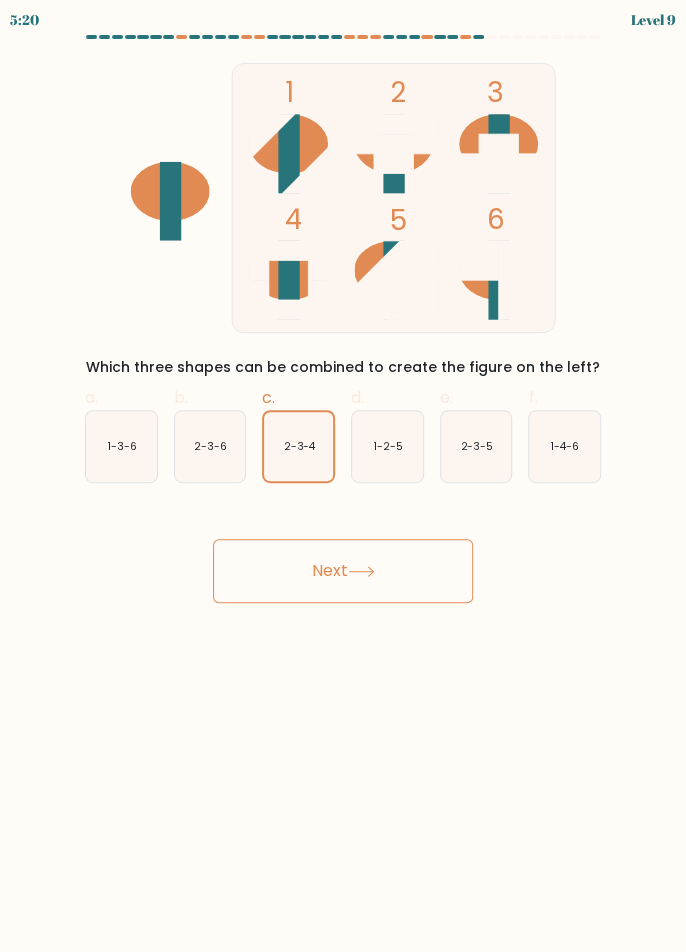 click 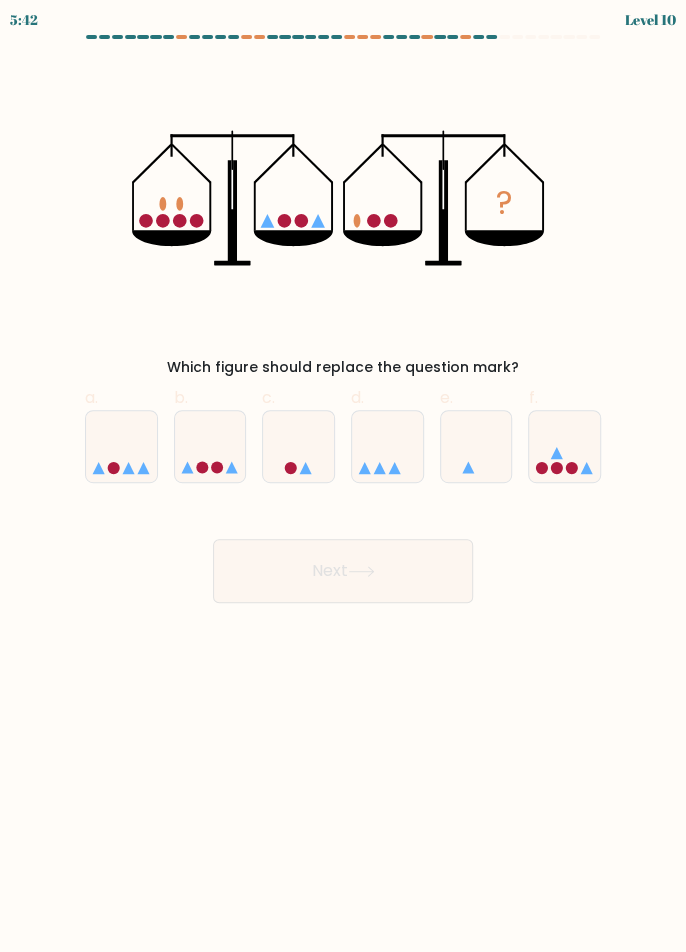click 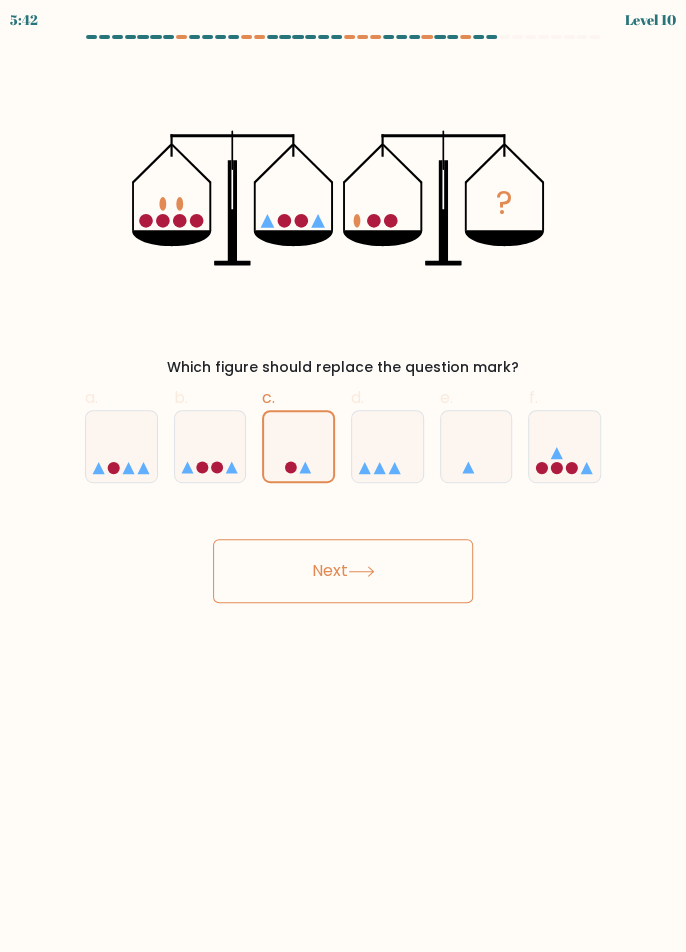 click 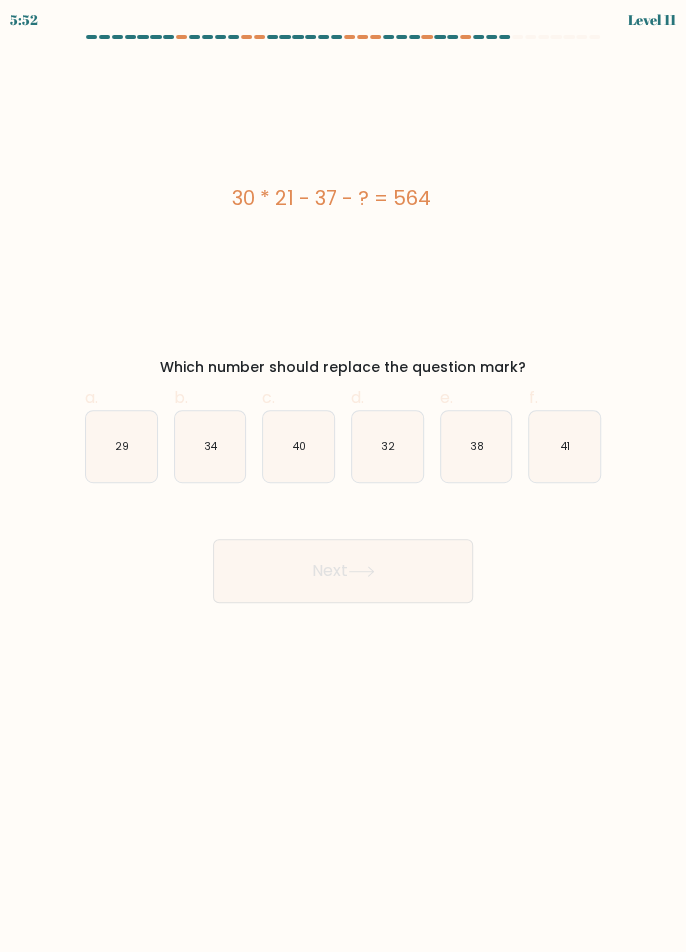 scroll, scrollTop: 40, scrollLeft: 0, axis: vertical 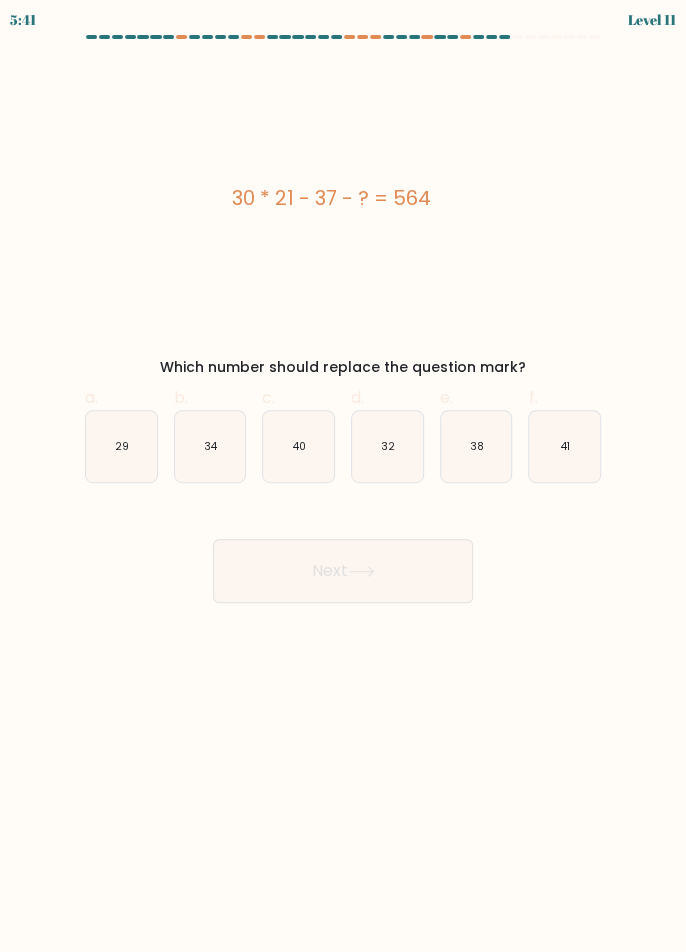 click on "41" 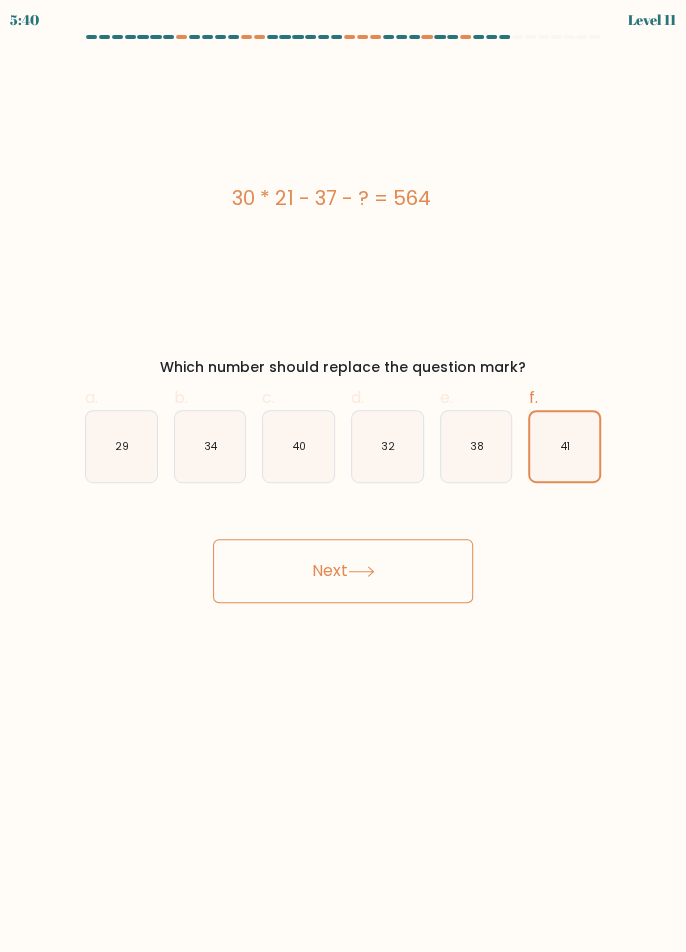 click on "Next" at bounding box center [343, 571] 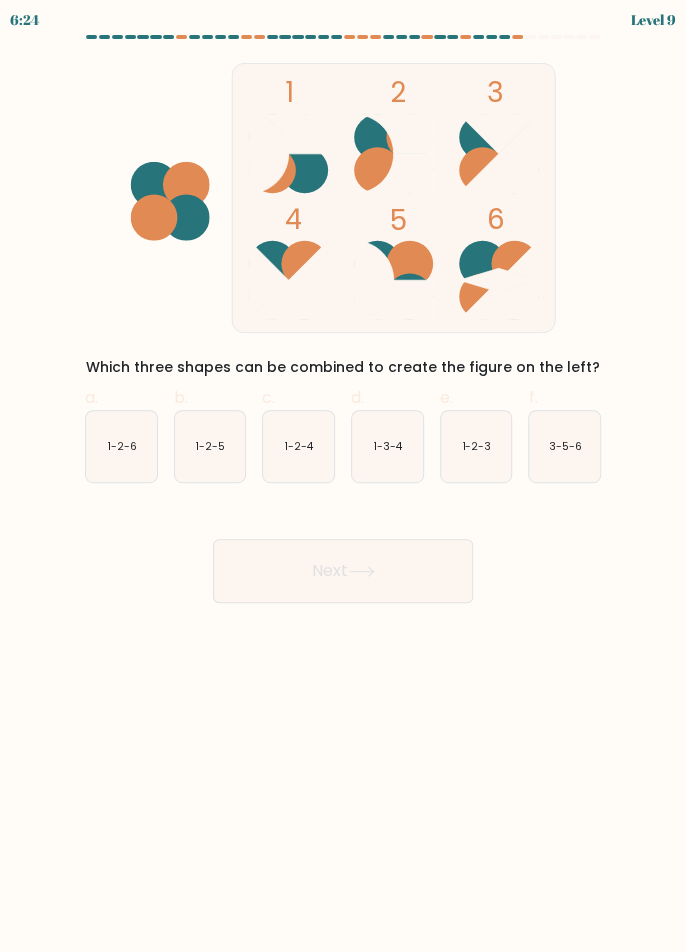 scroll, scrollTop: 0, scrollLeft: 0, axis: both 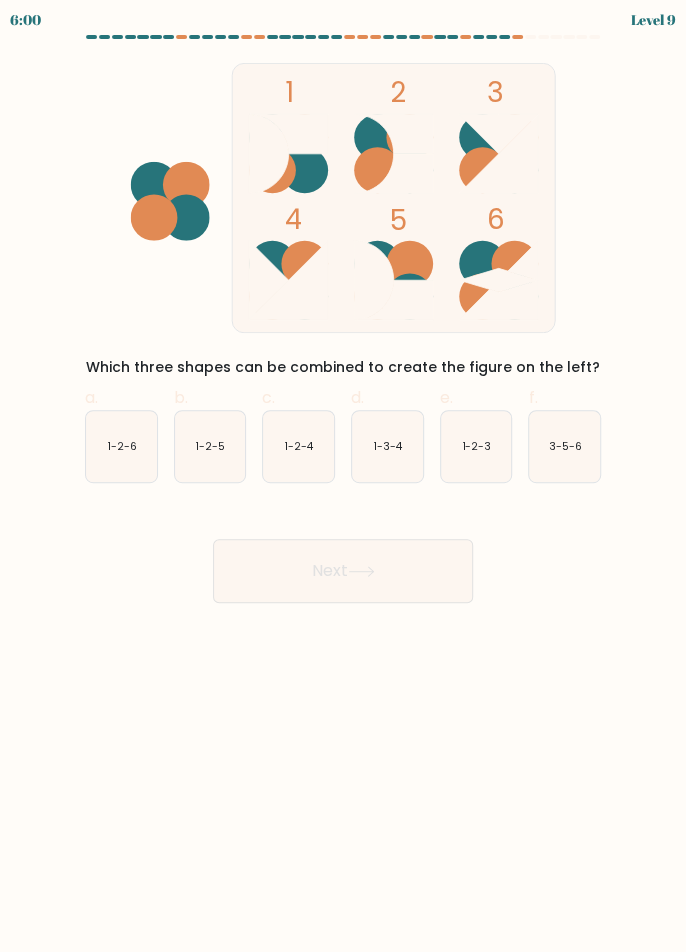 click on "1-2-5" 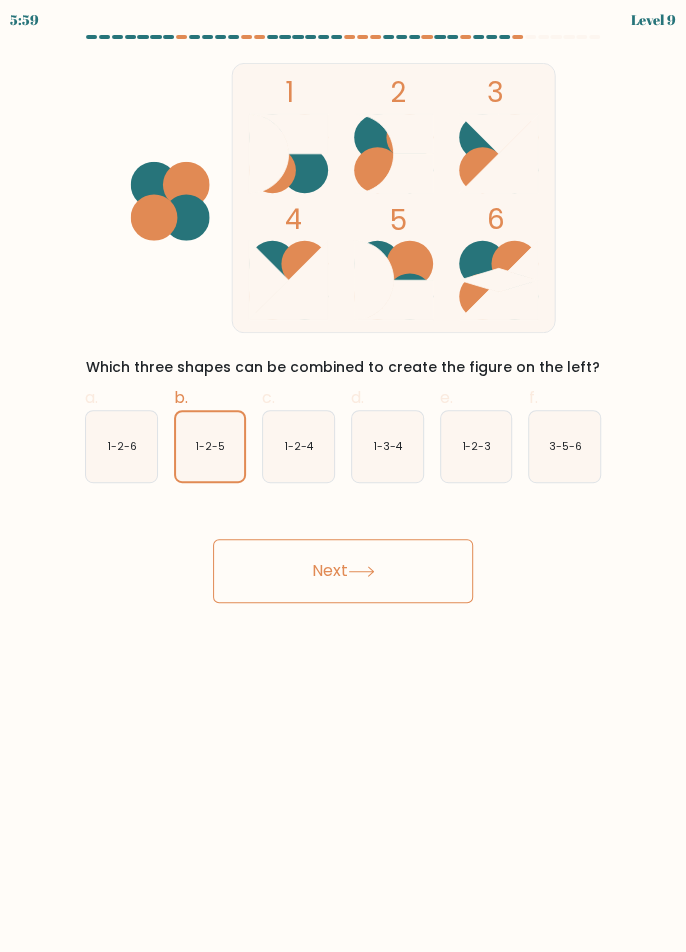 click on "Next" at bounding box center [343, 571] 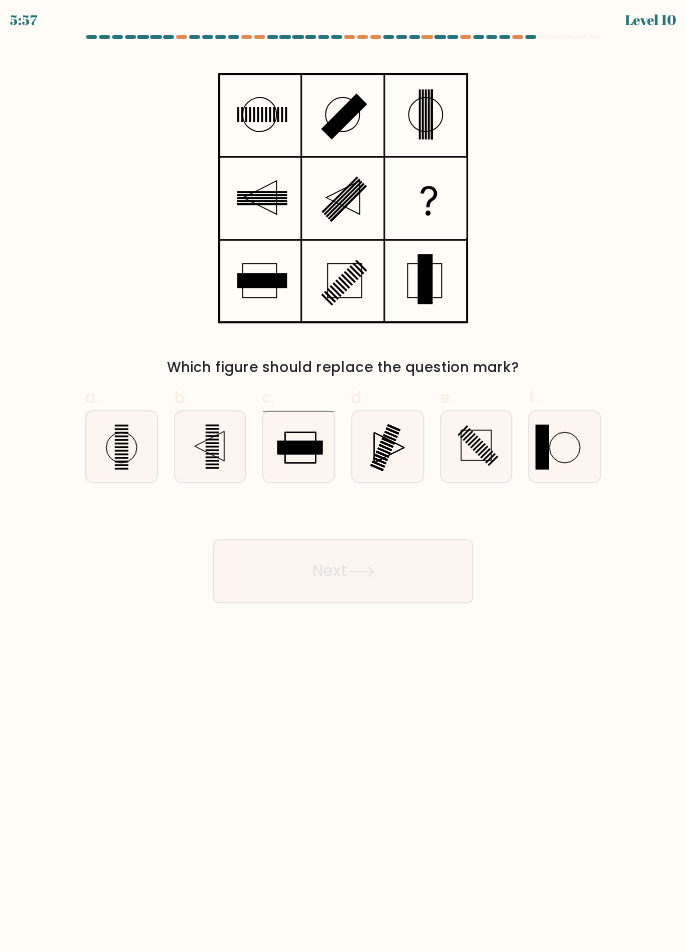 click 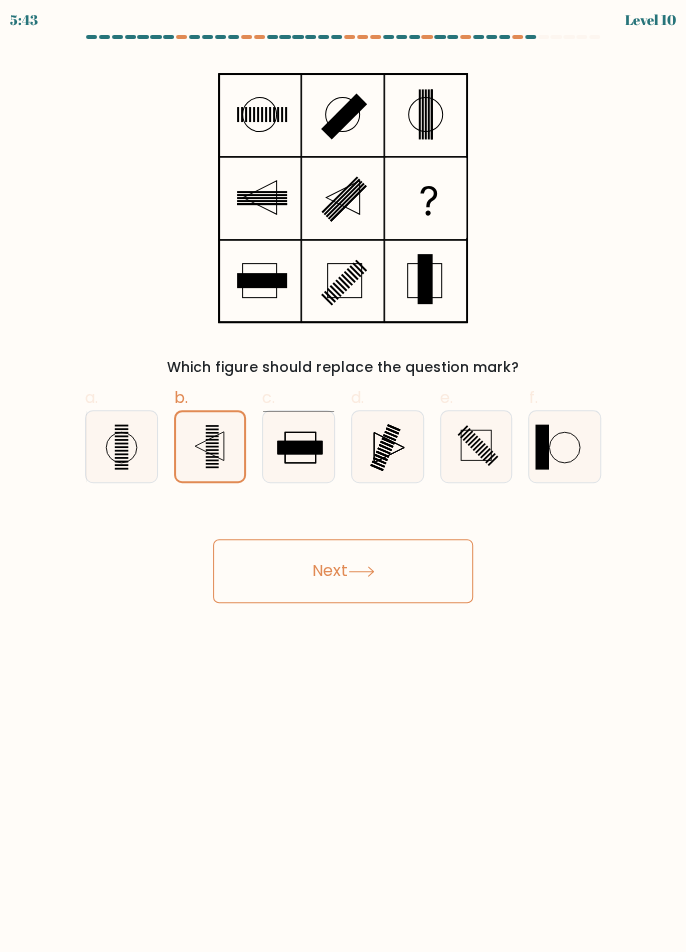 click on "Next" at bounding box center [343, 571] 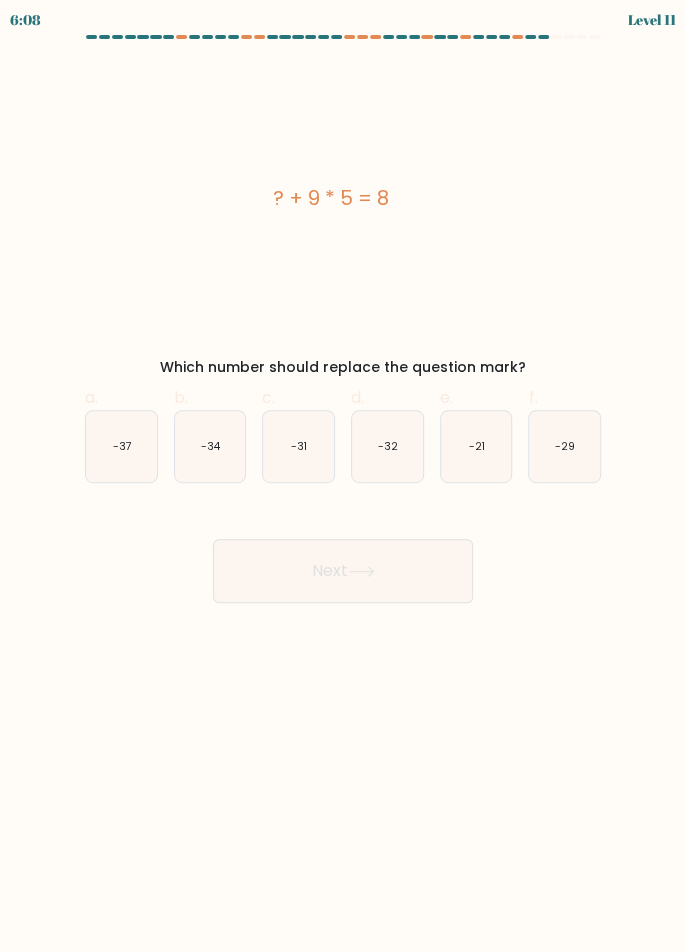 click on "-37" 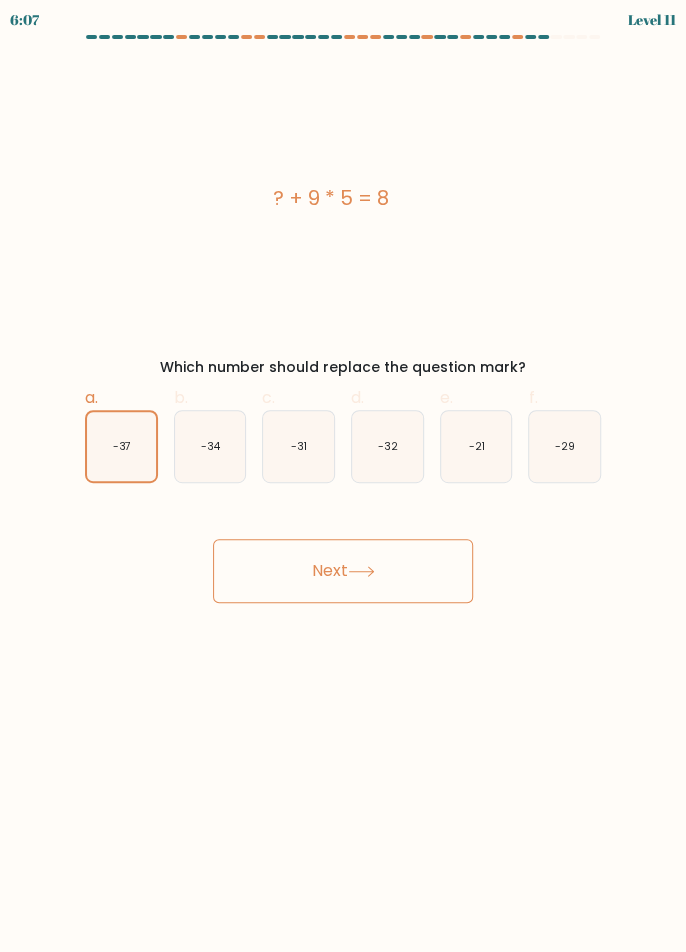 click on "Next" at bounding box center (343, 571) 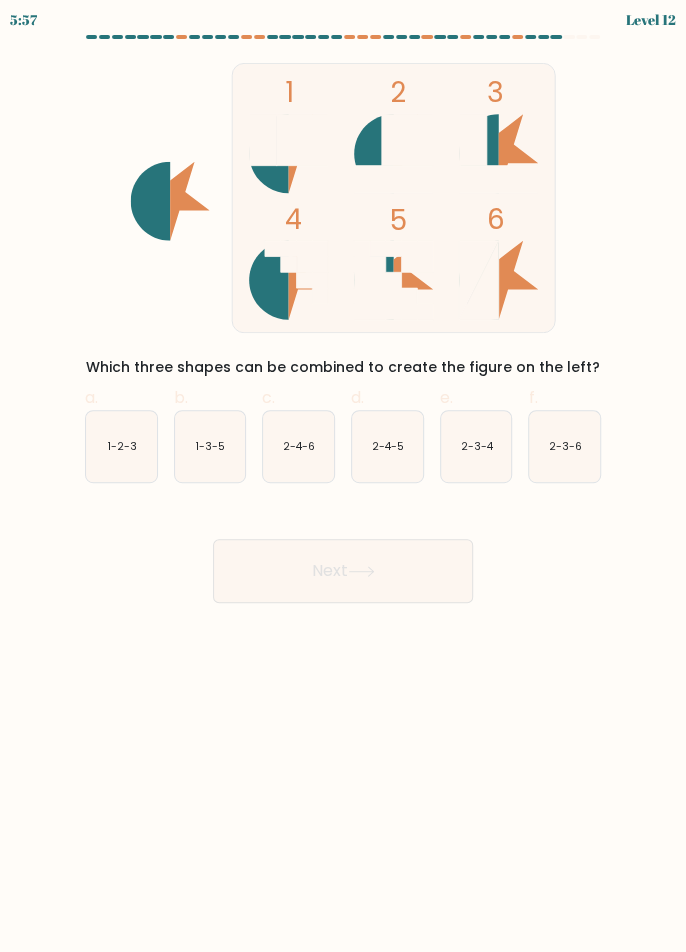 click on "1-2-3" 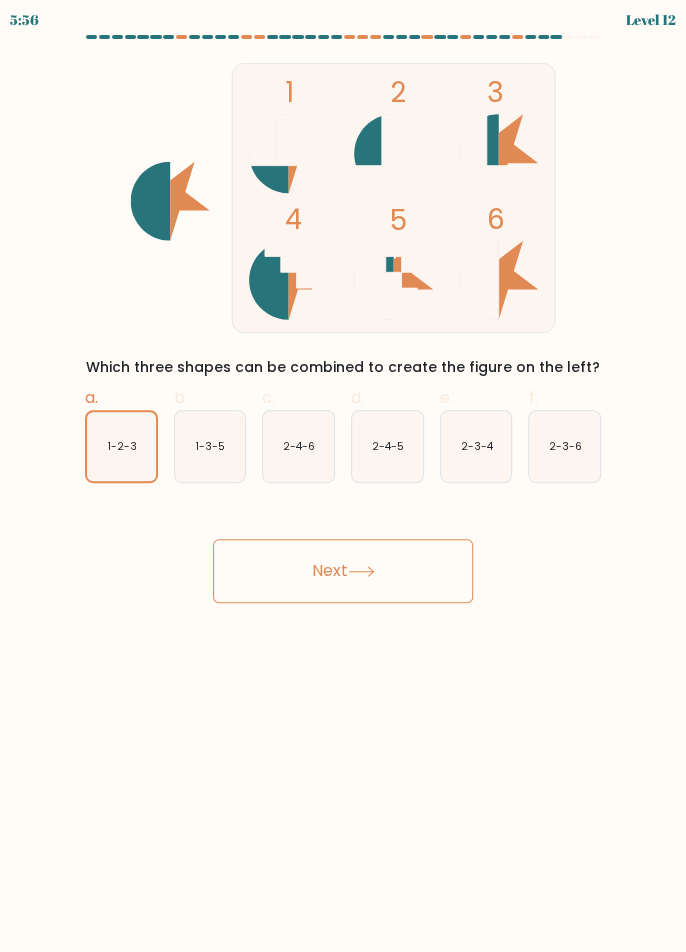 click on "Next" at bounding box center [343, 571] 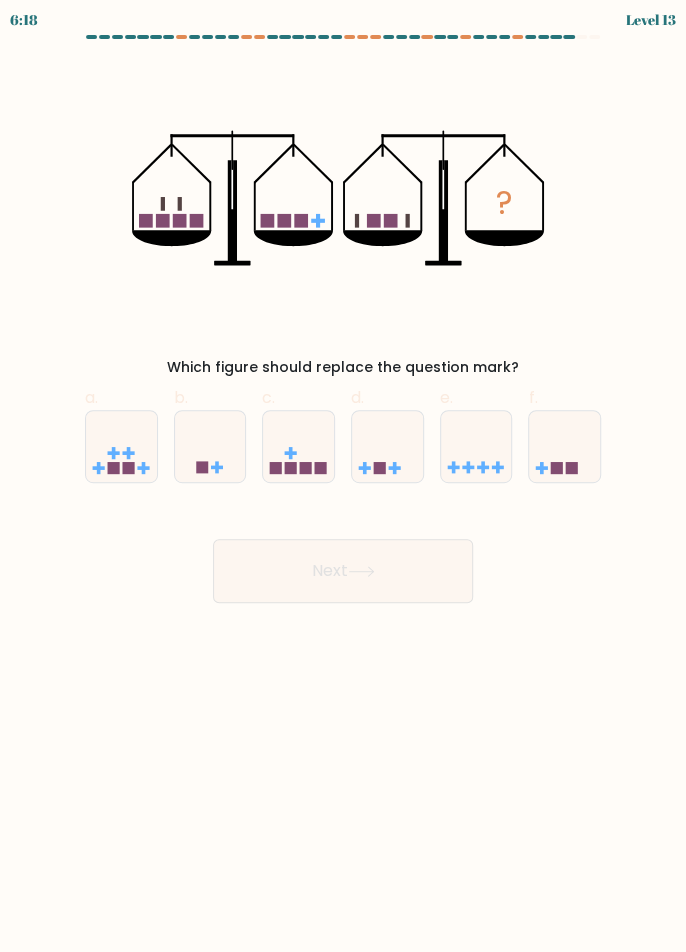 click 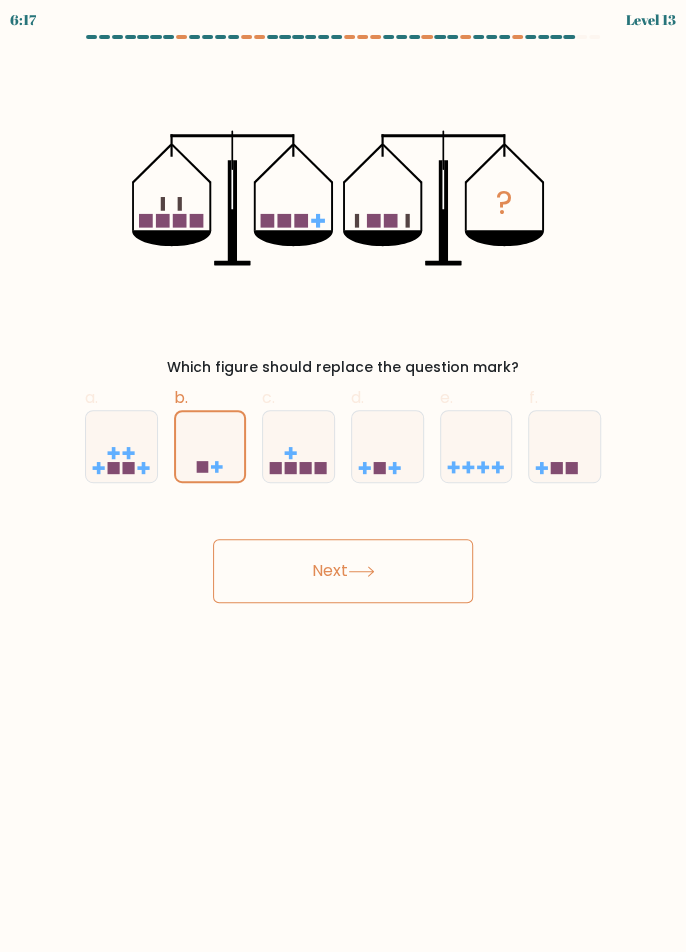 click on "Next" at bounding box center (343, 571) 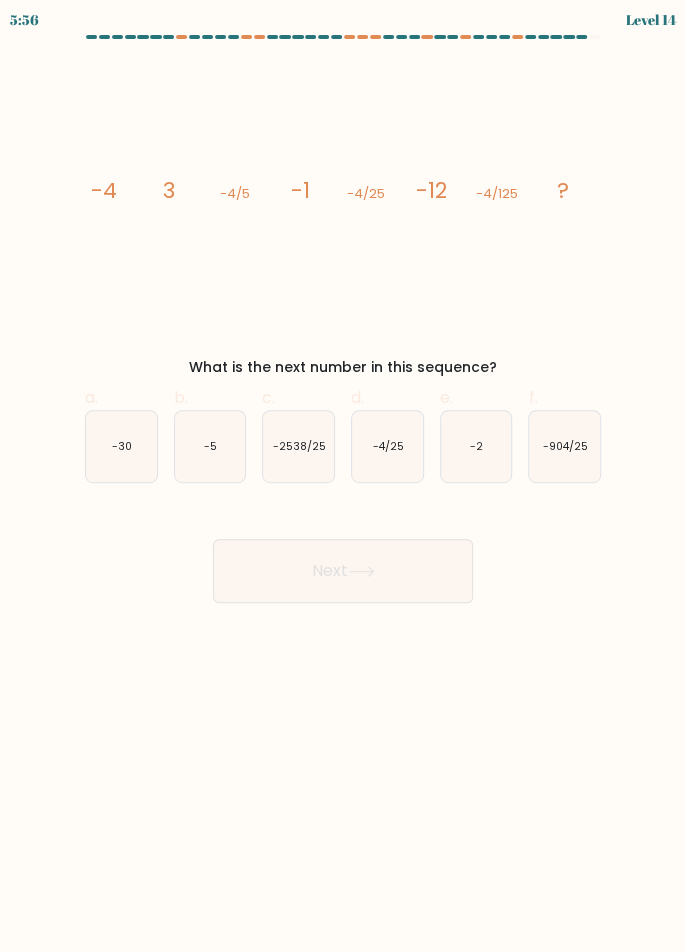 click on "-30" 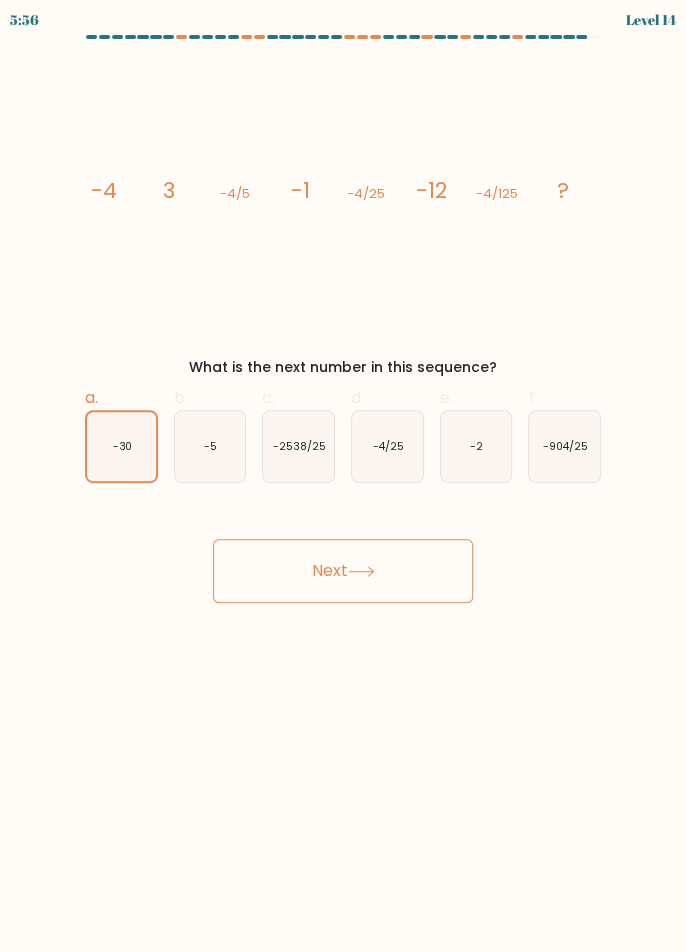 click on "Next" at bounding box center (343, 571) 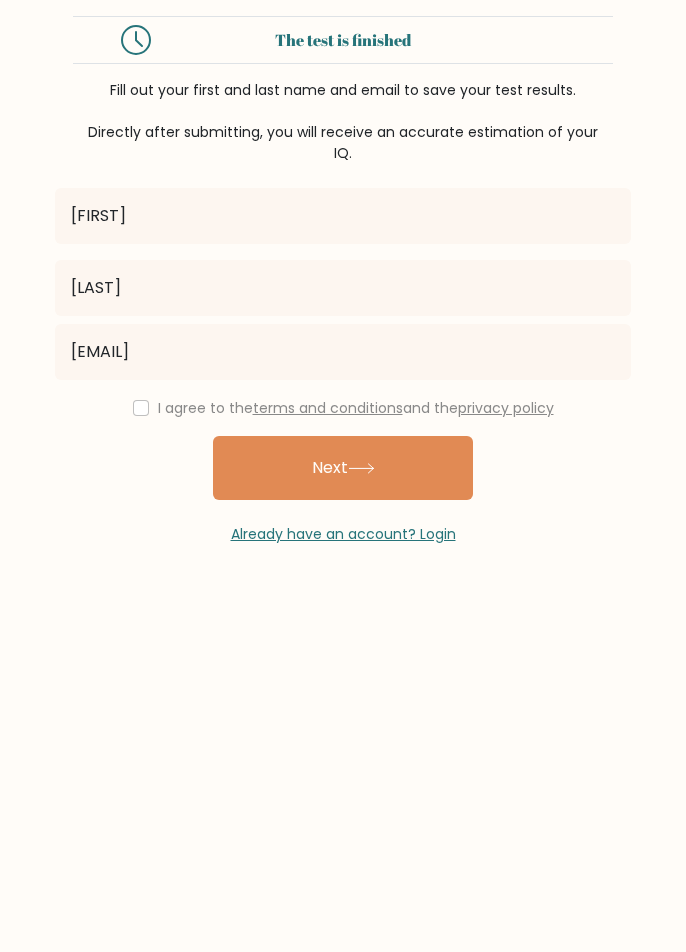 scroll, scrollTop: 0, scrollLeft: 0, axis: both 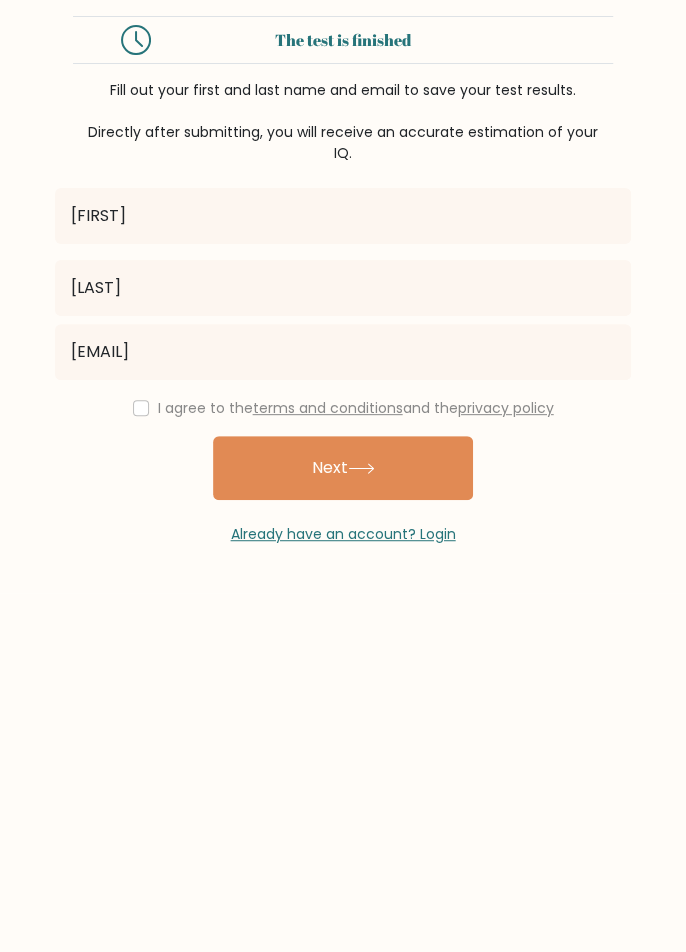 click at bounding box center [141, 408] 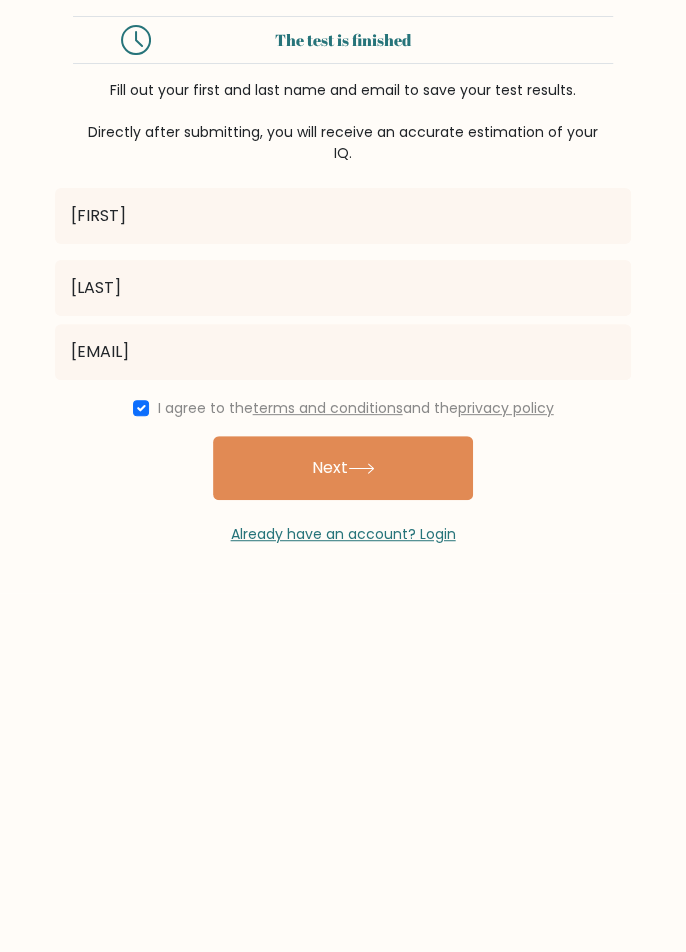 click on "Next" at bounding box center [343, 468] 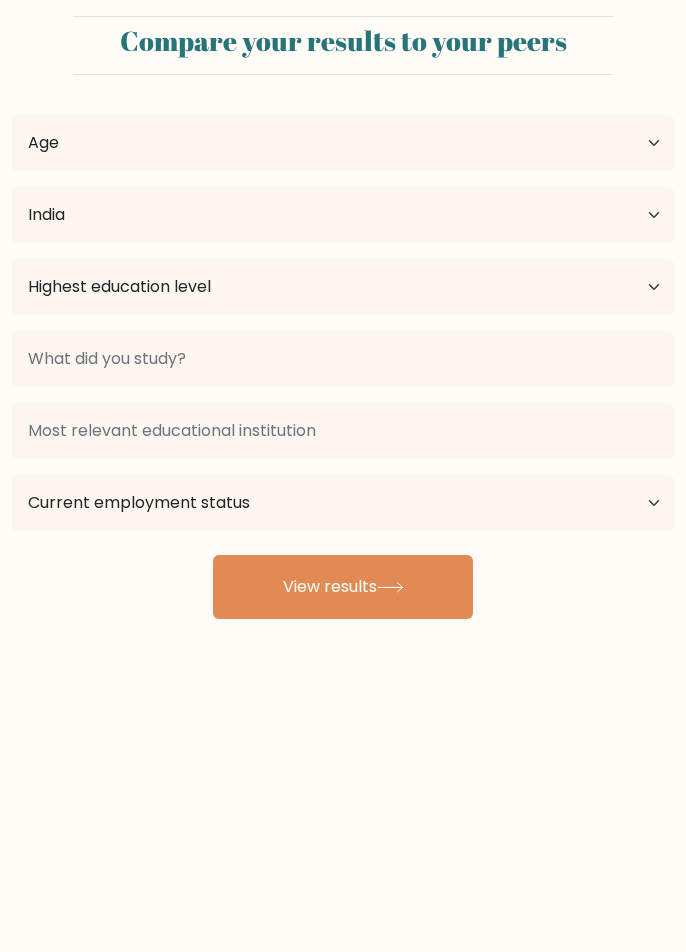 select on "IN" 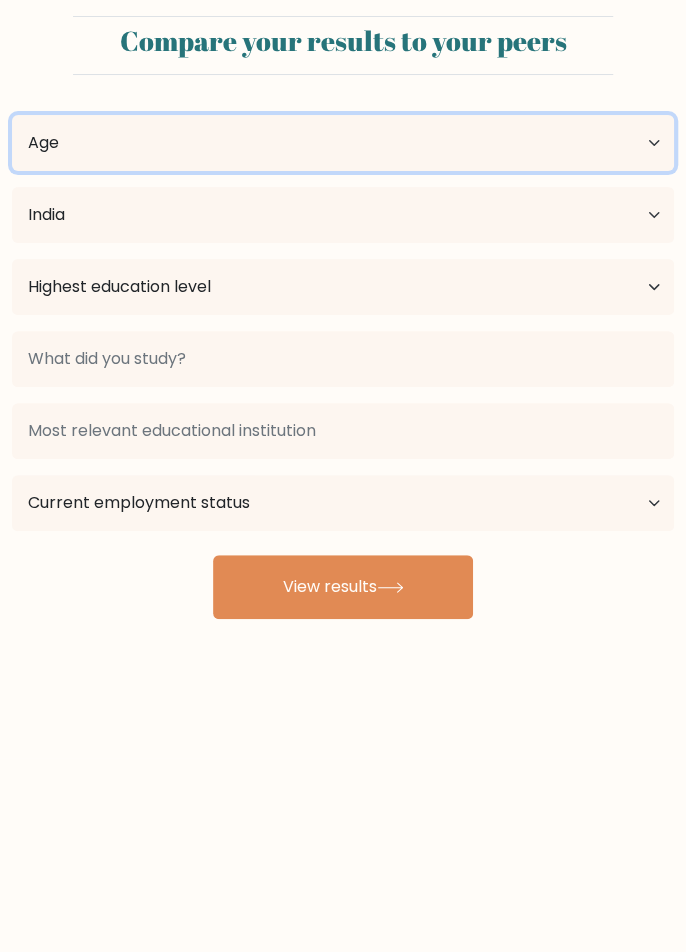 click on "Age
Under 18 years old
18-24 years old
25-34 years old
35-44 years old
45-54 years old
55-64 years old
65 years old and above" at bounding box center (343, 143) 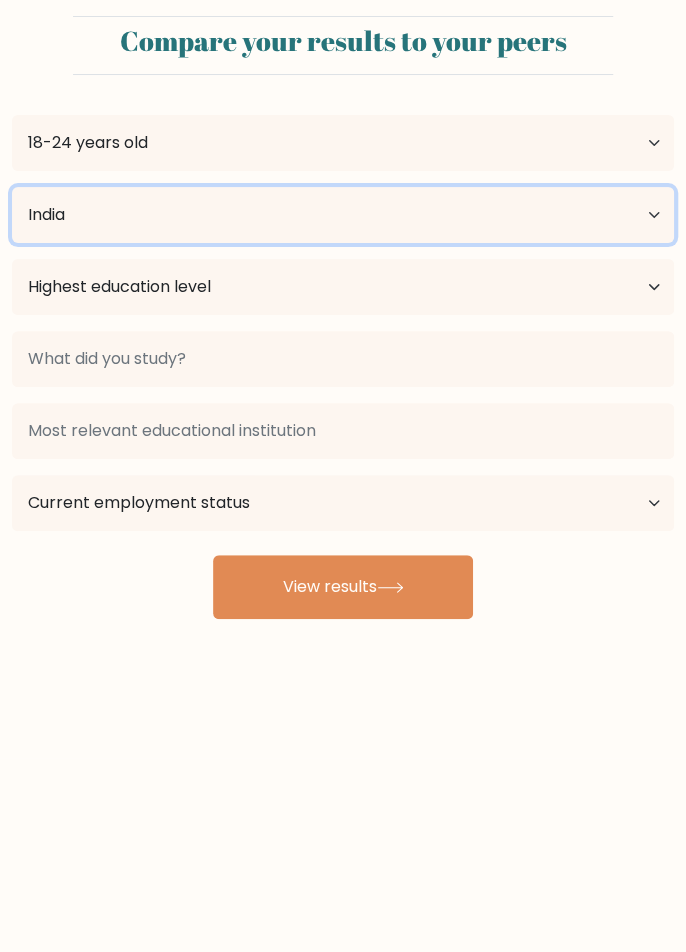 click on "Country
Afghanistan
Albania
Algeria
American Samoa
Andorra
Angola
Anguilla
Antarctica
Antigua and Barbuda
Argentina
Armenia
Aruba
Australia
Austria
Azerbaijan
Bahamas
Bahrain
Bangladesh
Barbados
Belarus
Belgium
Belize
Benin
Bermuda
Bhutan
Bolivia
Bonaire, Sint Eustatius and Saba
Bosnia and Herzegovina
Botswana
Bouvet Island
Brazil
British Indian Ocean Territory
Brunei
Bulgaria
Burkina Faso
Burundi
Cabo Verde
Cambodia
Cameroon
Canada
Cayman Islands
Central African Republic
Chad
Chile
China
Christmas Island
Cocos (Keeling) Islands
Colombia
Comoros
Congo
Congo (the Democratic Republic of the)
Cook Islands
Costa Rica
Côte d'Ivoire
Croatia
Cuba" at bounding box center (343, 215) 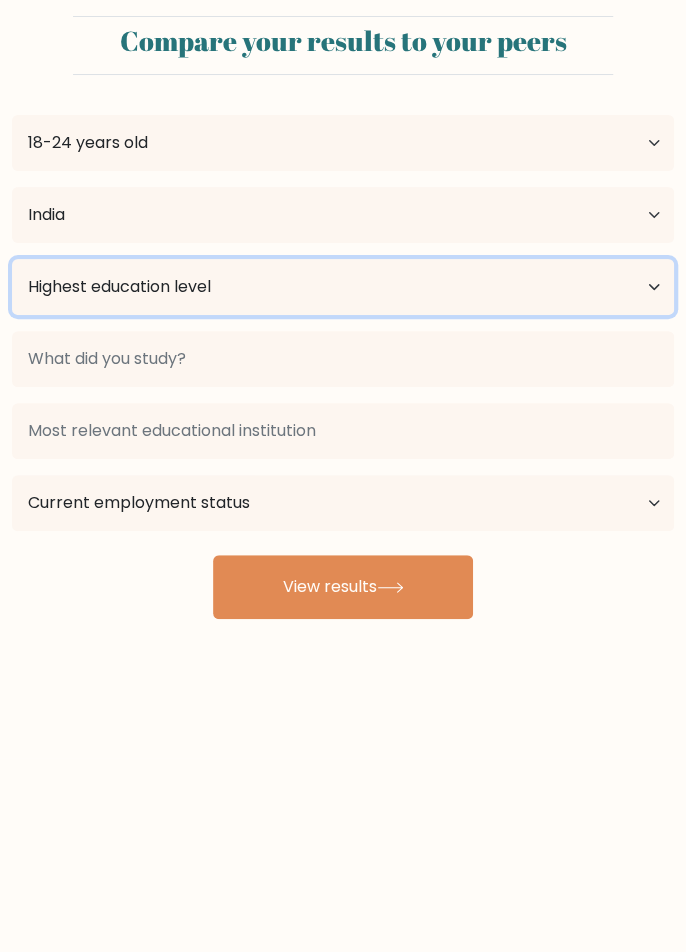click on "Highest education level
No schooling
Primary
Lower Secondary
Upper Secondary
Occupation Specific
Bachelor's degree
Master's degree
Doctoral degree" at bounding box center [343, 287] 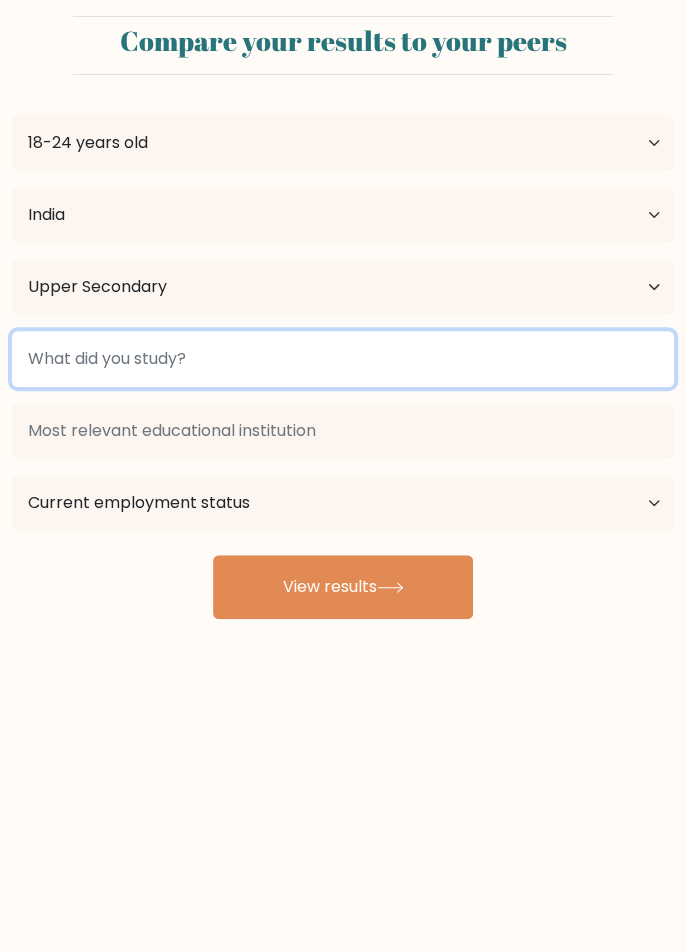 click at bounding box center [343, 359] 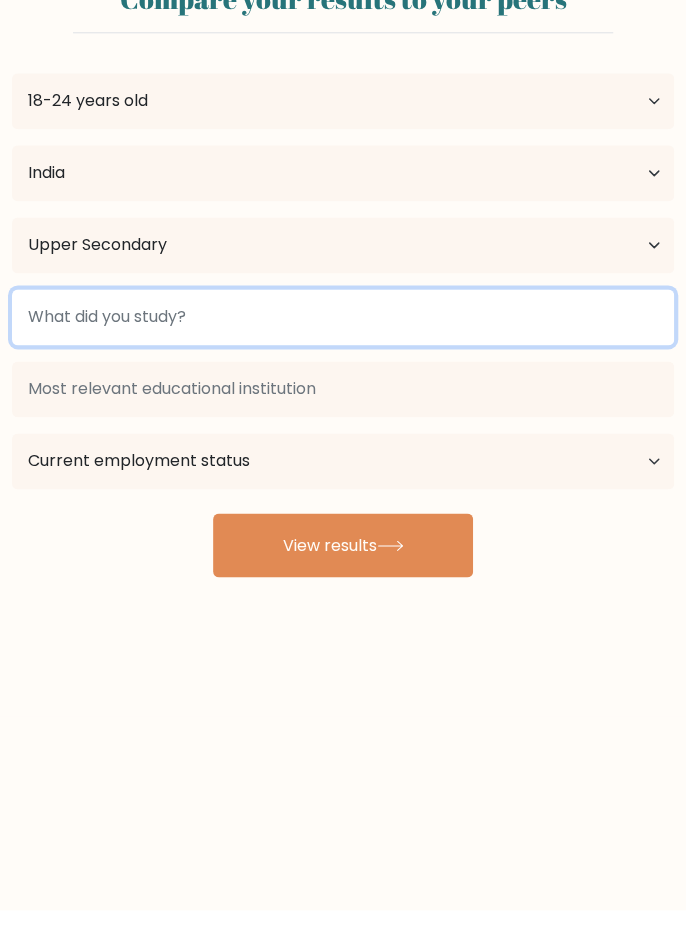 scroll, scrollTop: 63, scrollLeft: 0, axis: vertical 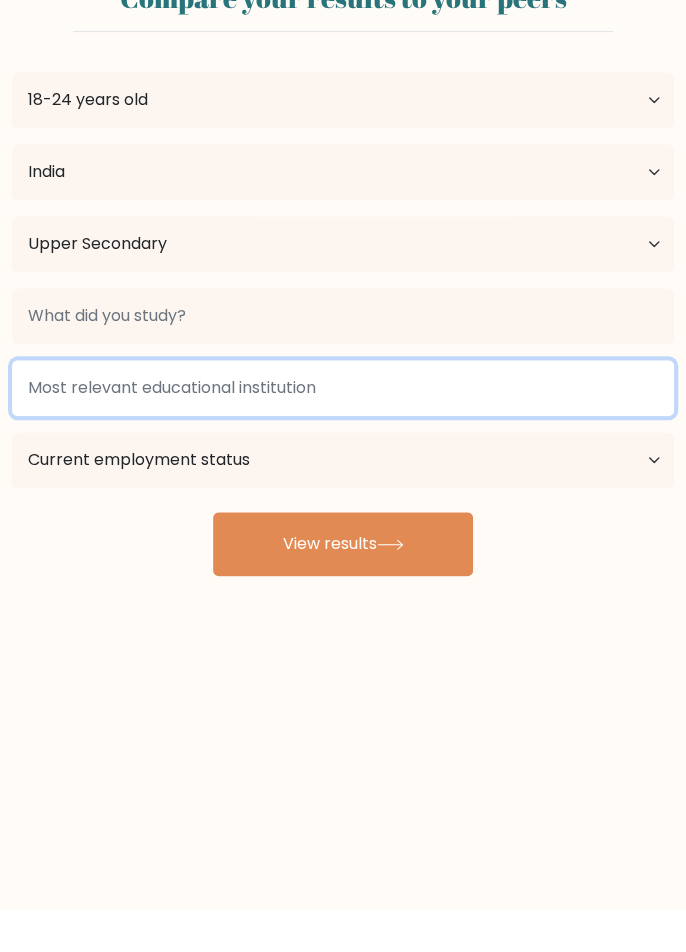 click at bounding box center [343, 431] 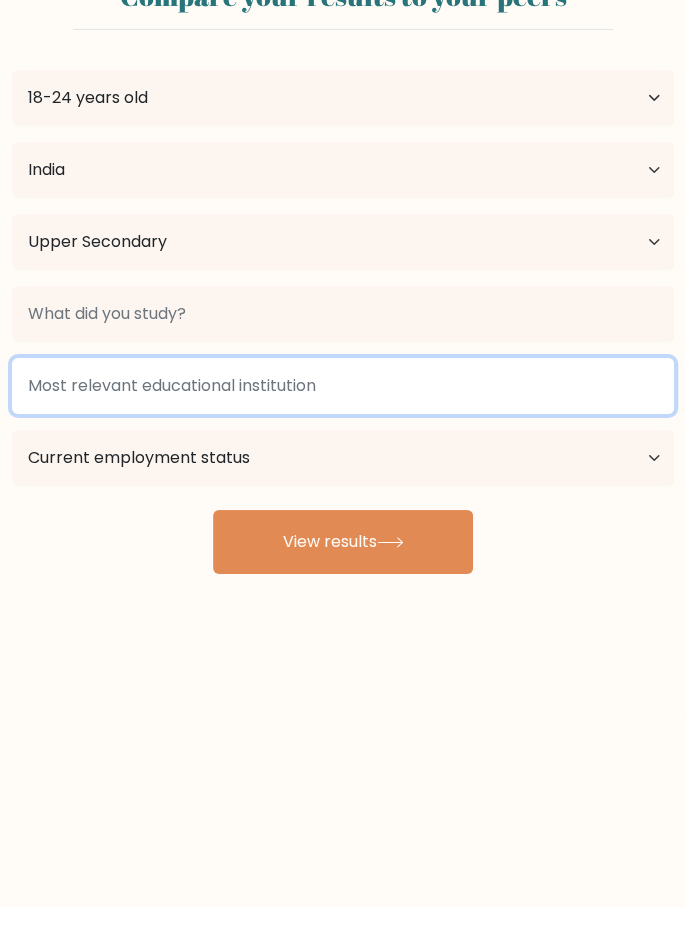 scroll, scrollTop: 64, scrollLeft: 0, axis: vertical 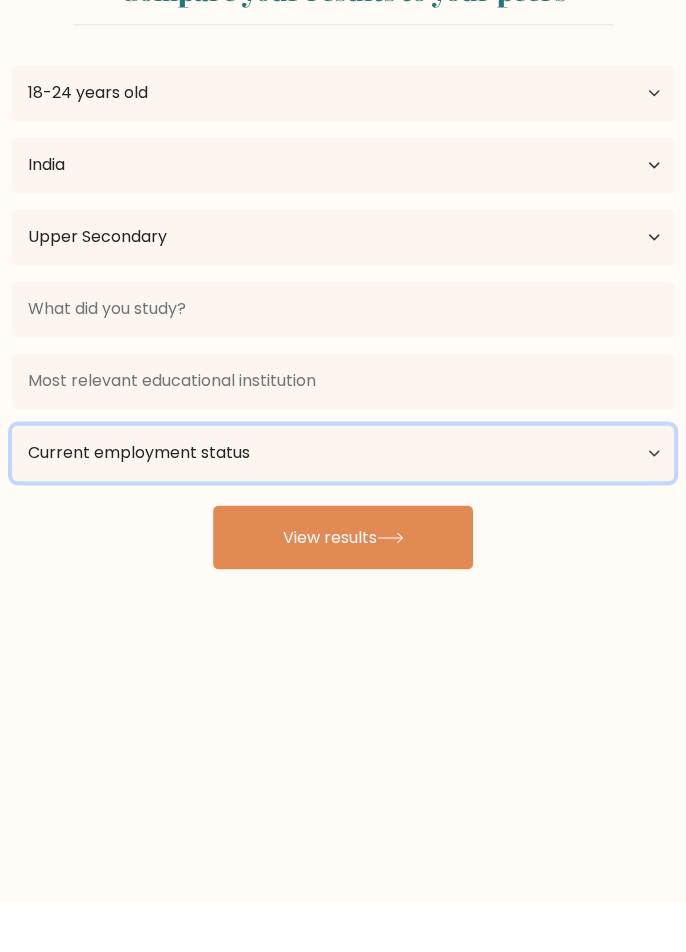 click on "Current employment status
Employed
Student
Retired
Other / prefer not to answer" at bounding box center (343, 503) 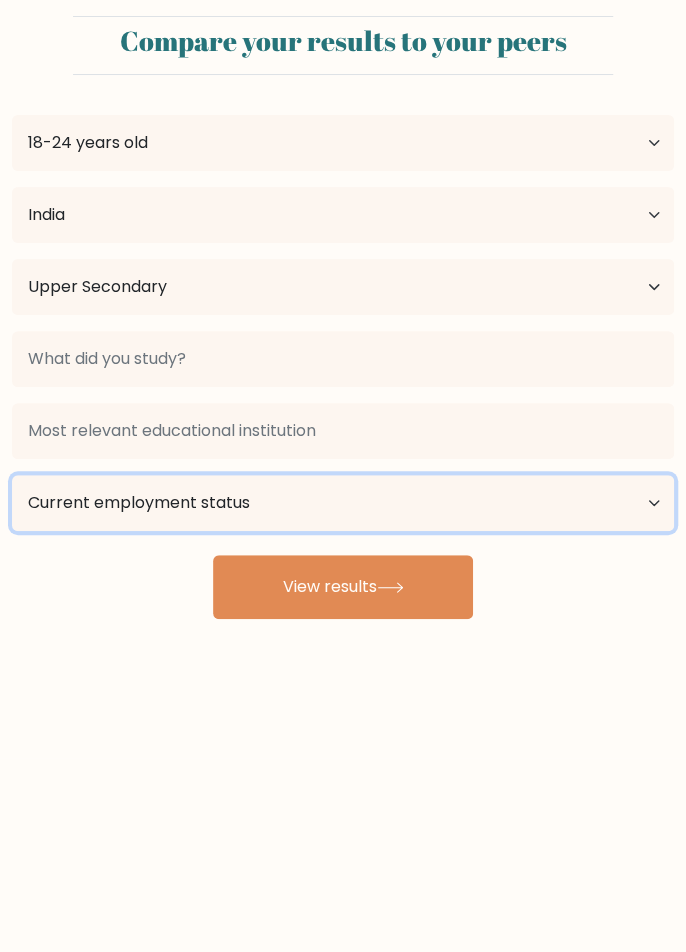 select on "student" 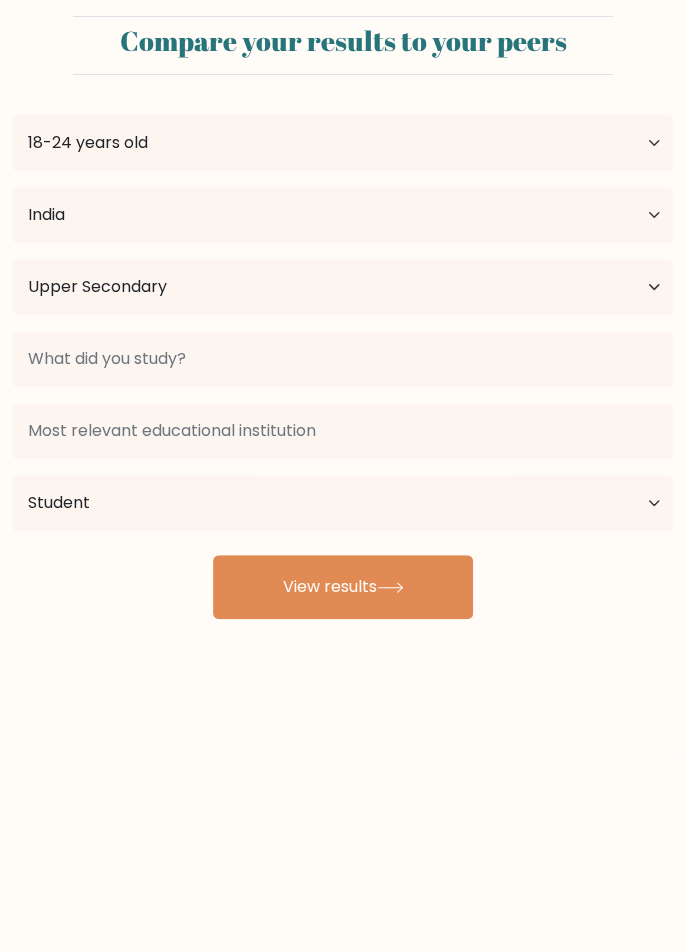 click on "View results" at bounding box center (343, 587) 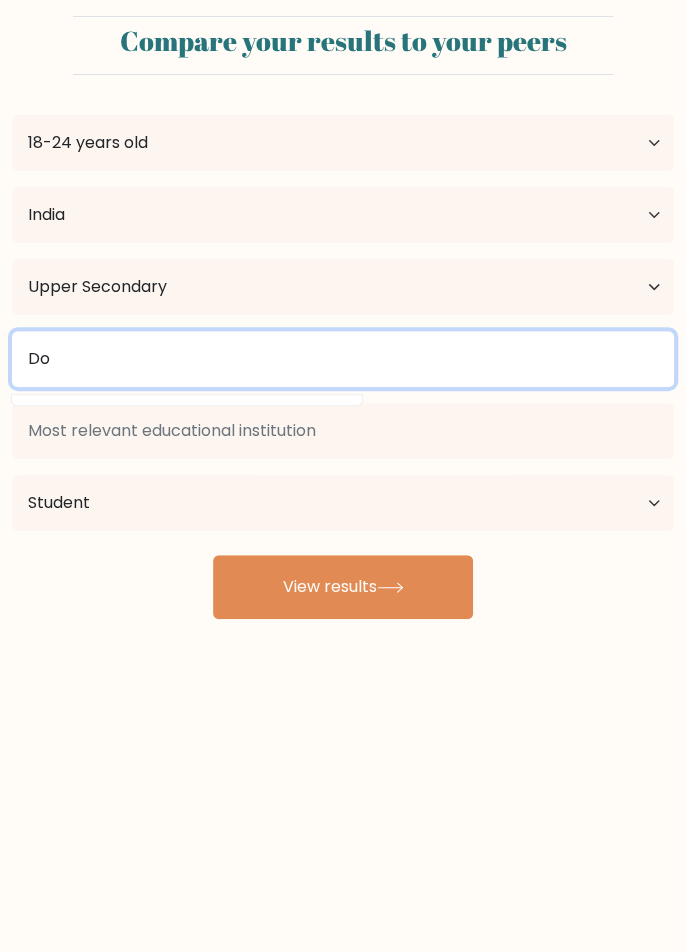 type on "D" 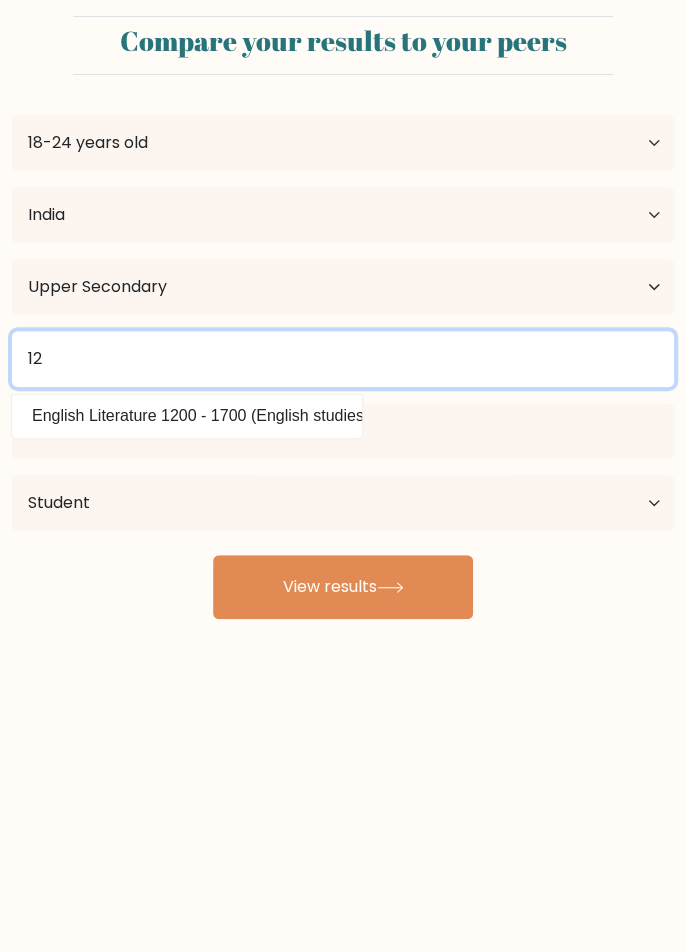 type on "1" 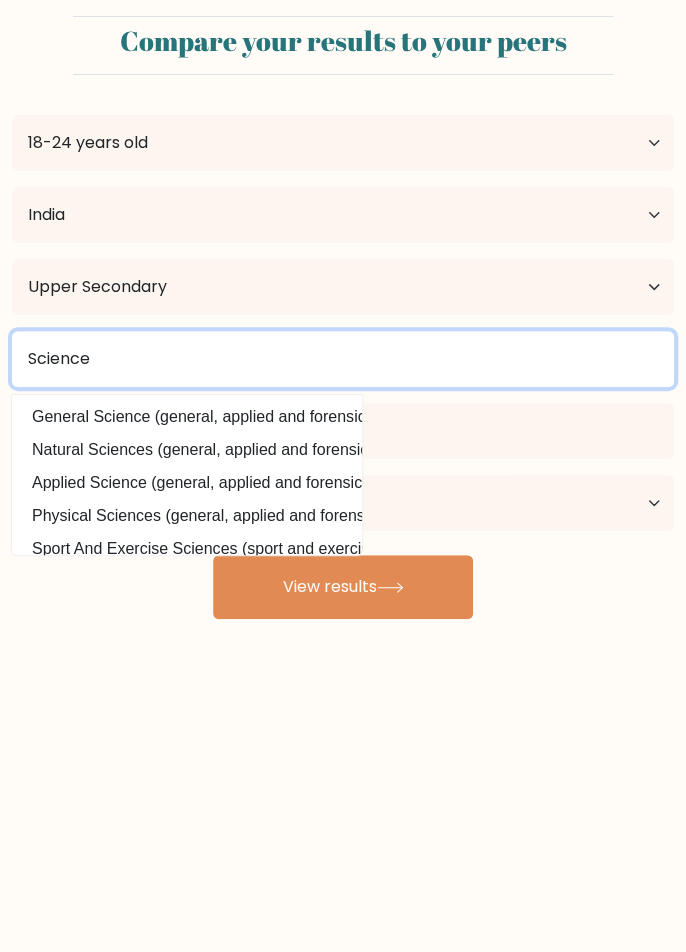 scroll, scrollTop: 180, scrollLeft: 0, axis: vertical 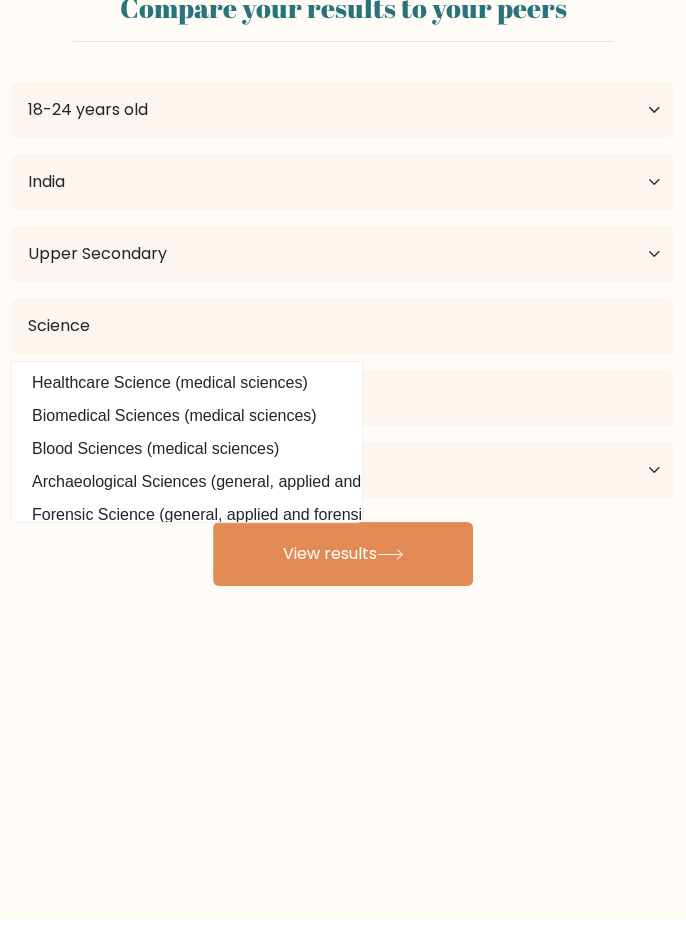 click on "Biomedical Sciences (medical sciences)" at bounding box center (187, 449) 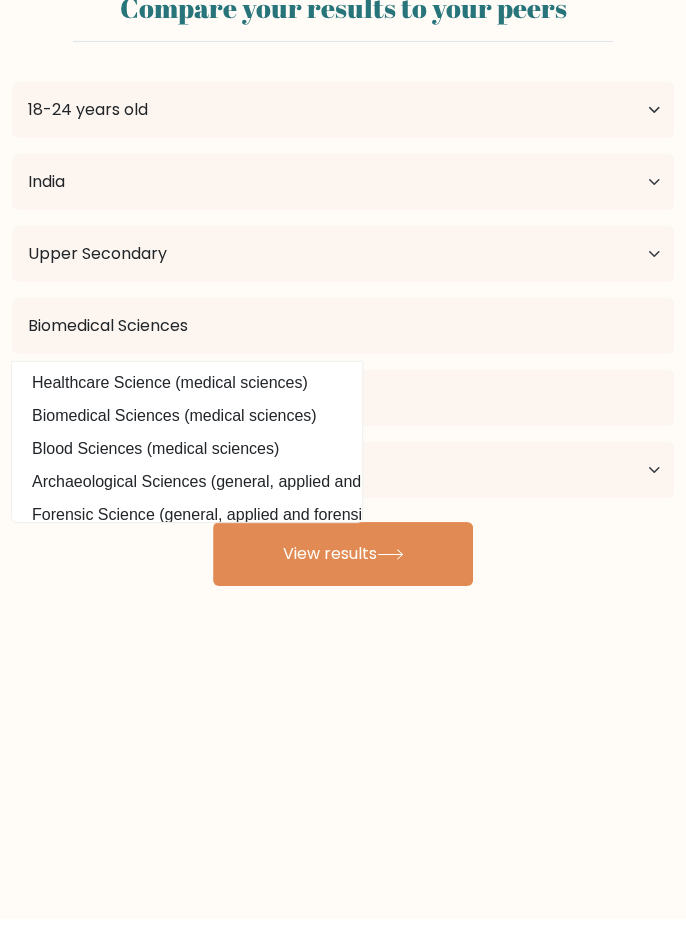 scroll, scrollTop: 64, scrollLeft: 0, axis: vertical 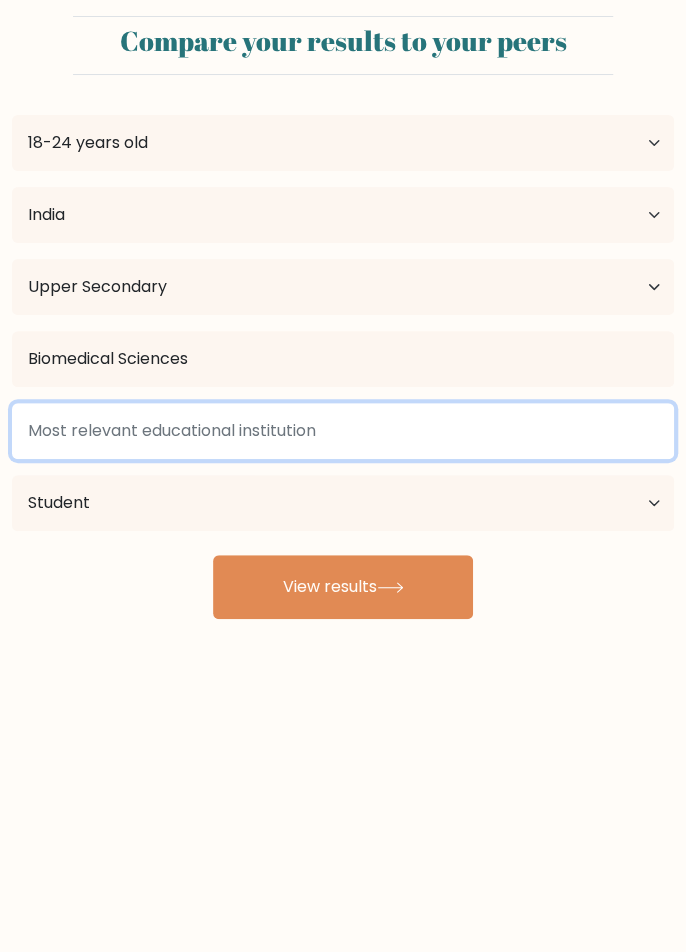 click at bounding box center (343, 431) 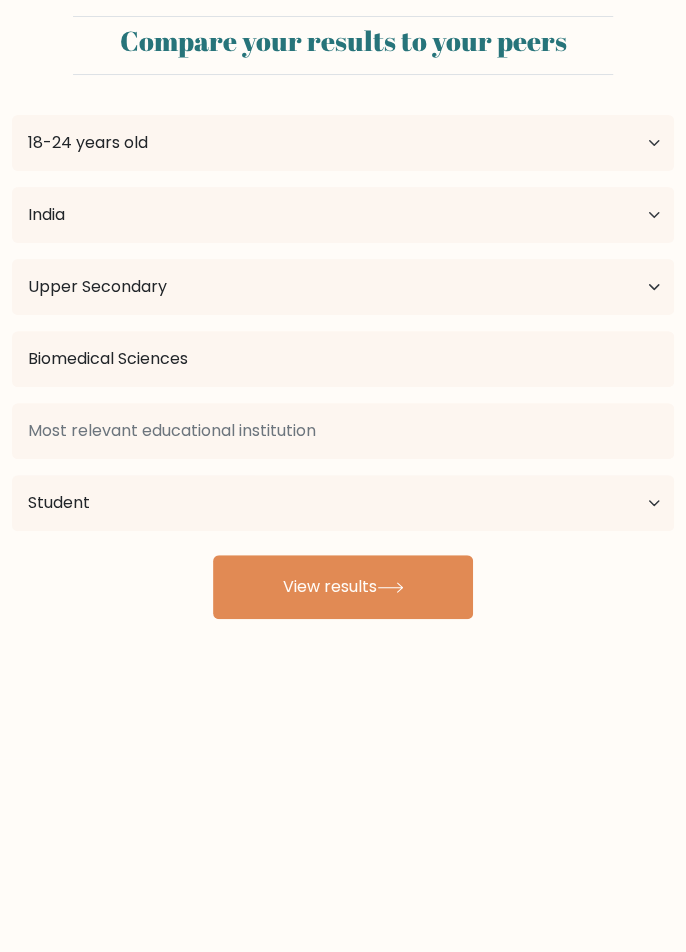 click on "View results" at bounding box center (343, 587) 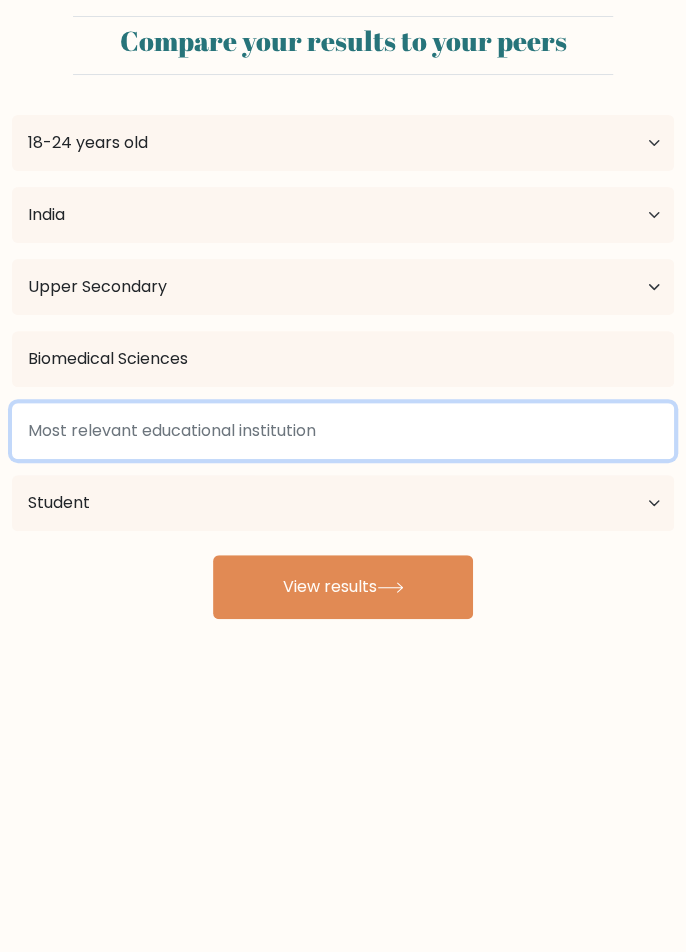 type on "K" 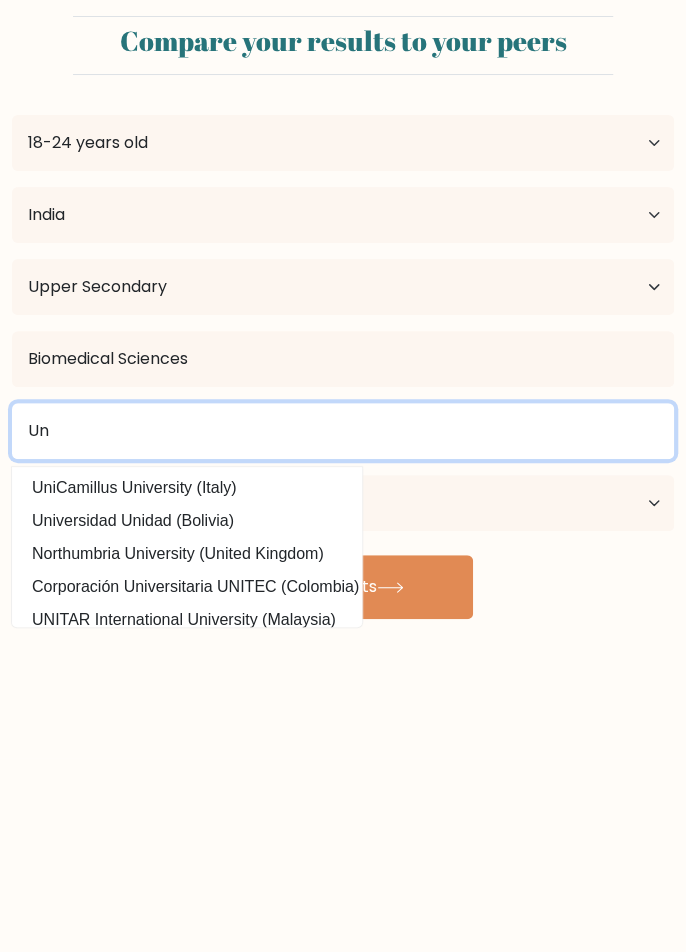 type on "U" 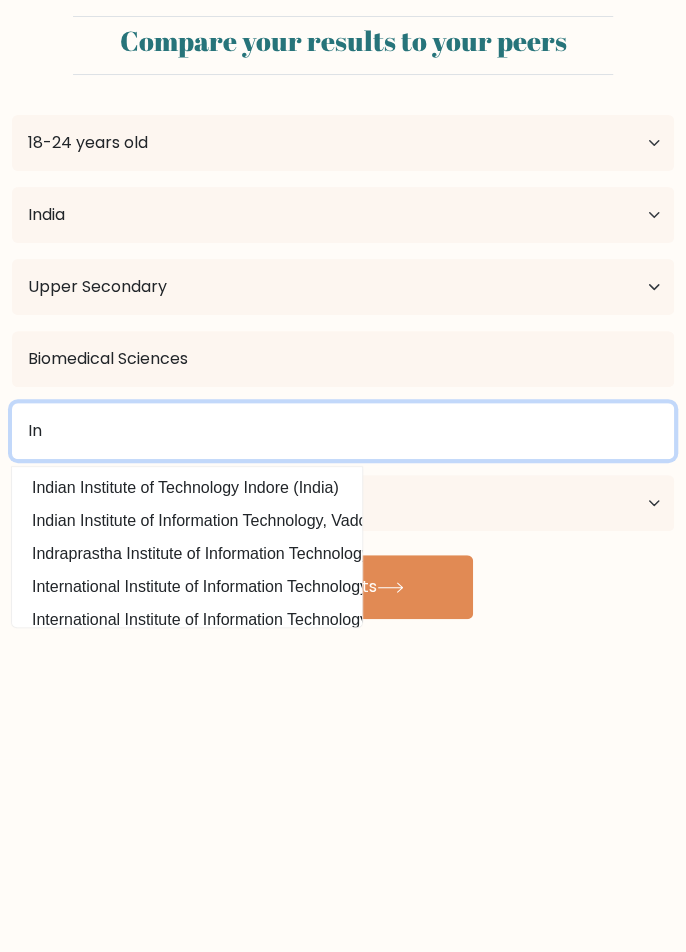 type on "I" 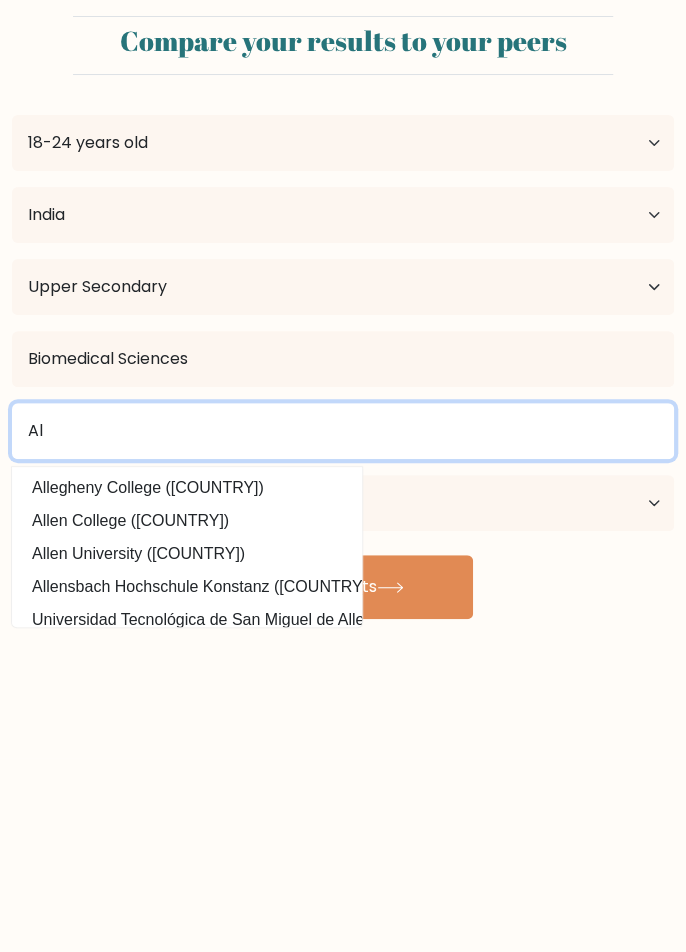 type on "A" 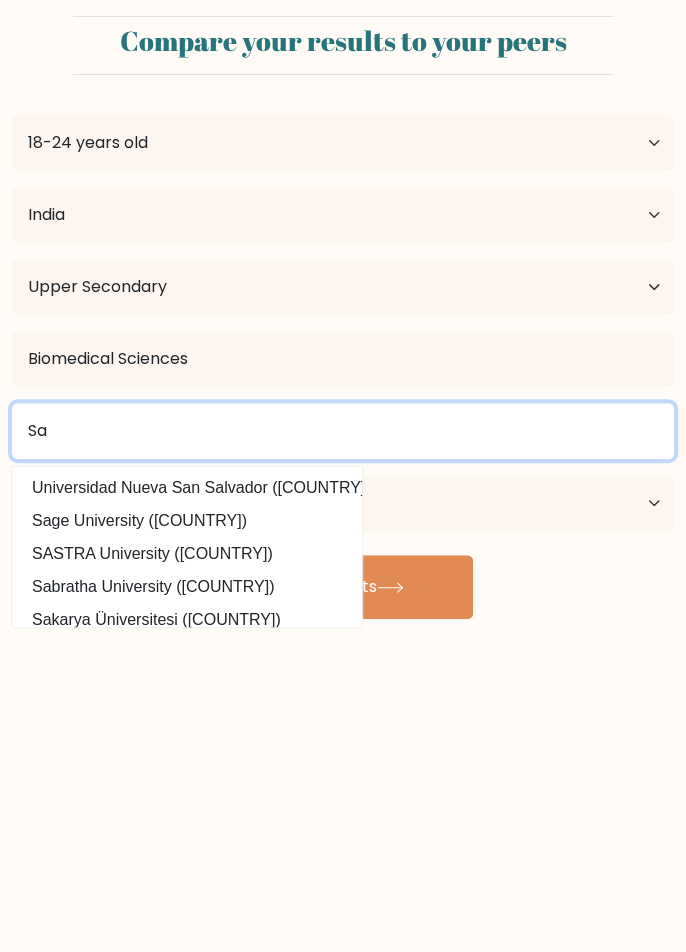 type on "S" 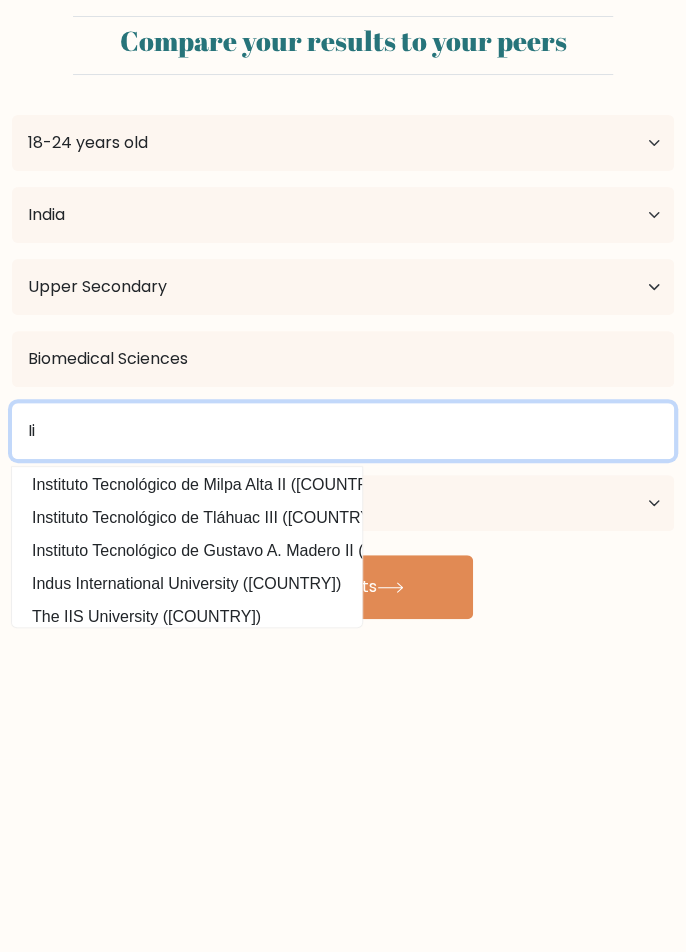 scroll, scrollTop: 180, scrollLeft: 0, axis: vertical 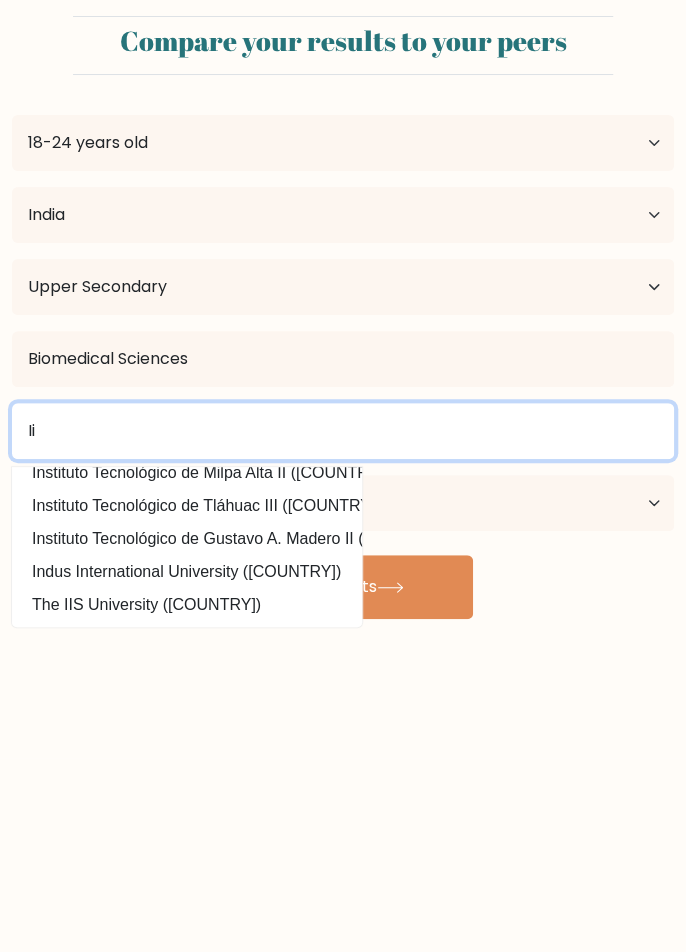 click on "Ii" at bounding box center (343, 431) 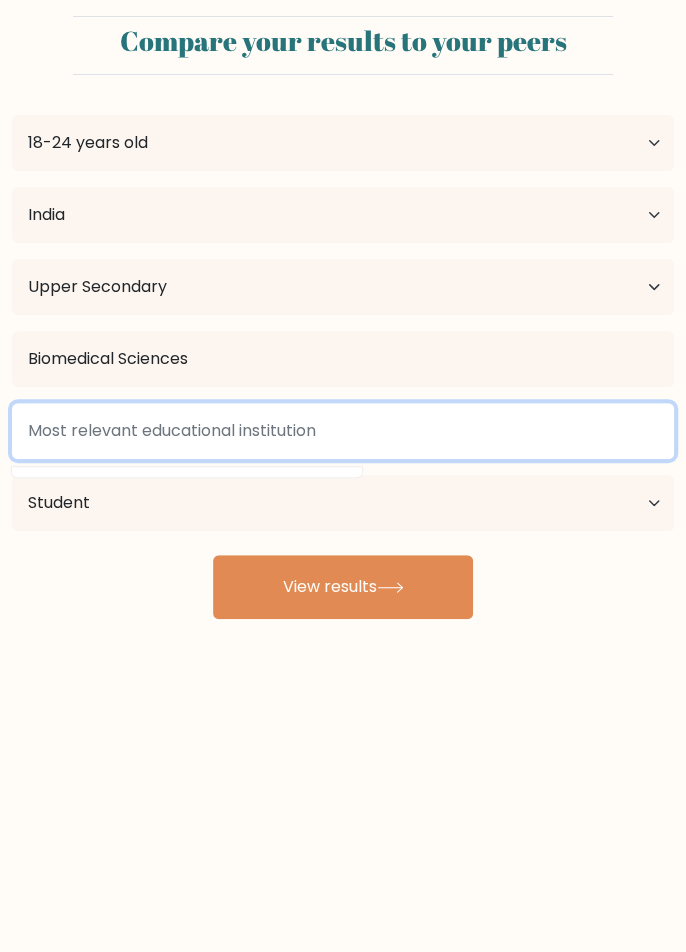 scroll, scrollTop: 0, scrollLeft: 0, axis: both 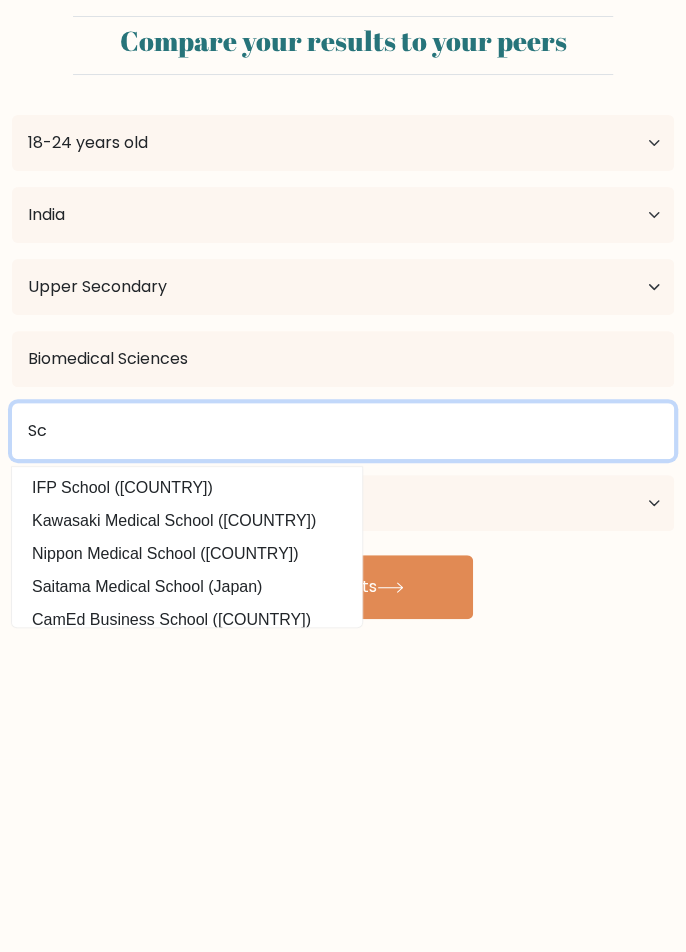 type on "S" 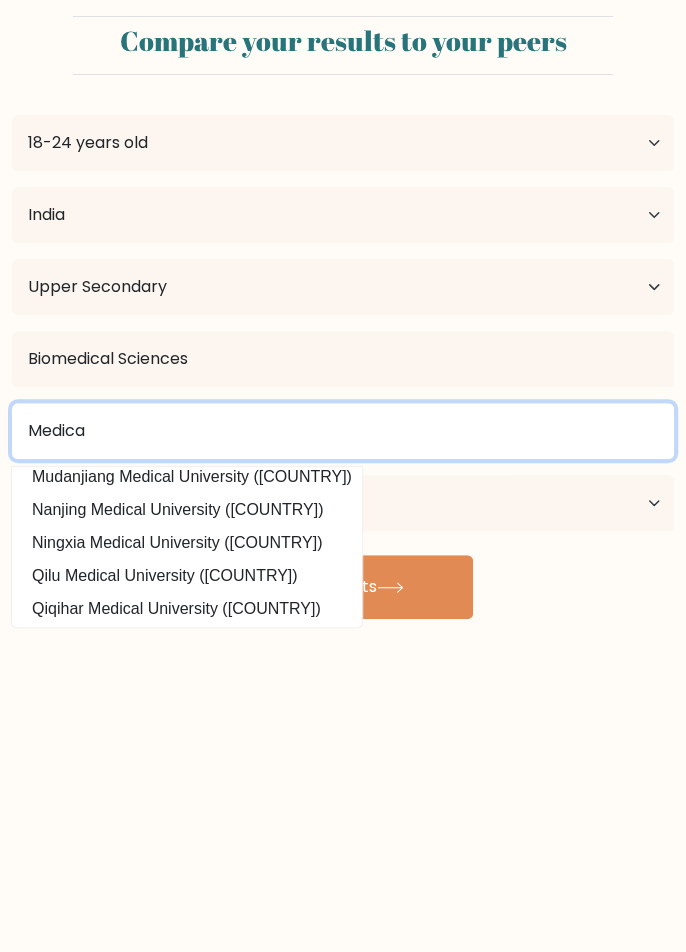 scroll, scrollTop: 180, scrollLeft: 0, axis: vertical 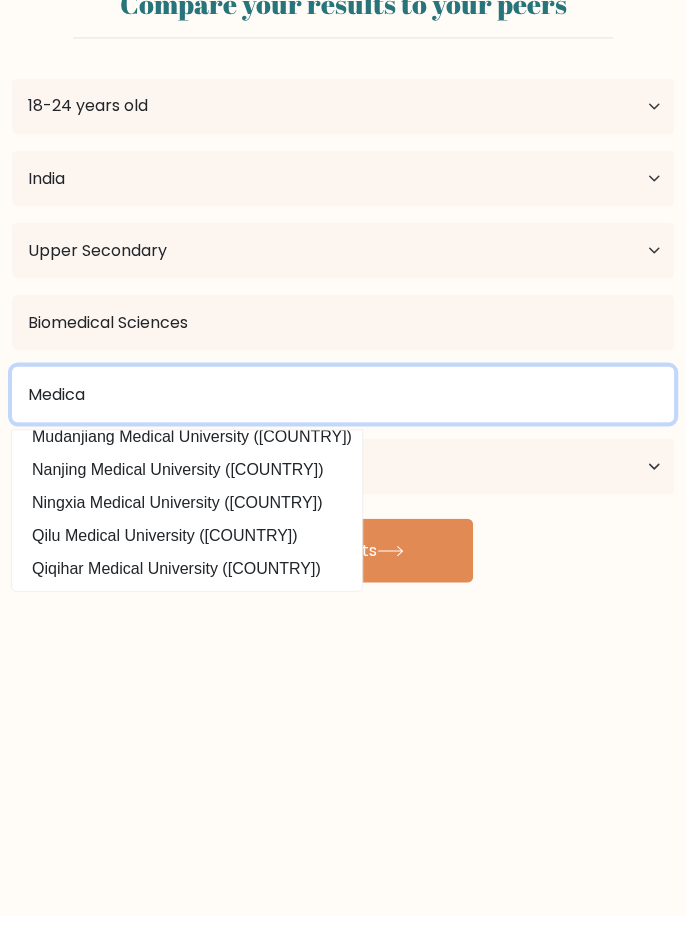 click on "Medica" at bounding box center [343, 431] 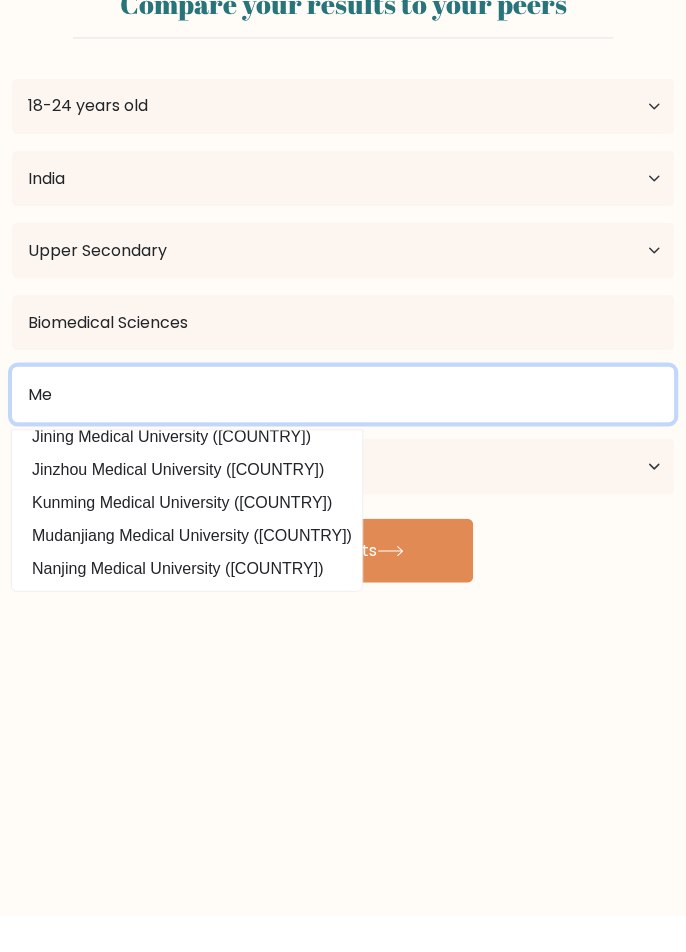 type on "M" 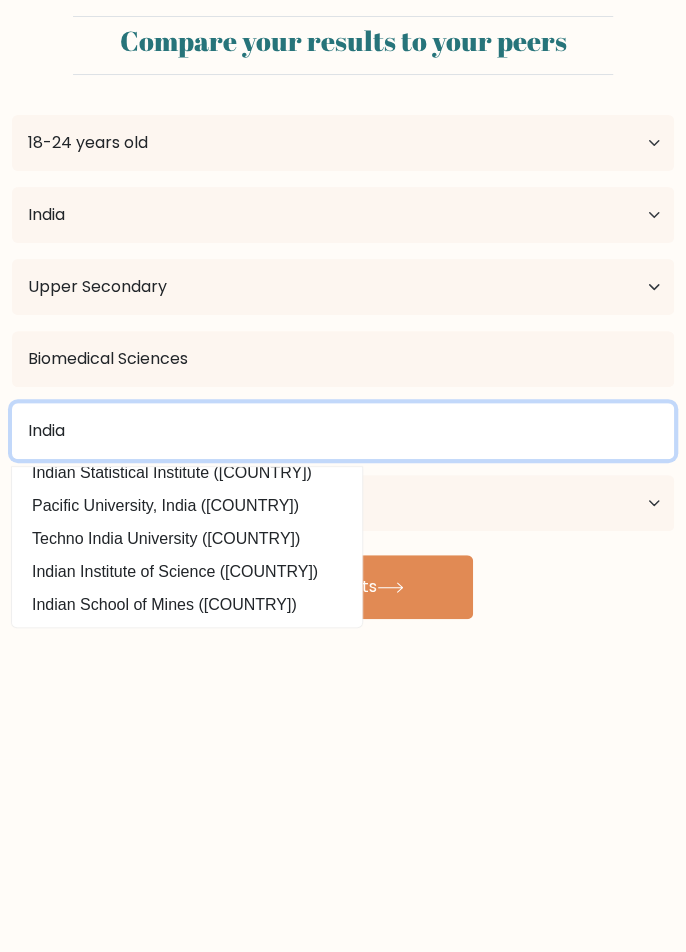 scroll, scrollTop: 53, scrollLeft: 0, axis: vertical 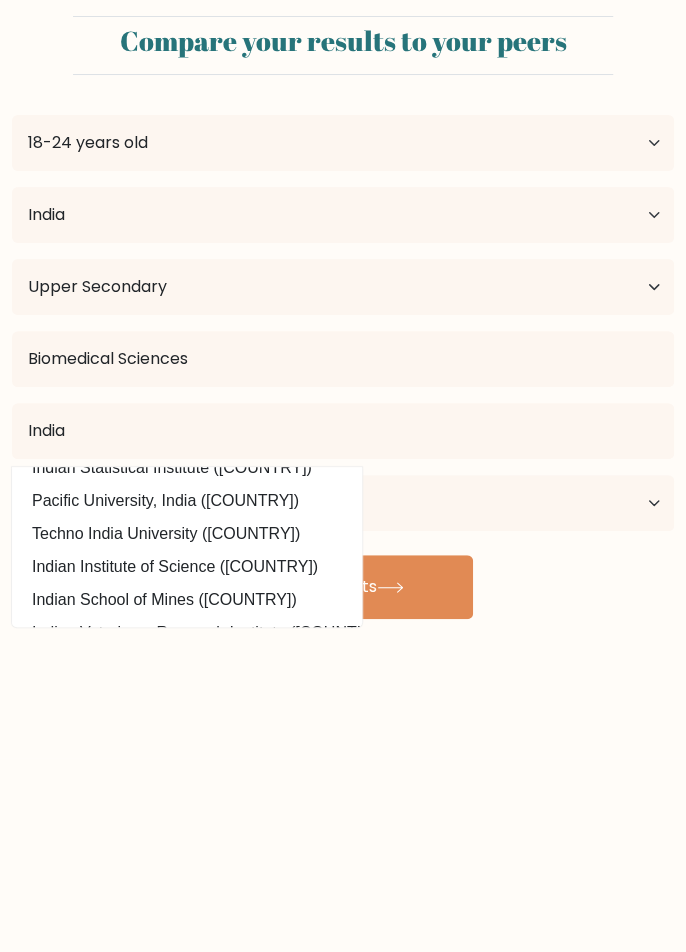 click on "Pacific University, India (India)" at bounding box center (187, 501) 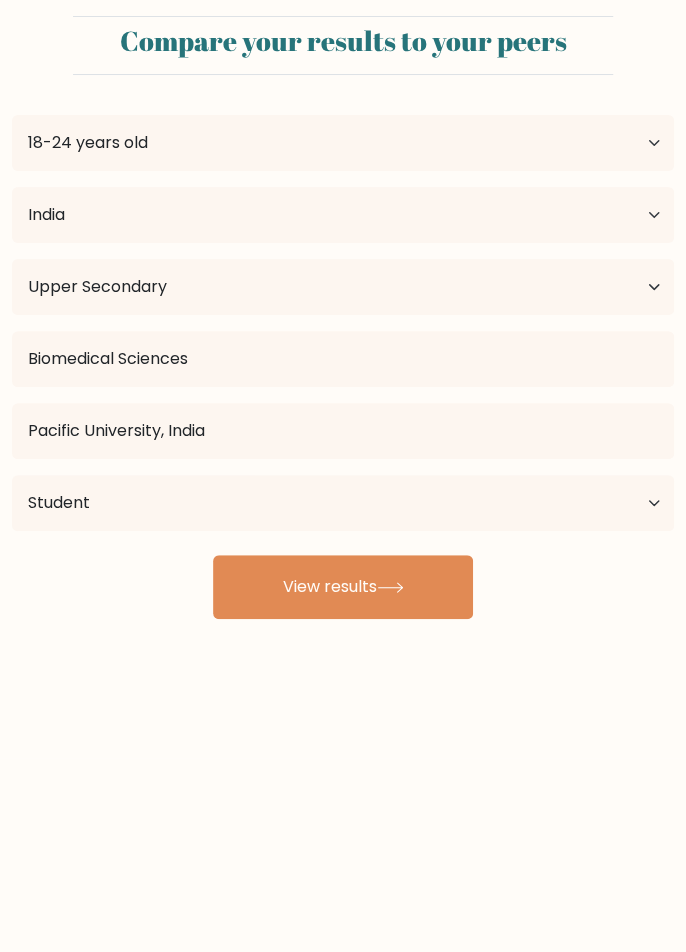 click on "View results" at bounding box center [343, 587] 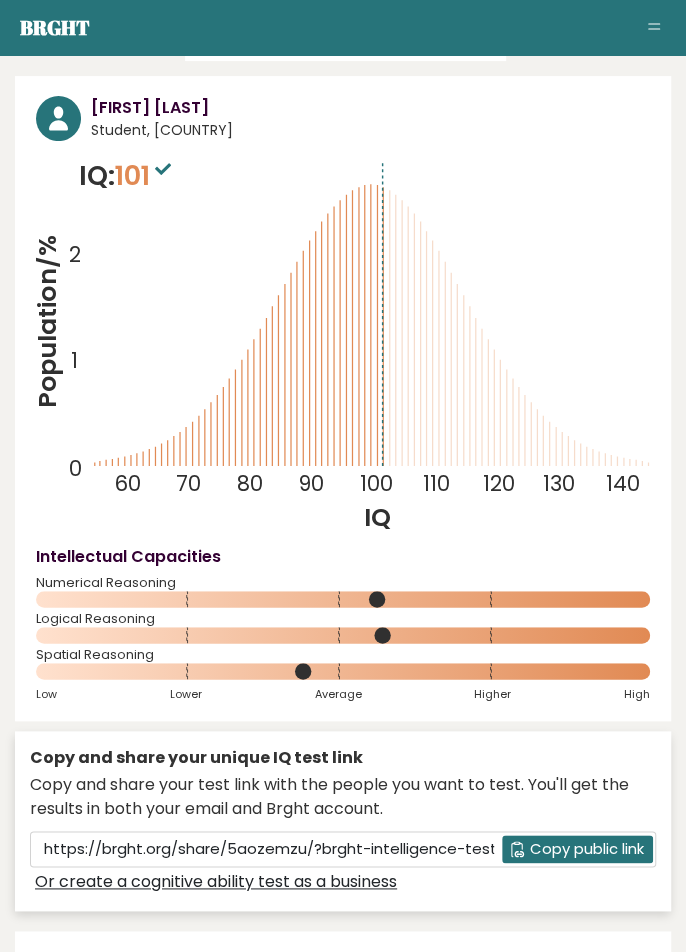 scroll, scrollTop: 137, scrollLeft: 0, axis: vertical 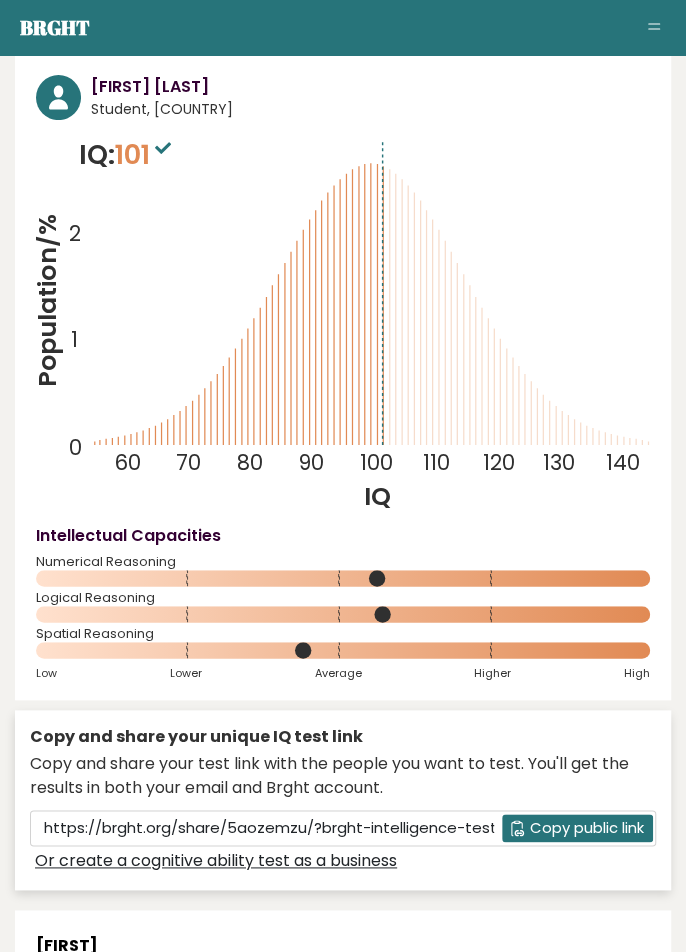 click at bounding box center (163, 147) 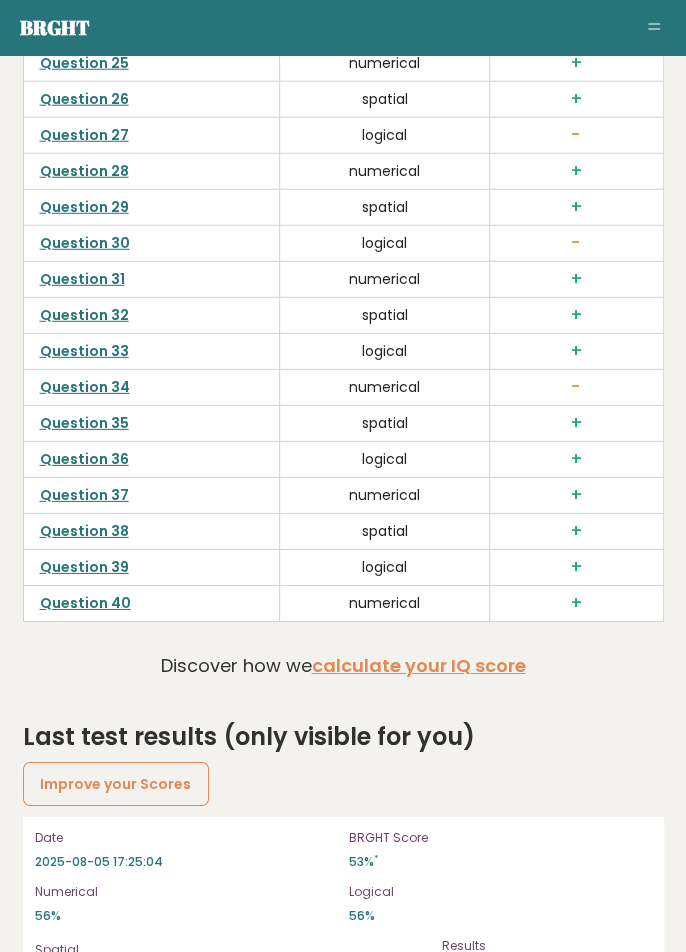 scroll, scrollTop: 6476, scrollLeft: 0, axis: vertical 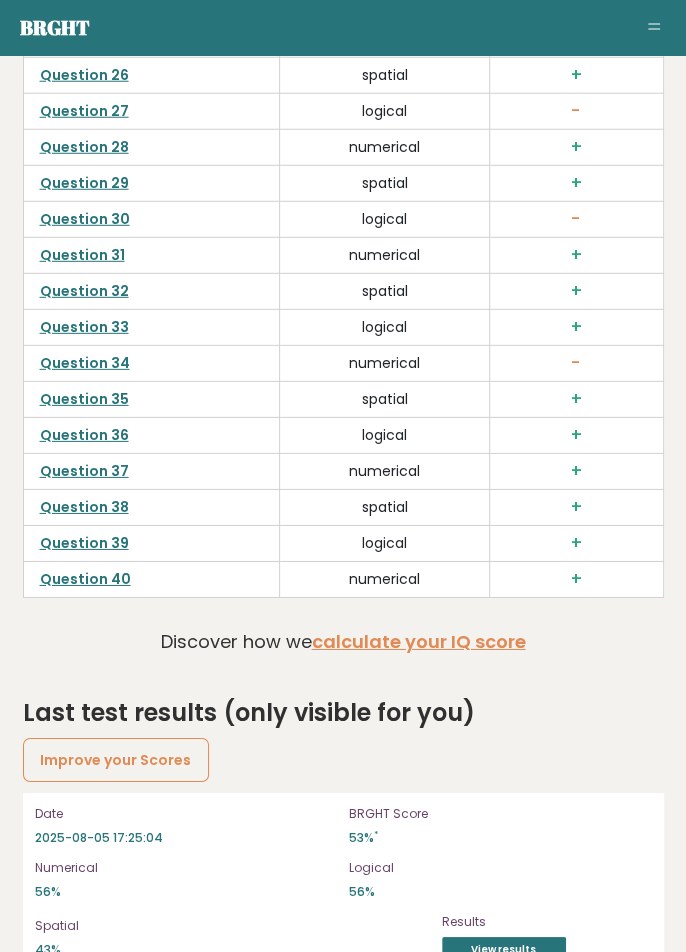 click on "View results" at bounding box center (504, 950) 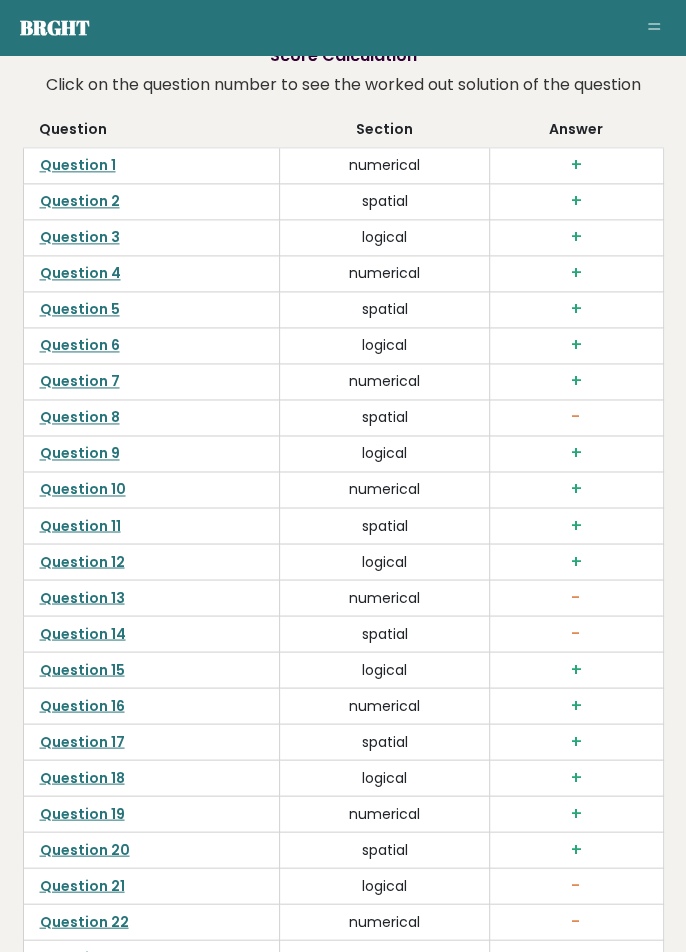 scroll, scrollTop: 5389, scrollLeft: 0, axis: vertical 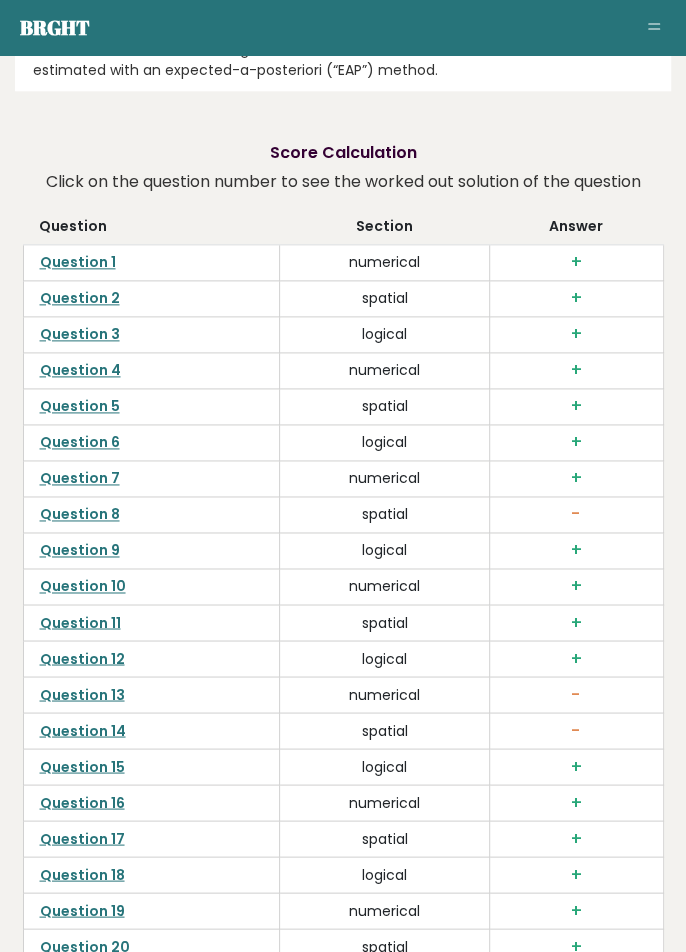 click on "numerical" at bounding box center [384, 695] 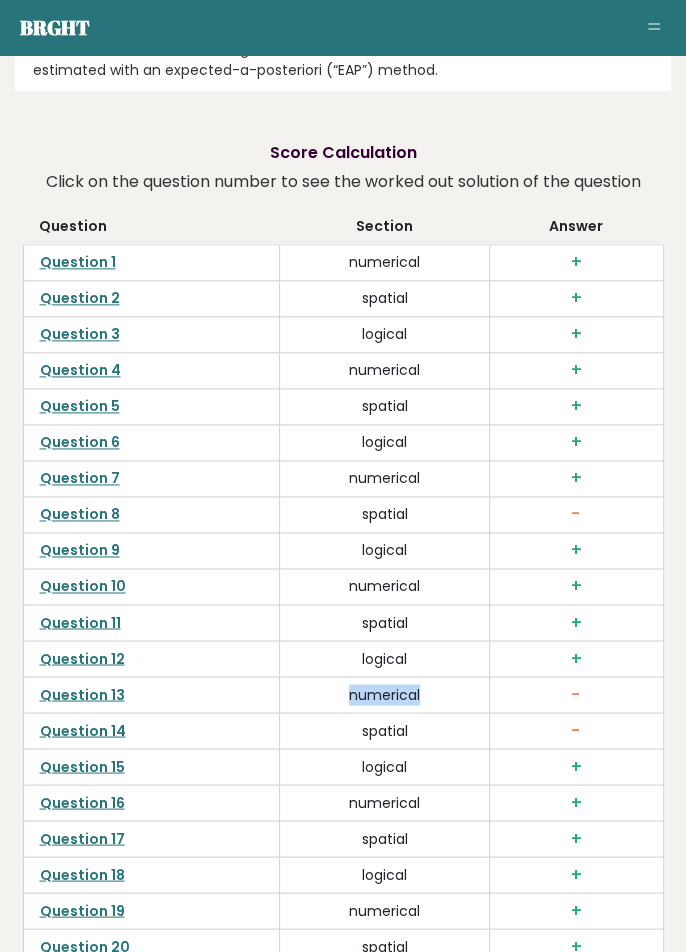 click on "-" at bounding box center [576, 695] 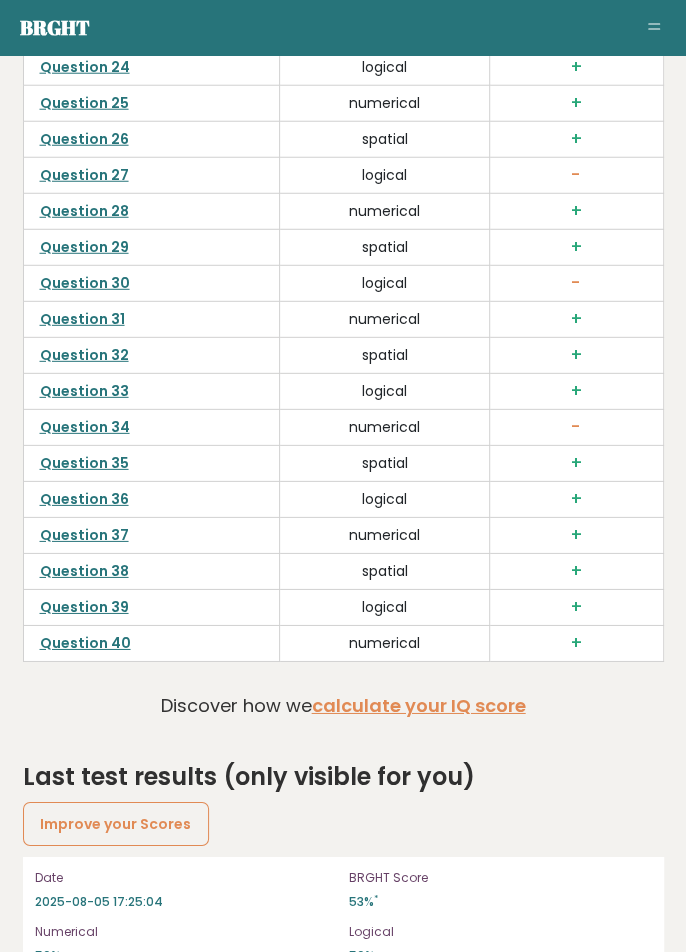 scroll, scrollTop: 6416, scrollLeft: 0, axis: vertical 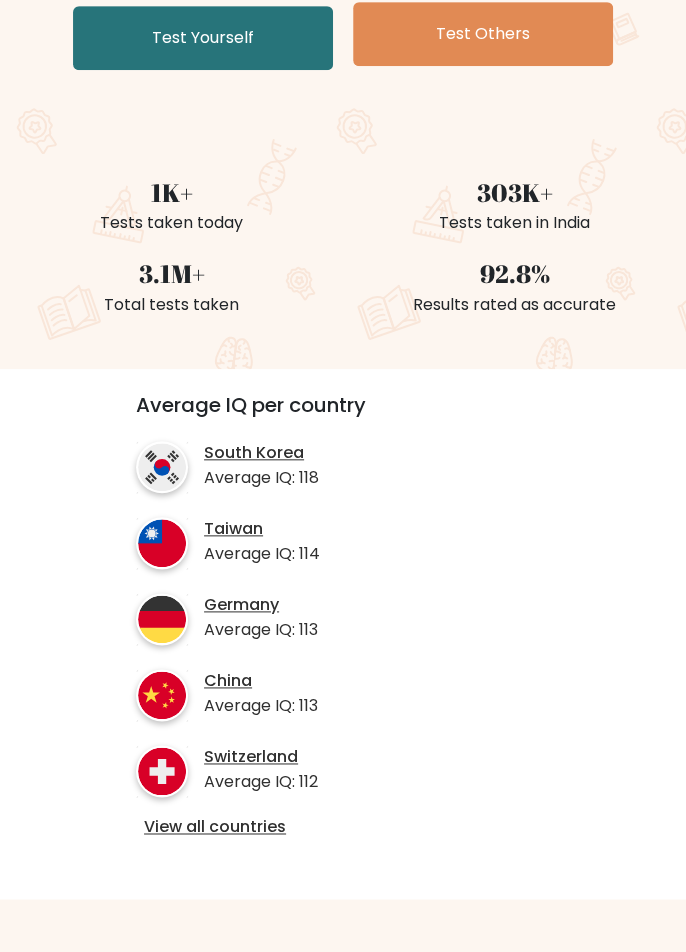 click on "View all countries" at bounding box center [343, 827] 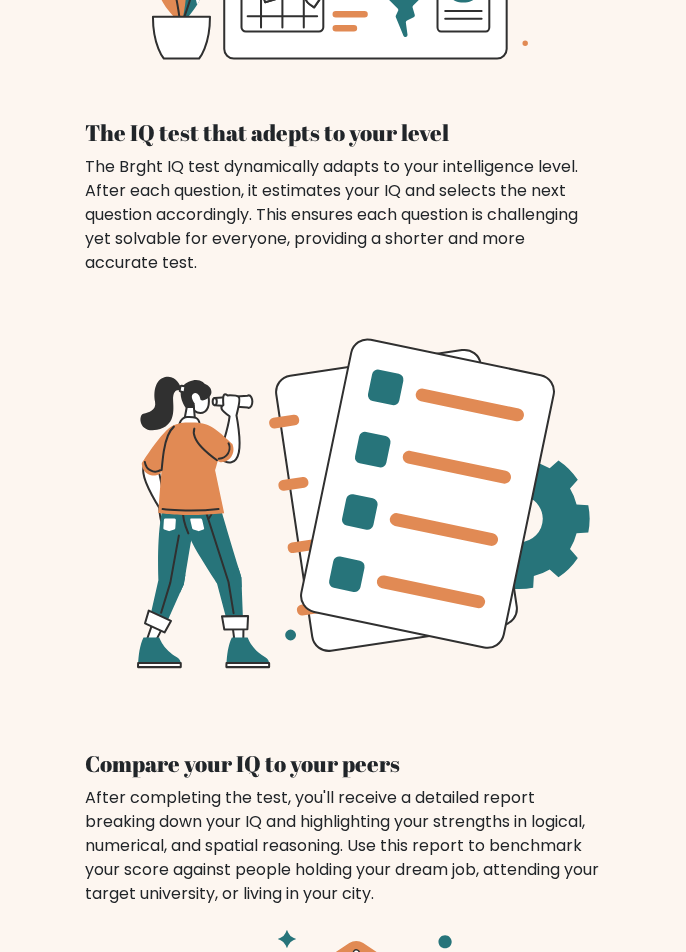 scroll, scrollTop: 1650, scrollLeft: 0, axis: vertical 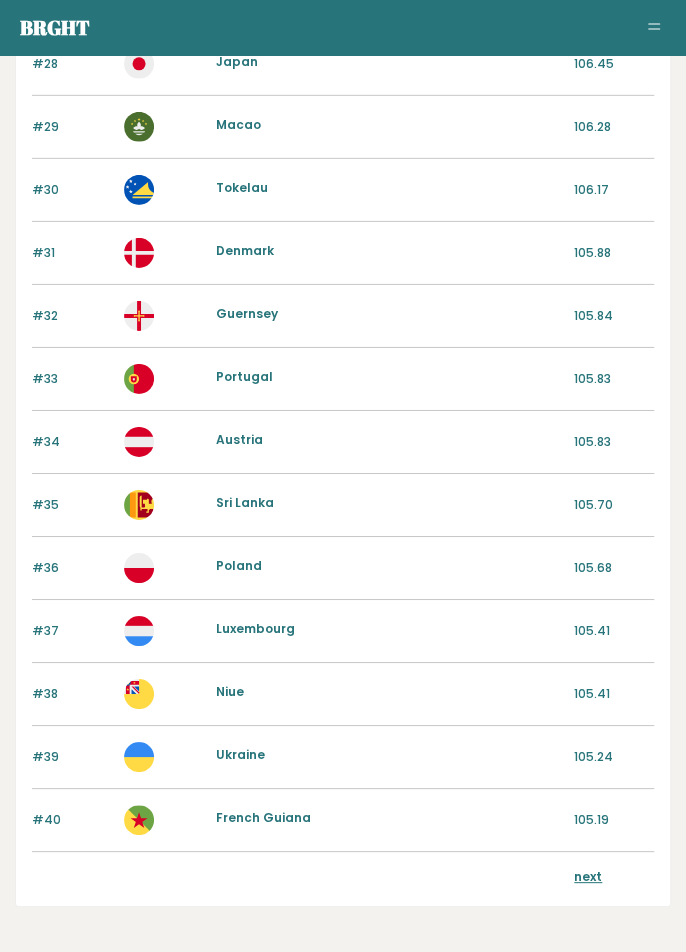 click on "next" at bounding box center (588, 876) 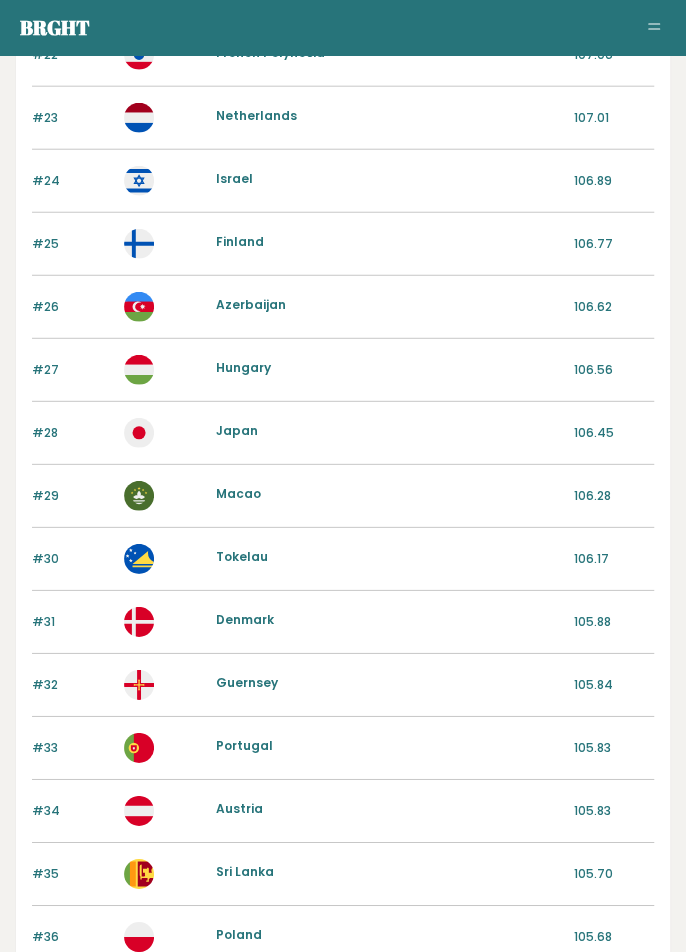 scroll, scrollTop: 1346, scrollLeft: 0, axis: vertical 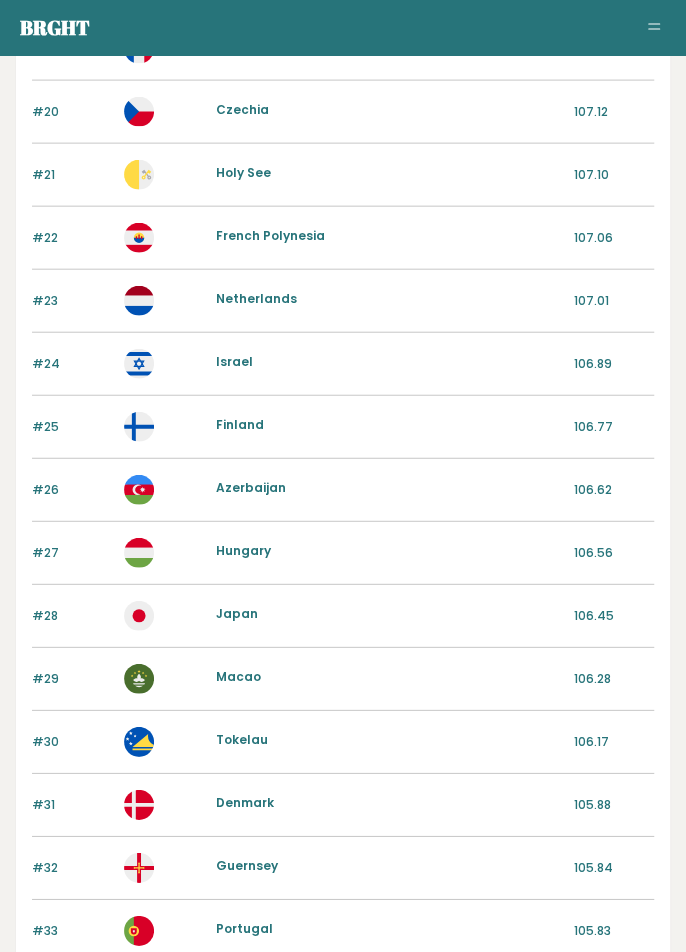 click on "#31
[COUNTRY]
[COORDINATES]" at bounding box center [343, 805] 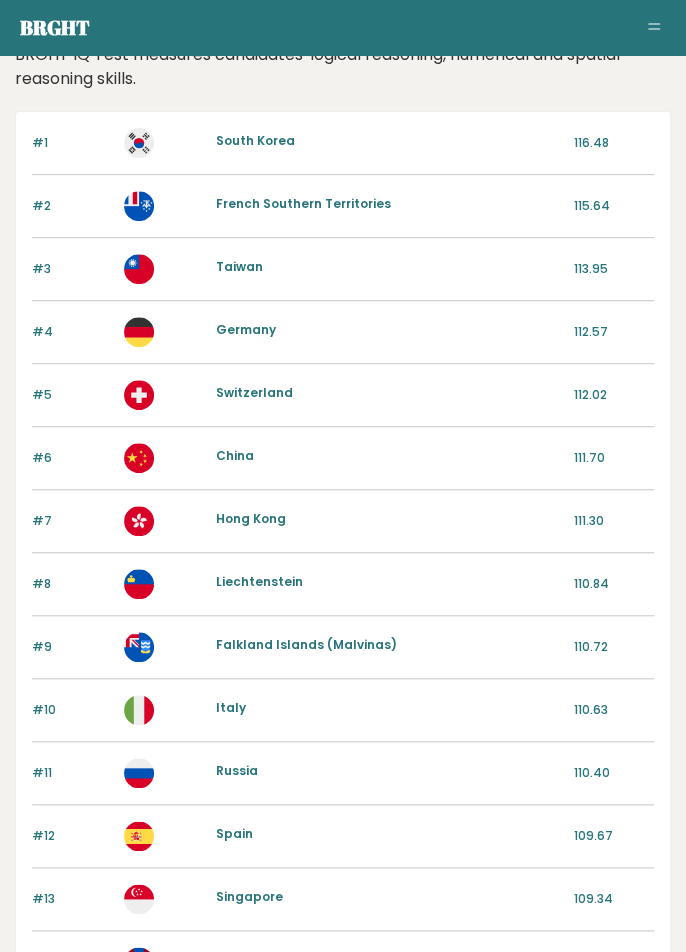 scroll, scrollTop: 0, scrollLeft: 0, axis: both 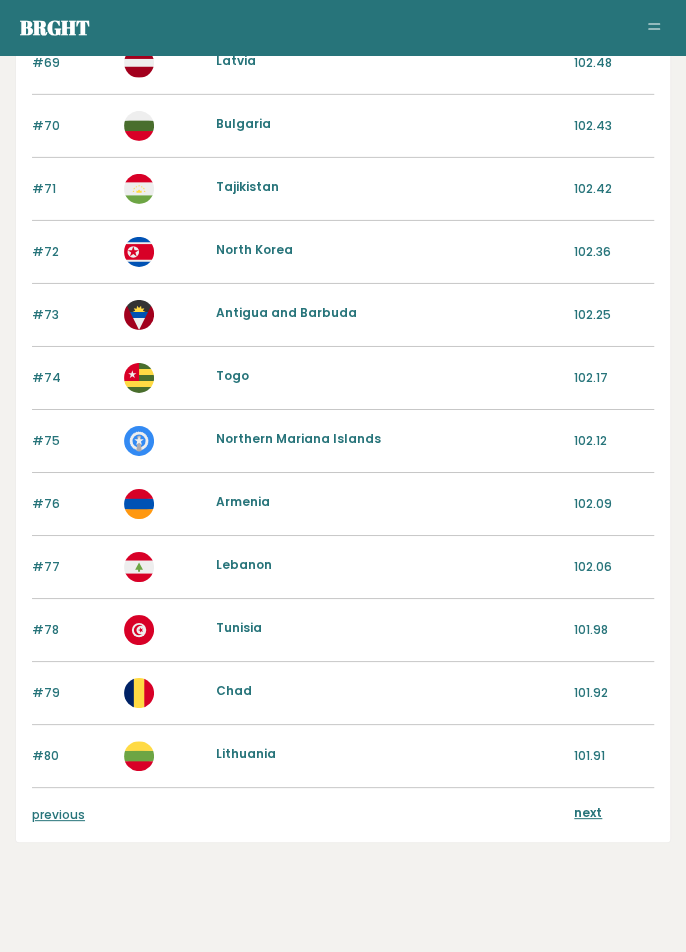 click on "next" at bounding box center [588, 812] 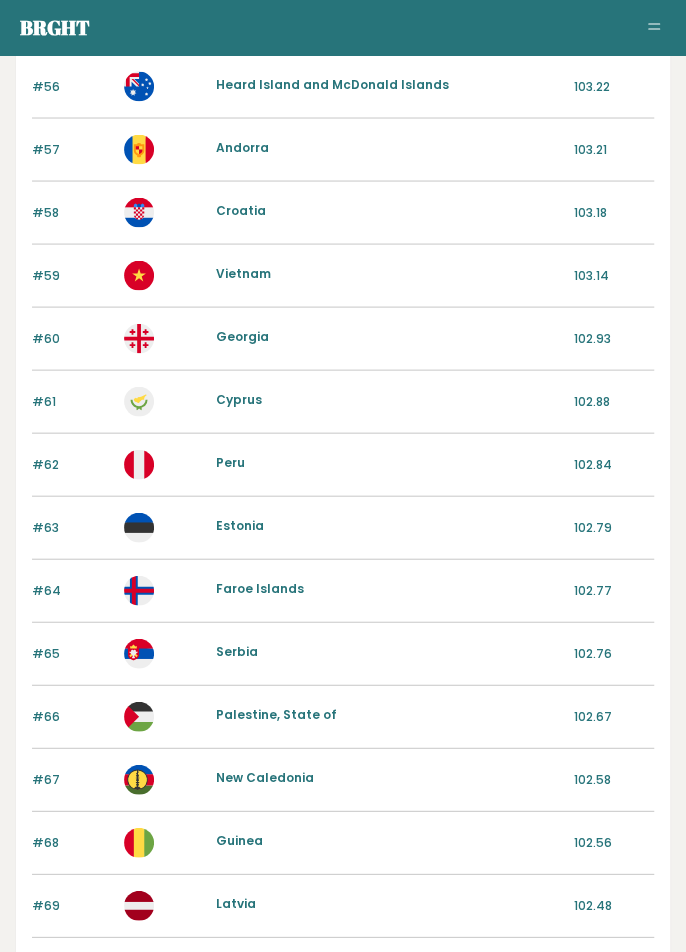 scroll, scrollTop: 0, scrollLeft: 0, axis: both 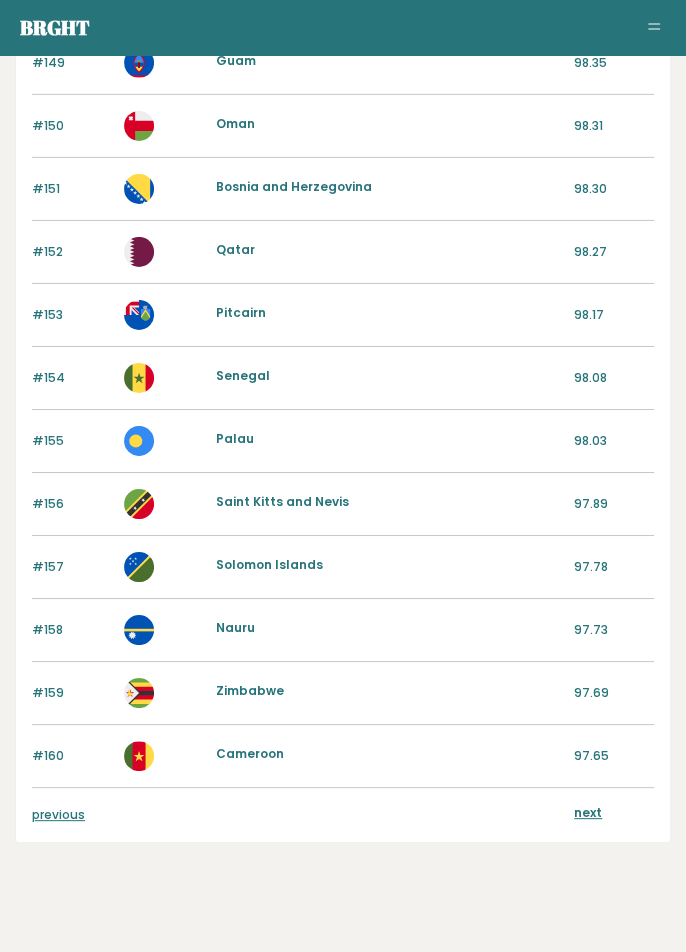 click on "next" at bounding box center (588, 812) 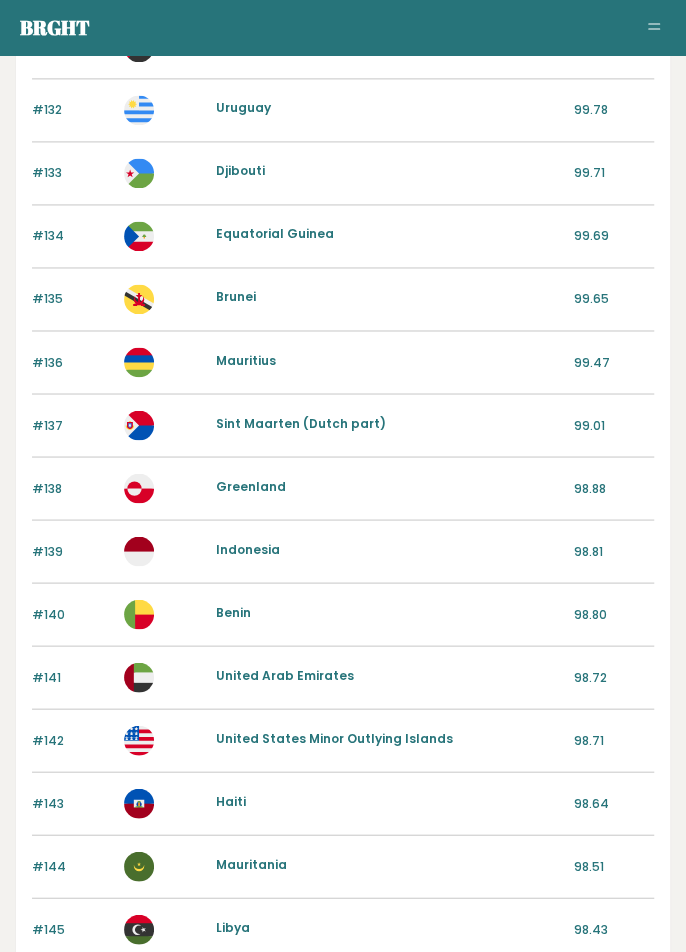 scroll, scrollTop: 0, scrollLeft: 0, axis: both 